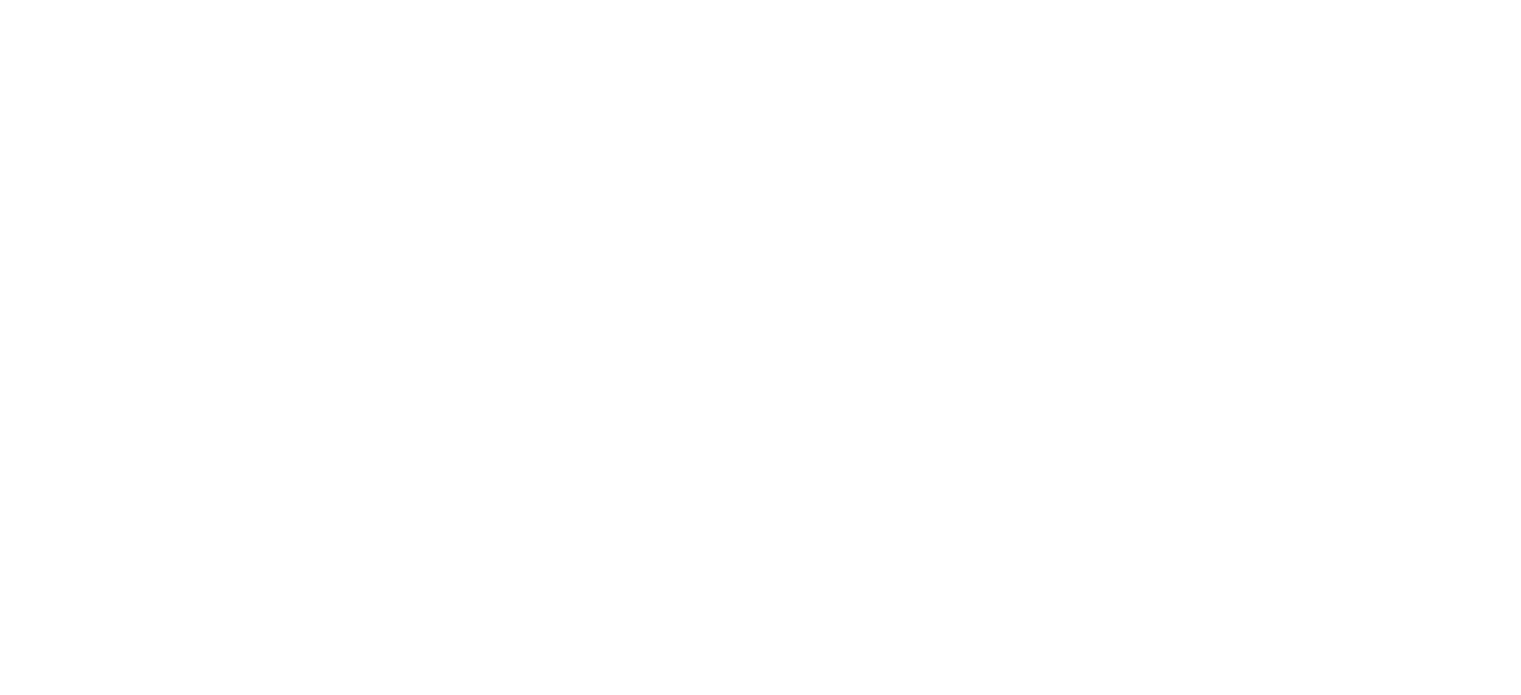 scroll, scrollTop: 0, scrollLeft: 0, axis: both 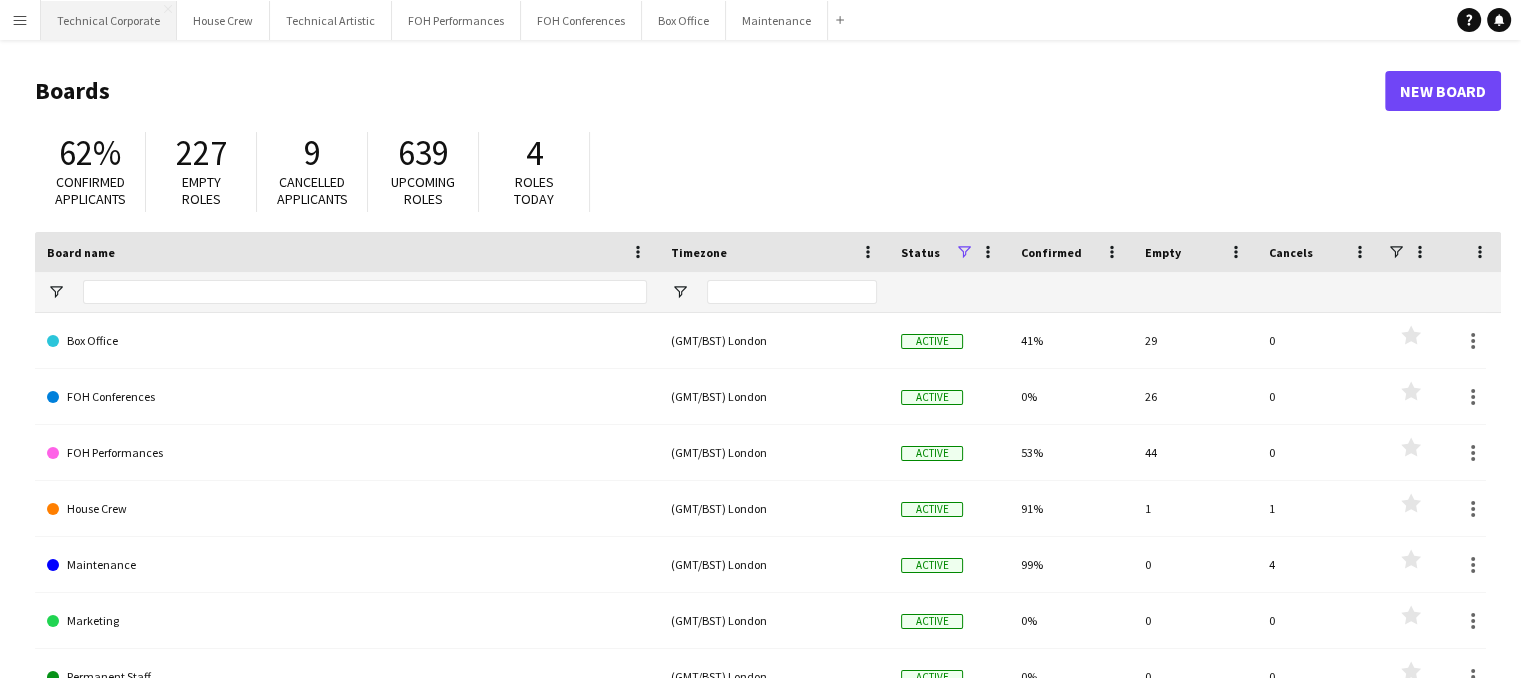click on "Technical Corporate
Close" at bounding box center (109, 20) 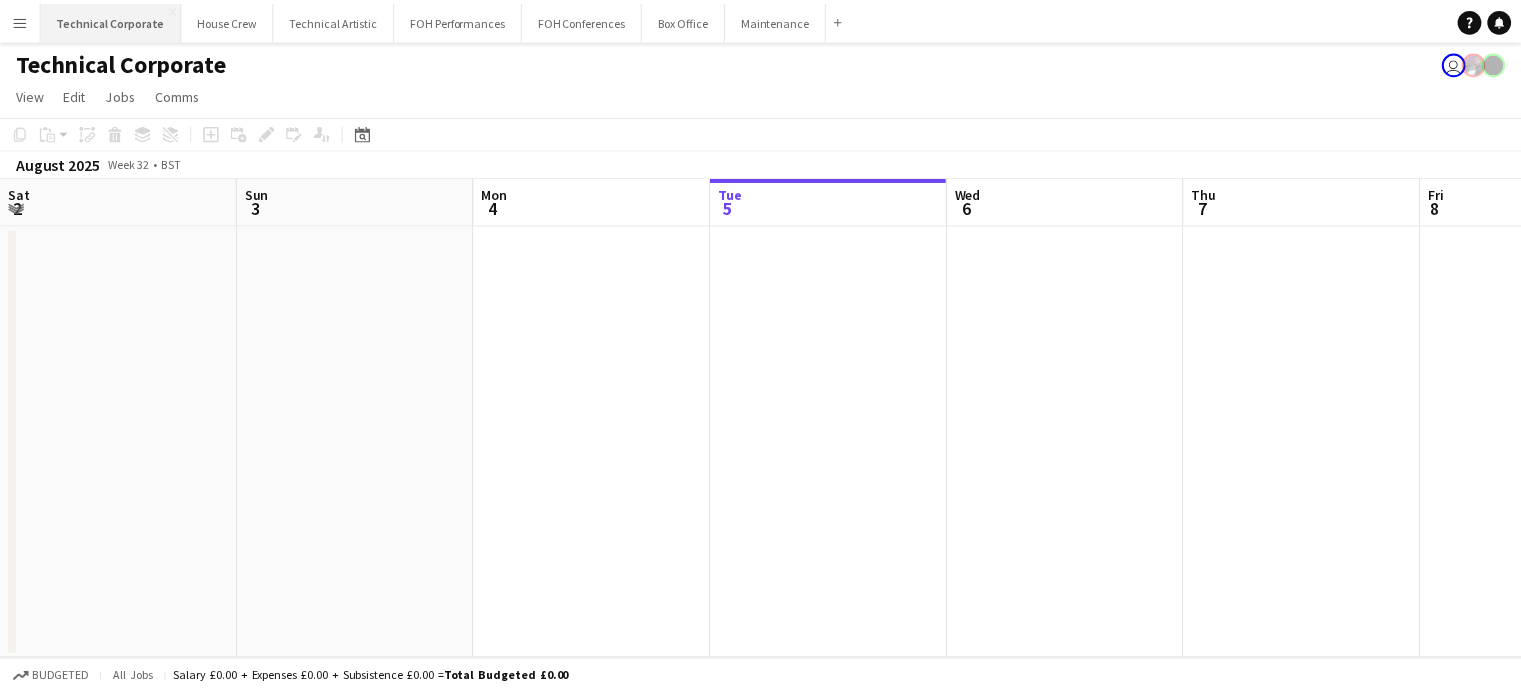 scroll, scrollTop: 0, scrollLeft: 478, axis: horizontal 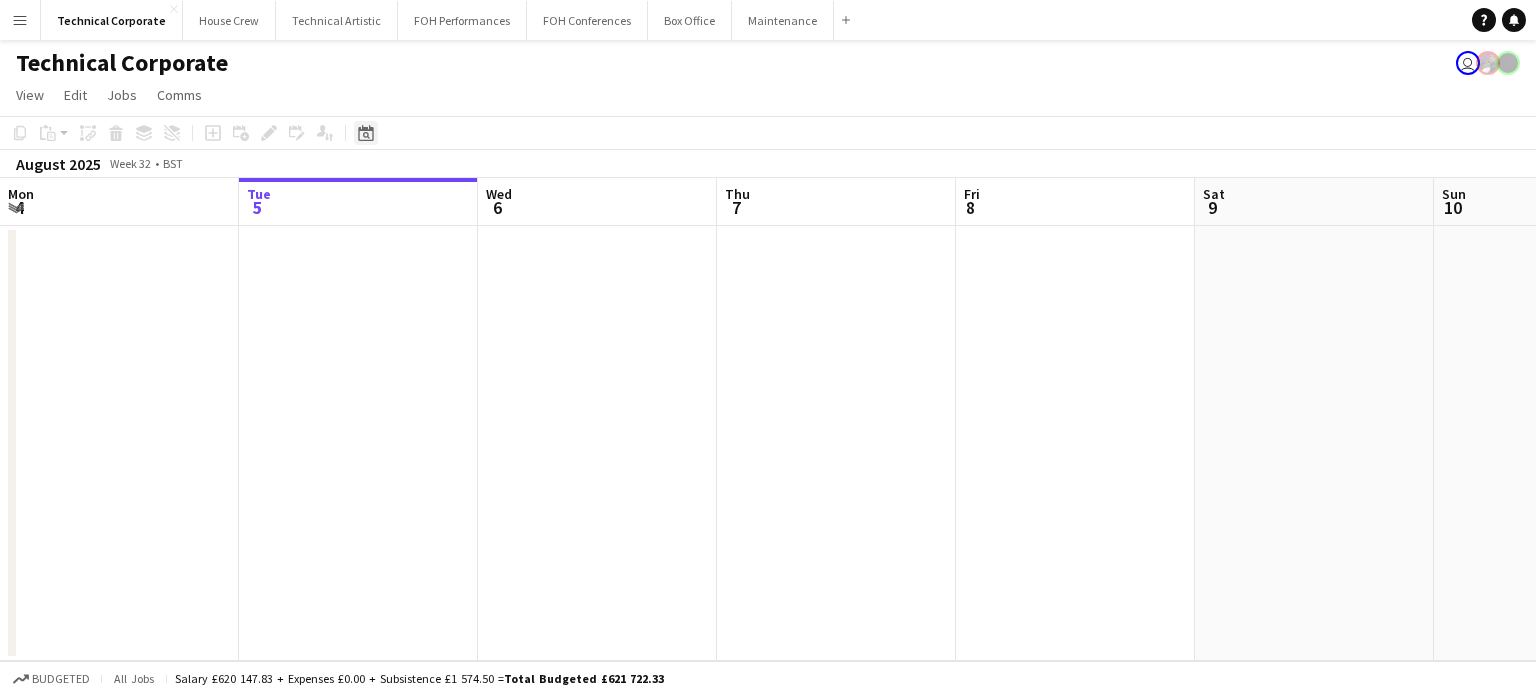 click on "Date picker" at bounding box center [366, 133] 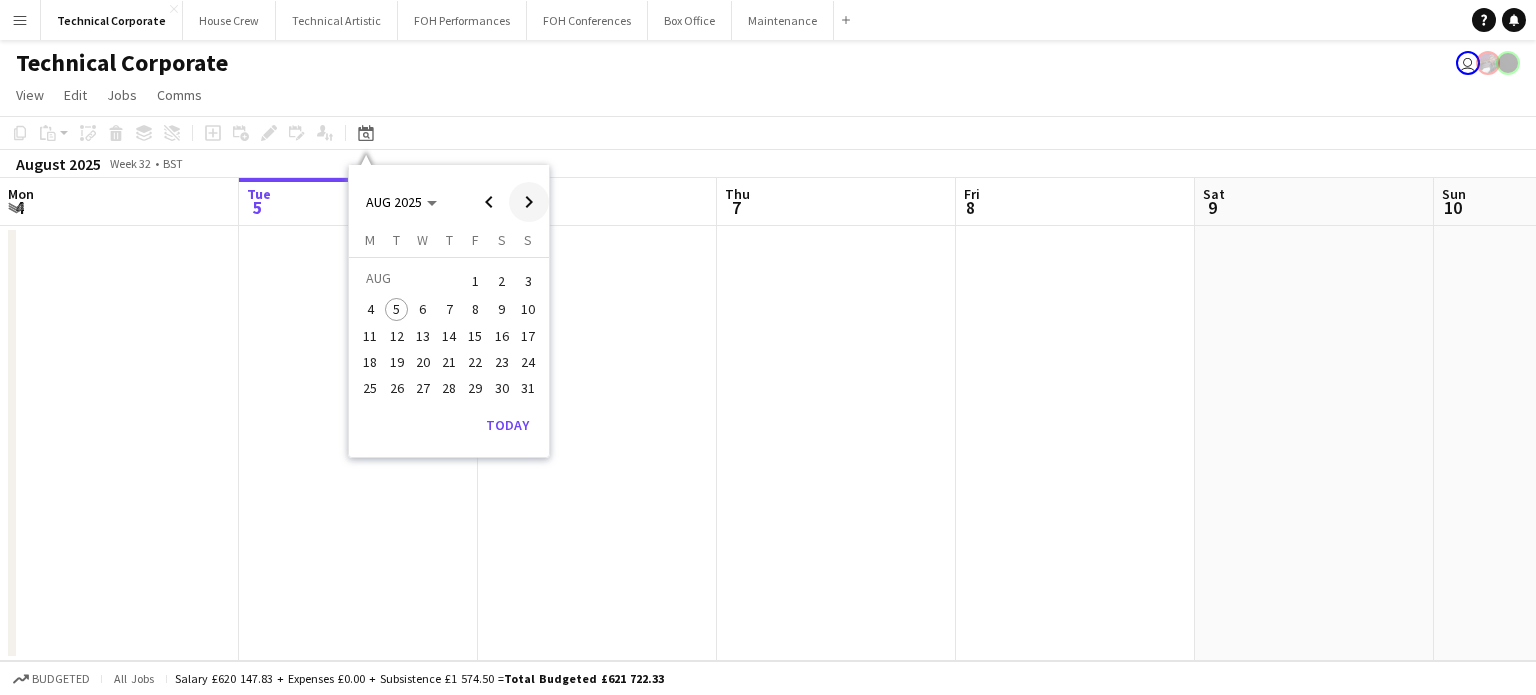 click at bounding box center [529, 202] 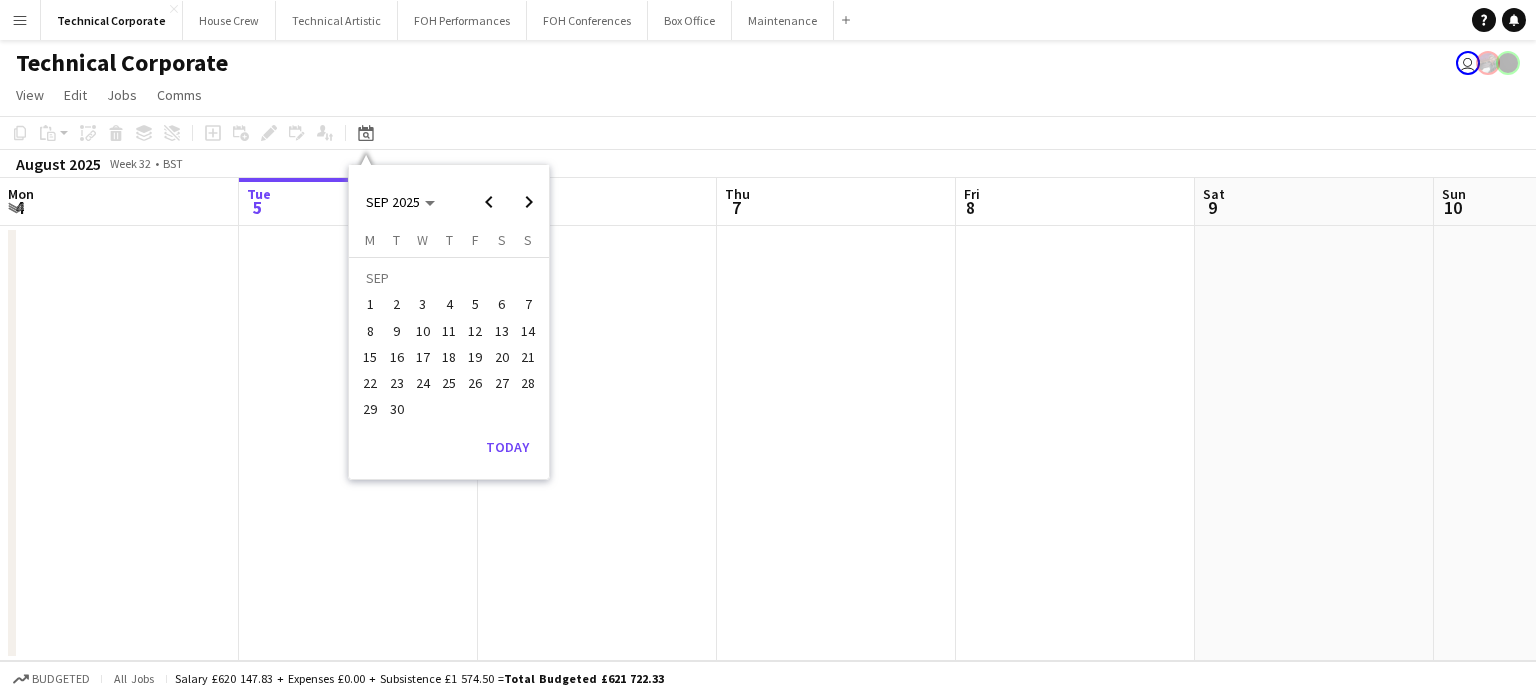 click on "16" at bounding box center (397, 357) 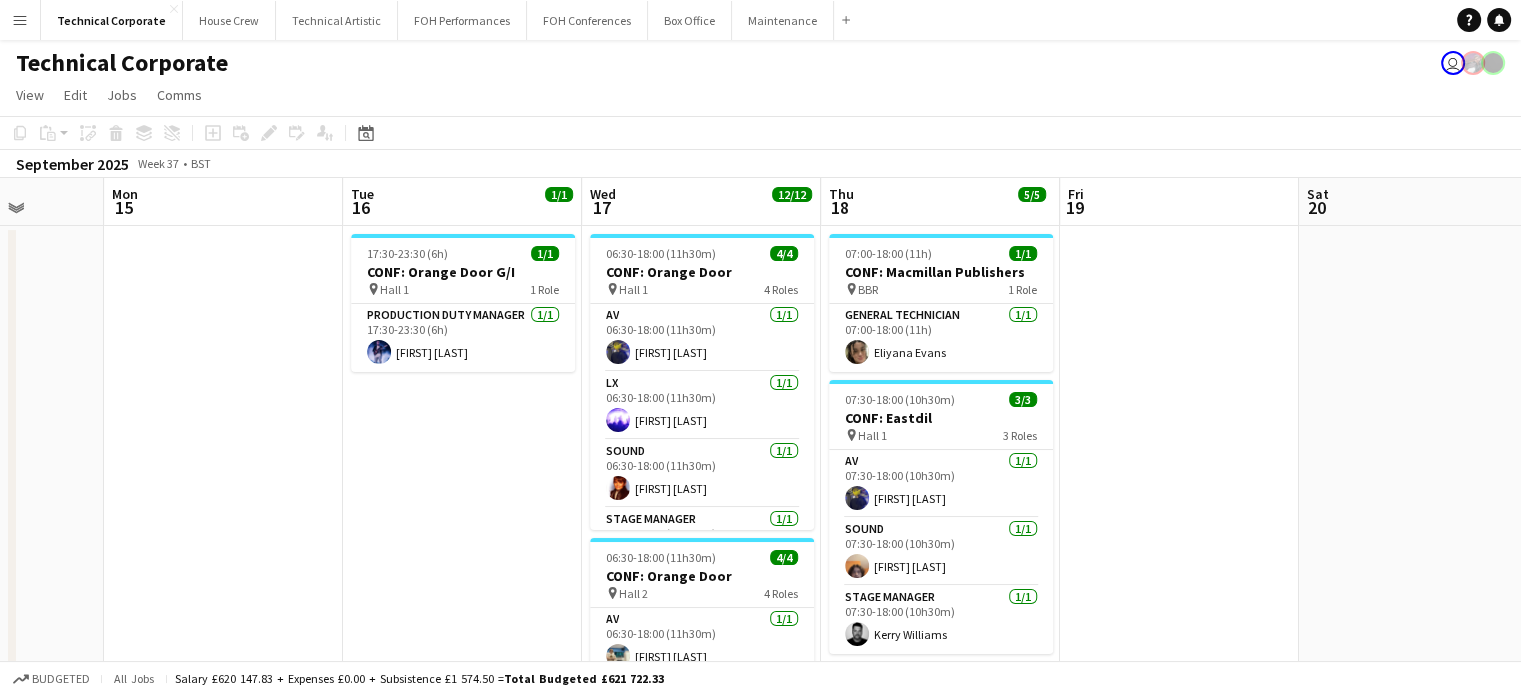 scroll, scrollTop: 0, scrollLeft: 868, axis: horizontal 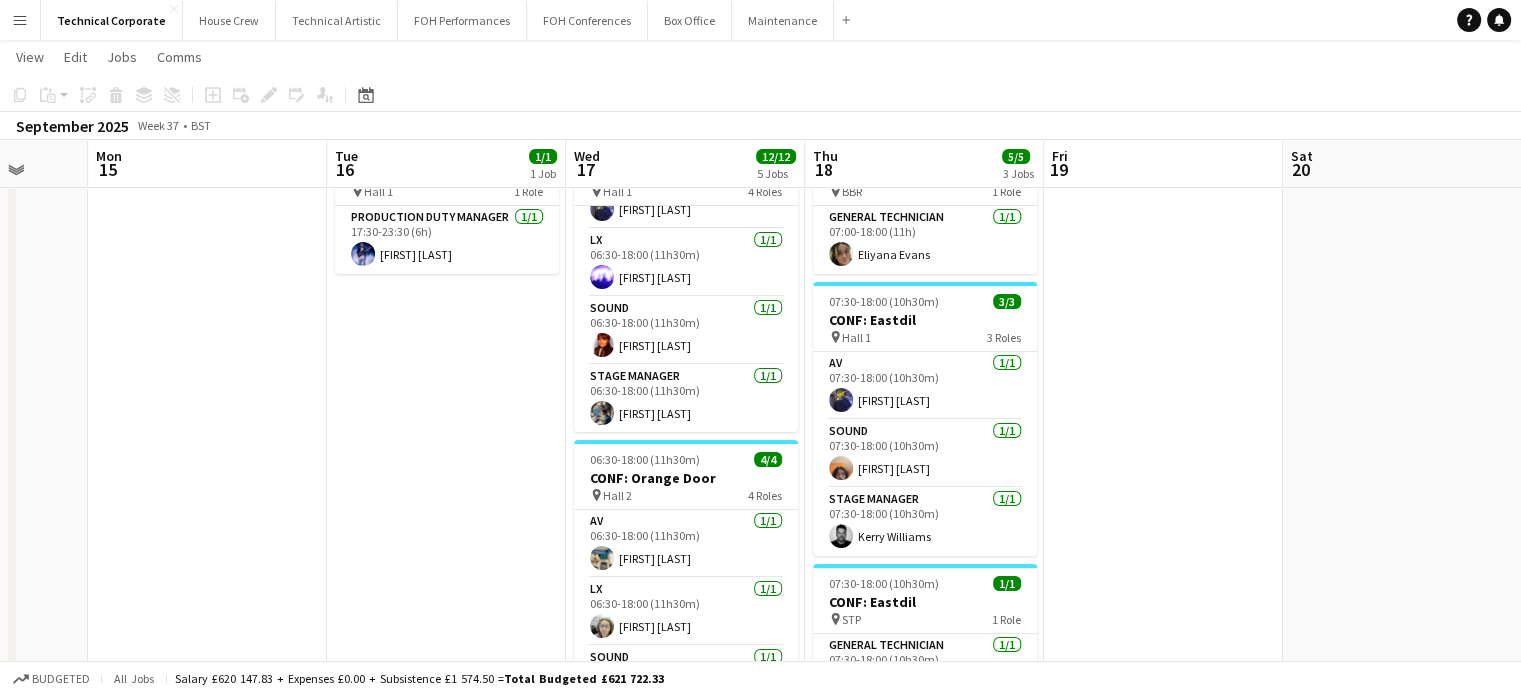 click on "17:30-23:30 (6h)    1/1   CONF: Orange Door G/I
pin
Hall 1   1 Role   Production Duty Manager   1/1   17:30-23:30 (6h)
[FIRST] [LAST]" at bounding box center [446, 707] 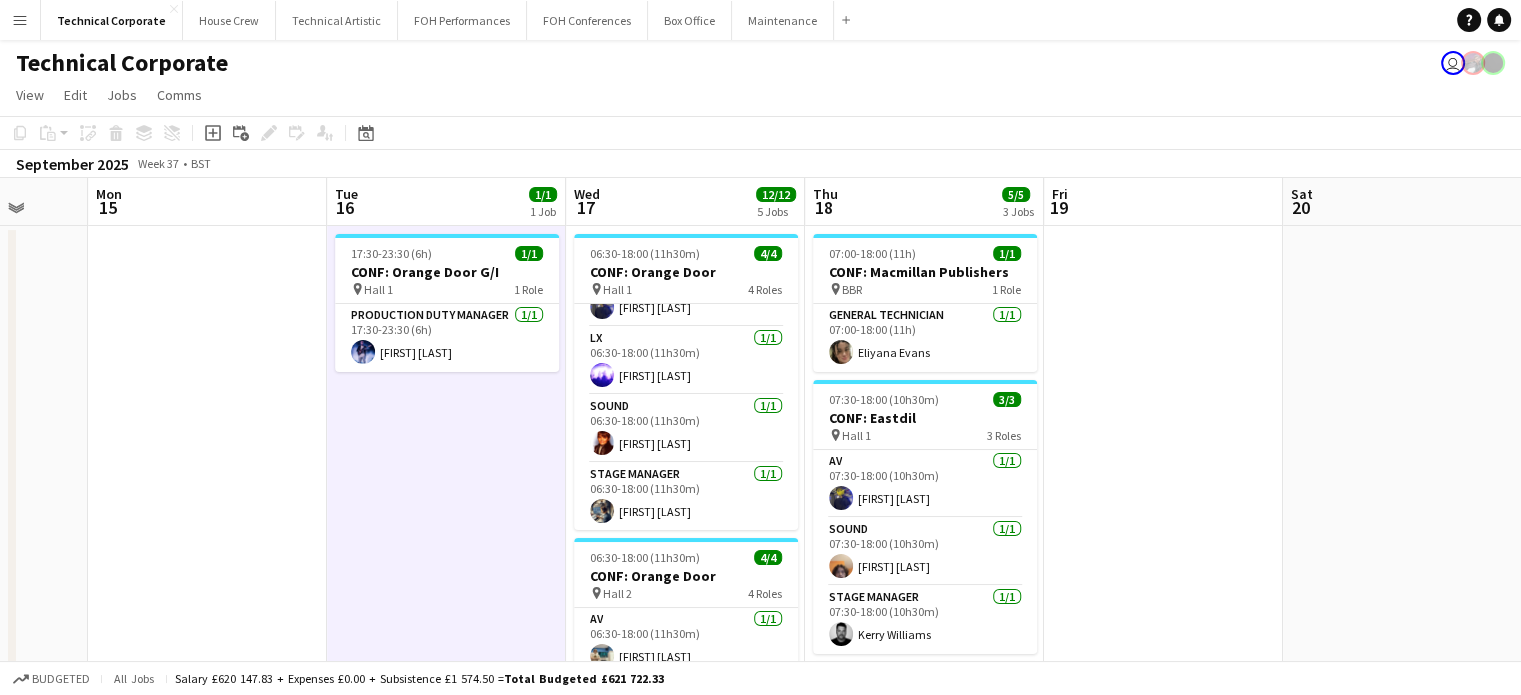 scroll, scrollTop: 0, scrollLeft: 0, axis: both 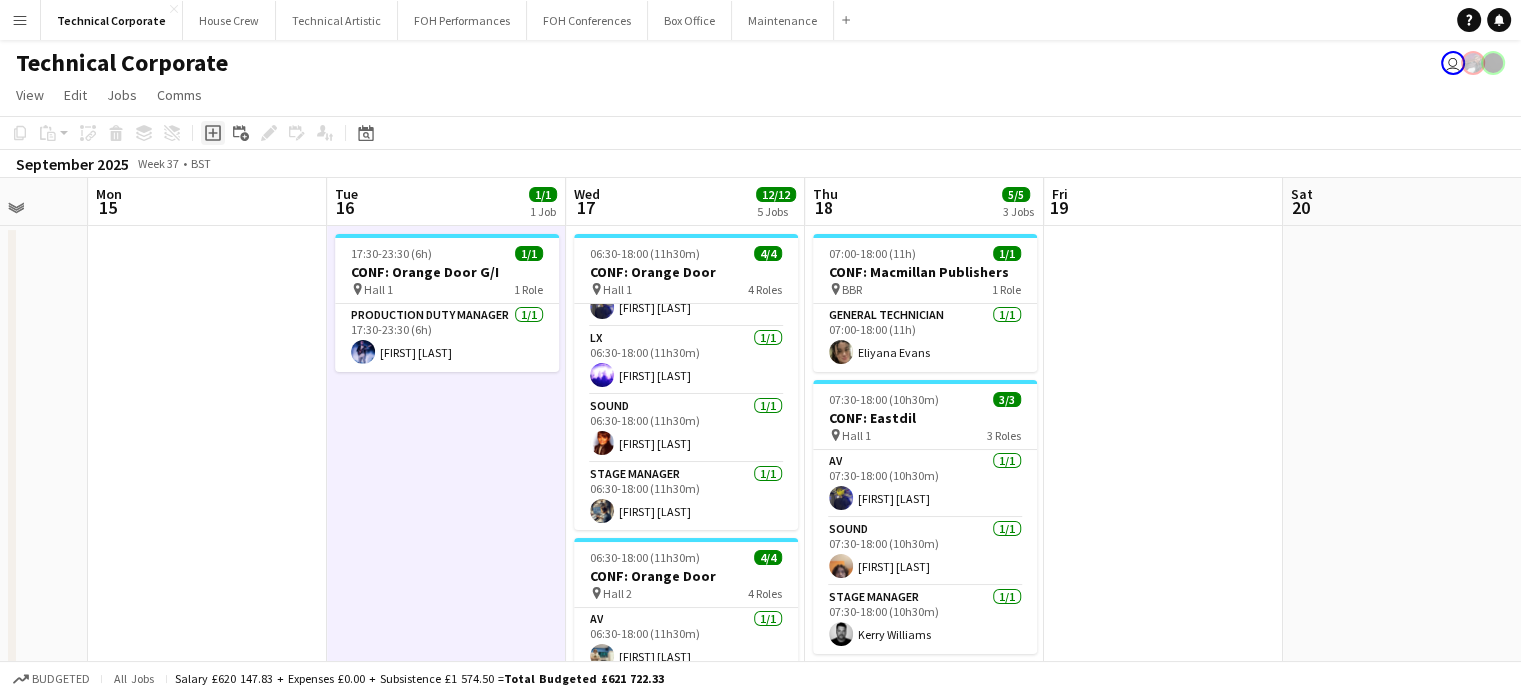 click on "Add job" 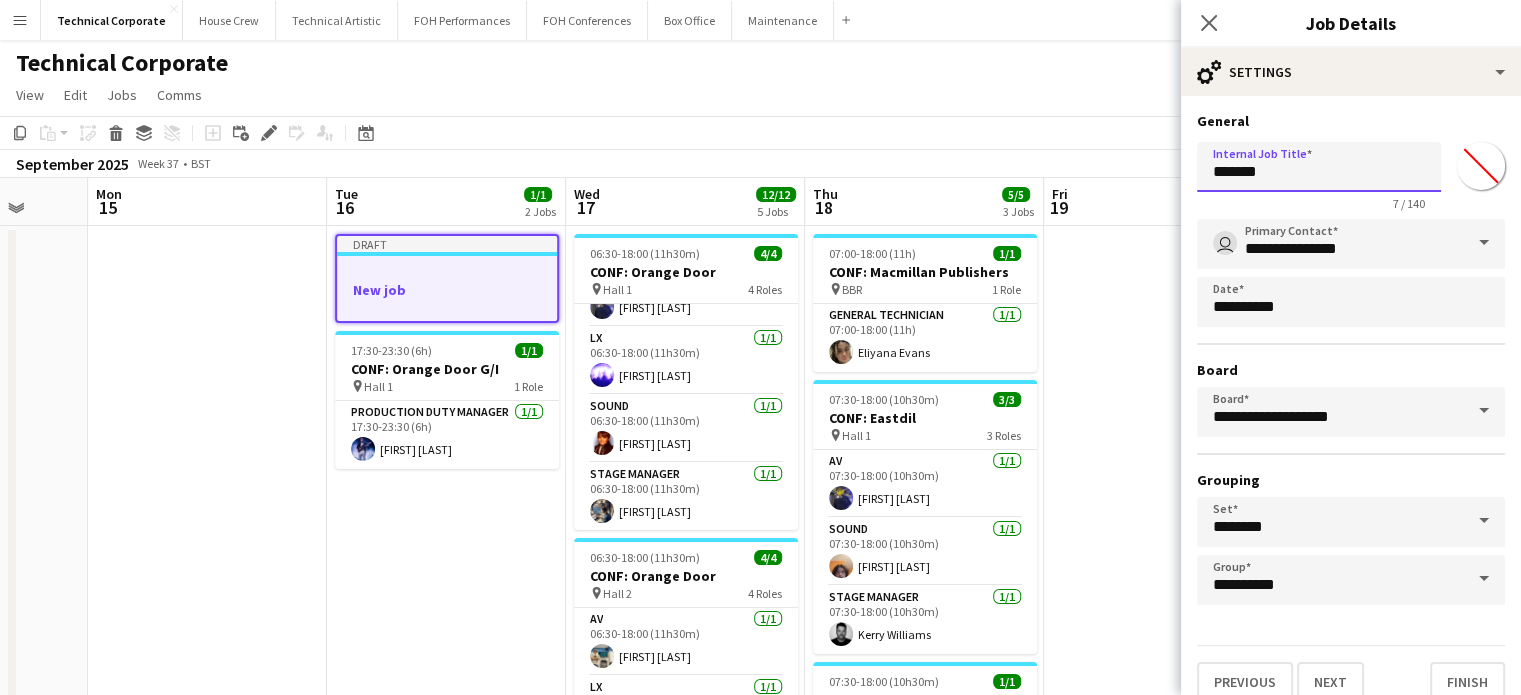 drag, startPoint x: 1288, startPoint y: 185, endPoint x: 1084, endPoint y: 159, distance: 205.65019 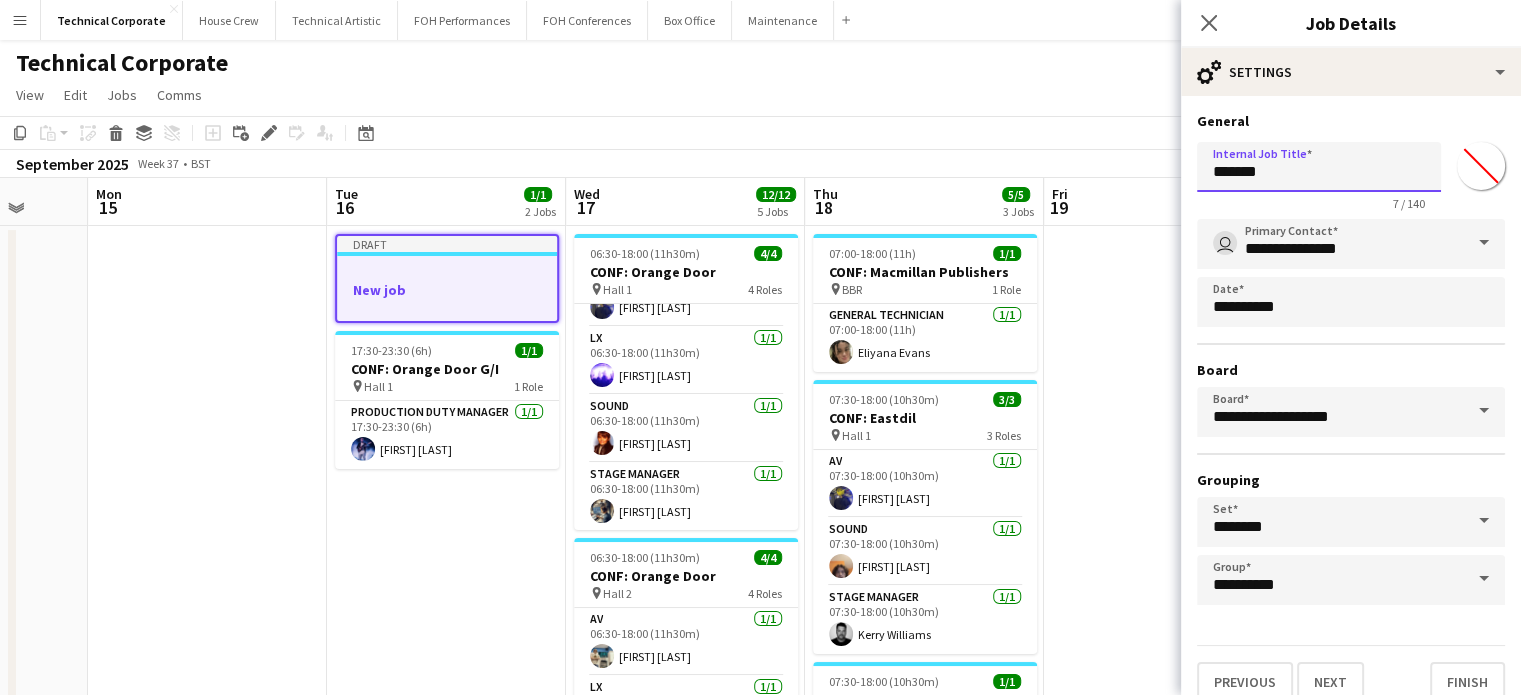 click on "Menu
Boards
Boards   Boards   All jobs   Status
Workforce
Workforce   My Workforce   Recruiting
Comms
Comms
Pay
Pay   Approvals
Platform Settings
Platform Settings   Your settings
Training Academy
Training Academy
Knowledge Base
Knowledge Base
Product Updates
Product Updates   Log Out   Privacy   Technical Corporate
Close
House Crew
Close
Technical Artistic
Close
FOH Performances
Close
FOH Conferences
Close
Box Office
Close
Maintenance
Close
Add
Help
Notifications" at bounding box center (760, 709) 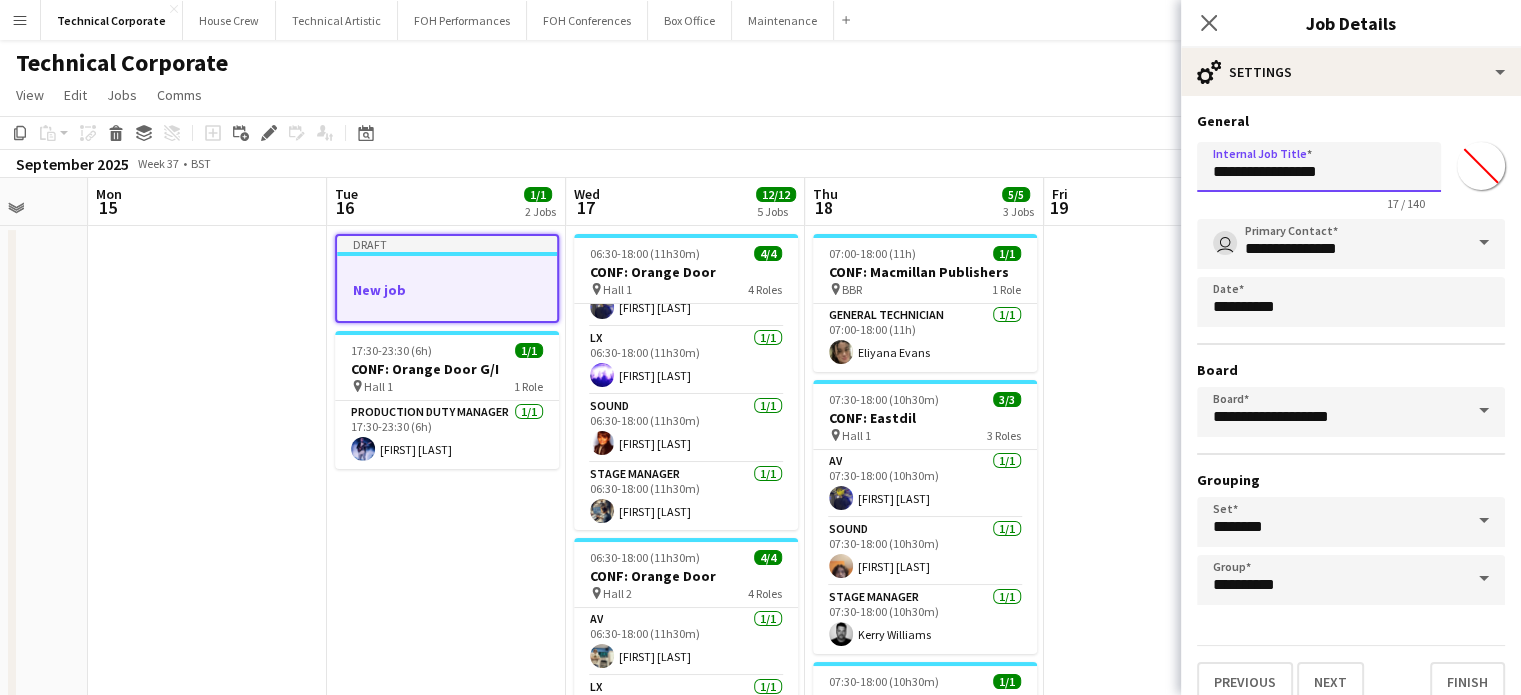 type on "**********" 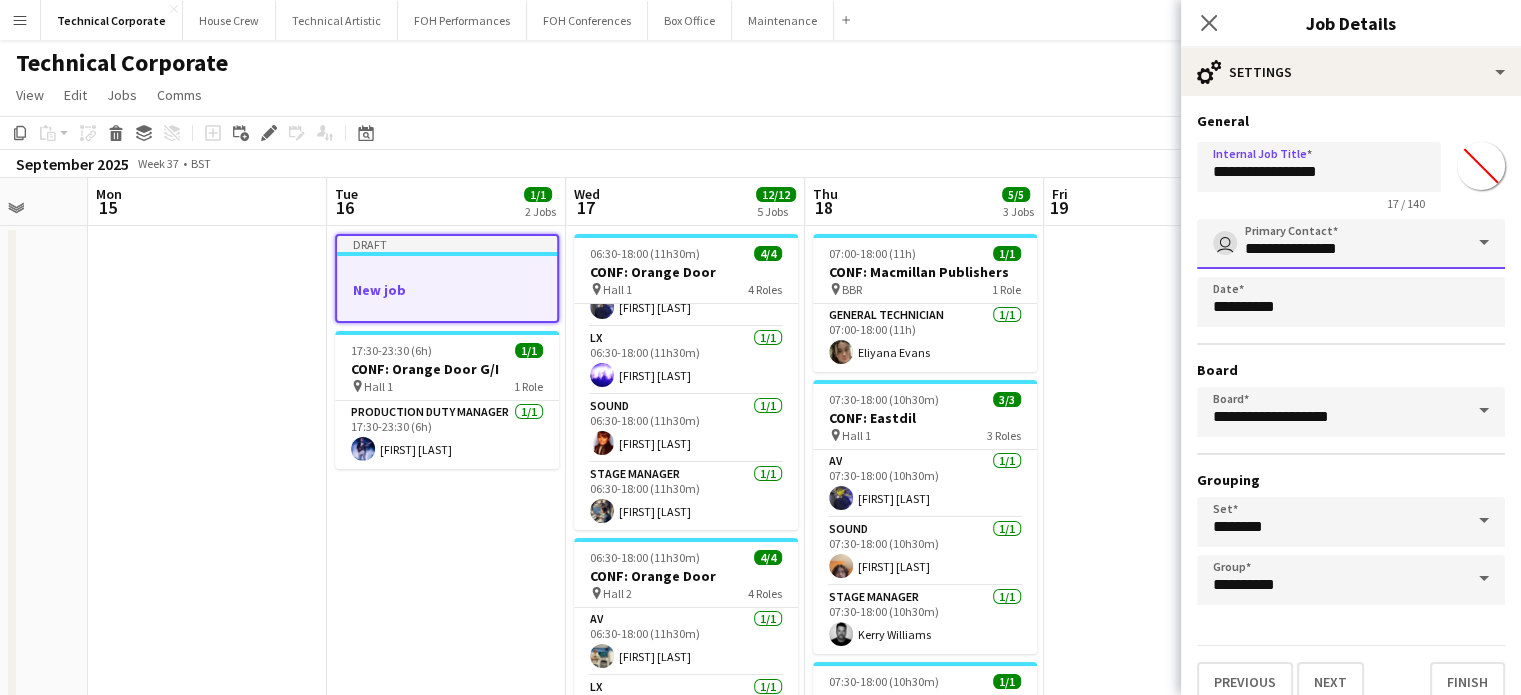 click on "**********" at bounding box center [1351, 244] 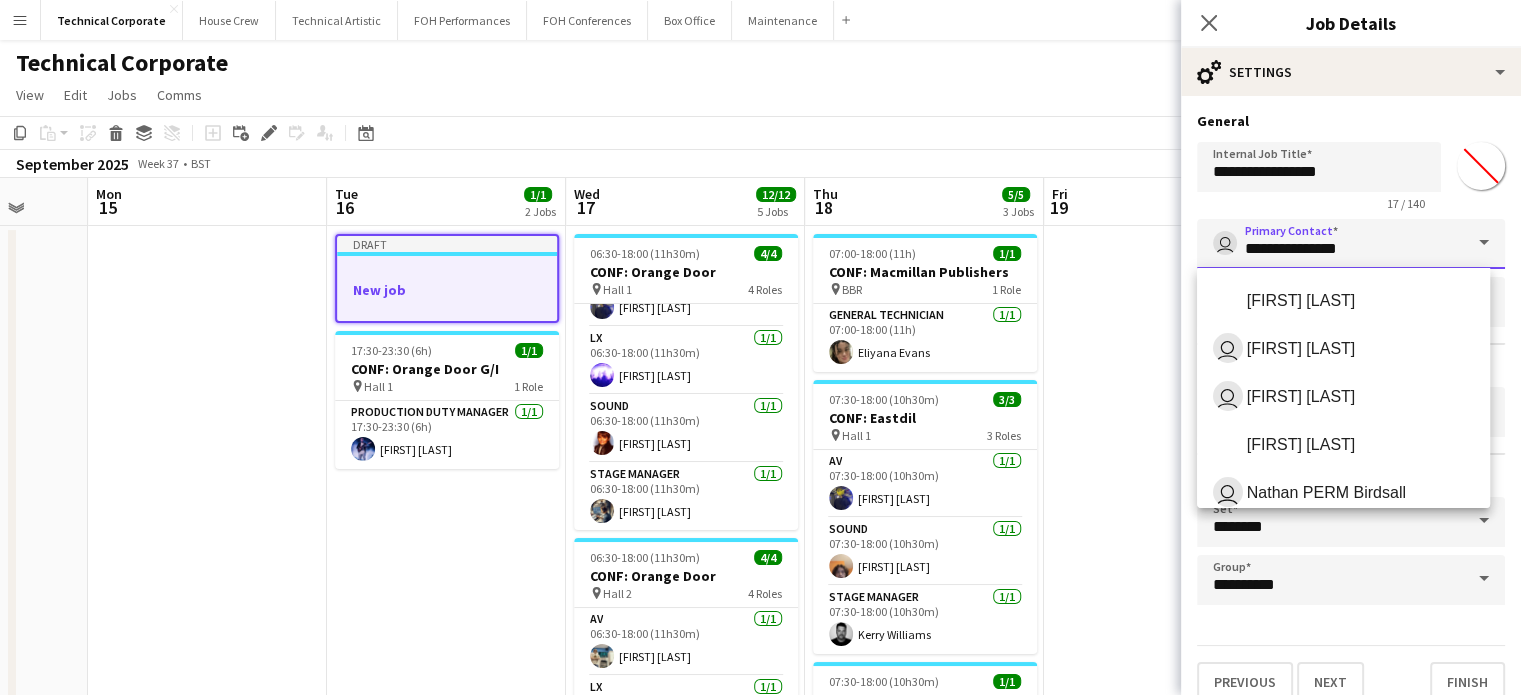 drag, startPoint x: 1394, startPoint y: 255, endPoint x: 1197, endPoint y: 255, distance: 197 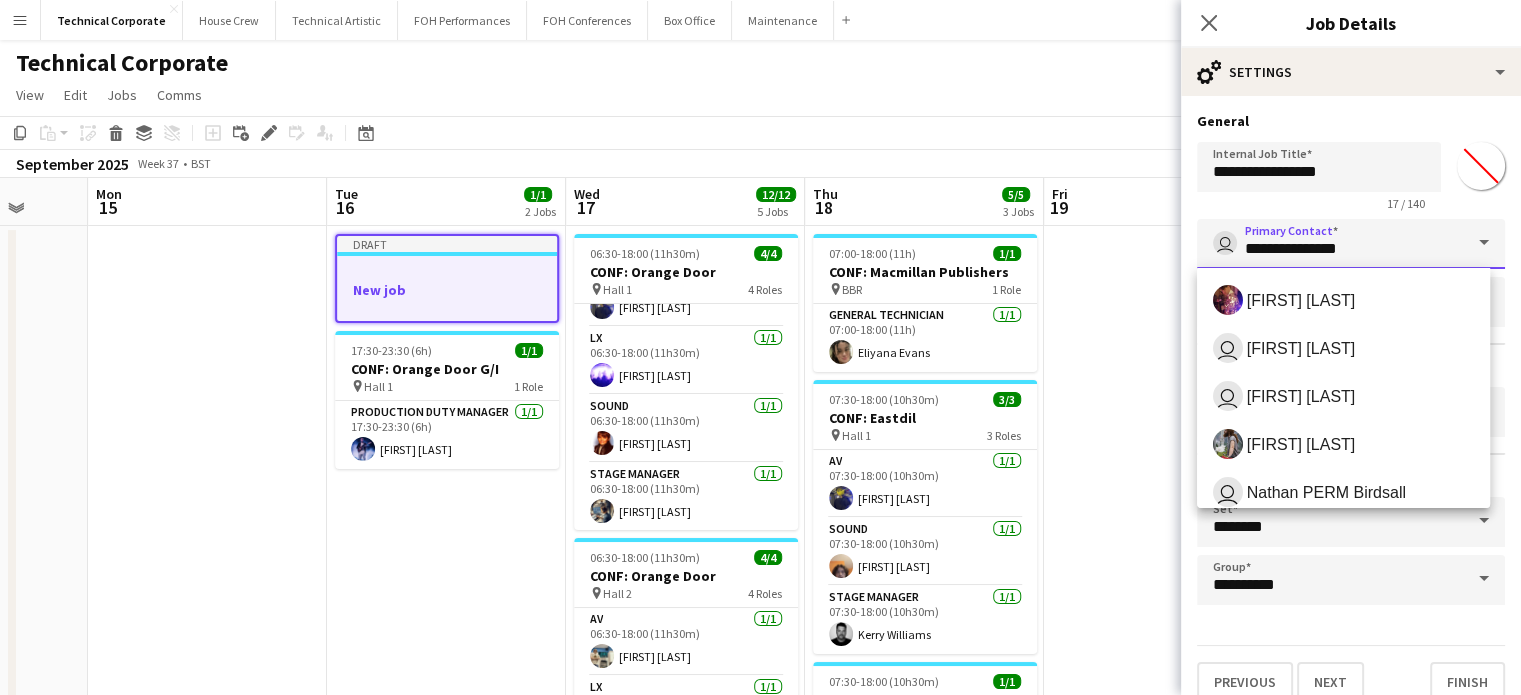 click on "**********" at bounding box center [1351, 244] 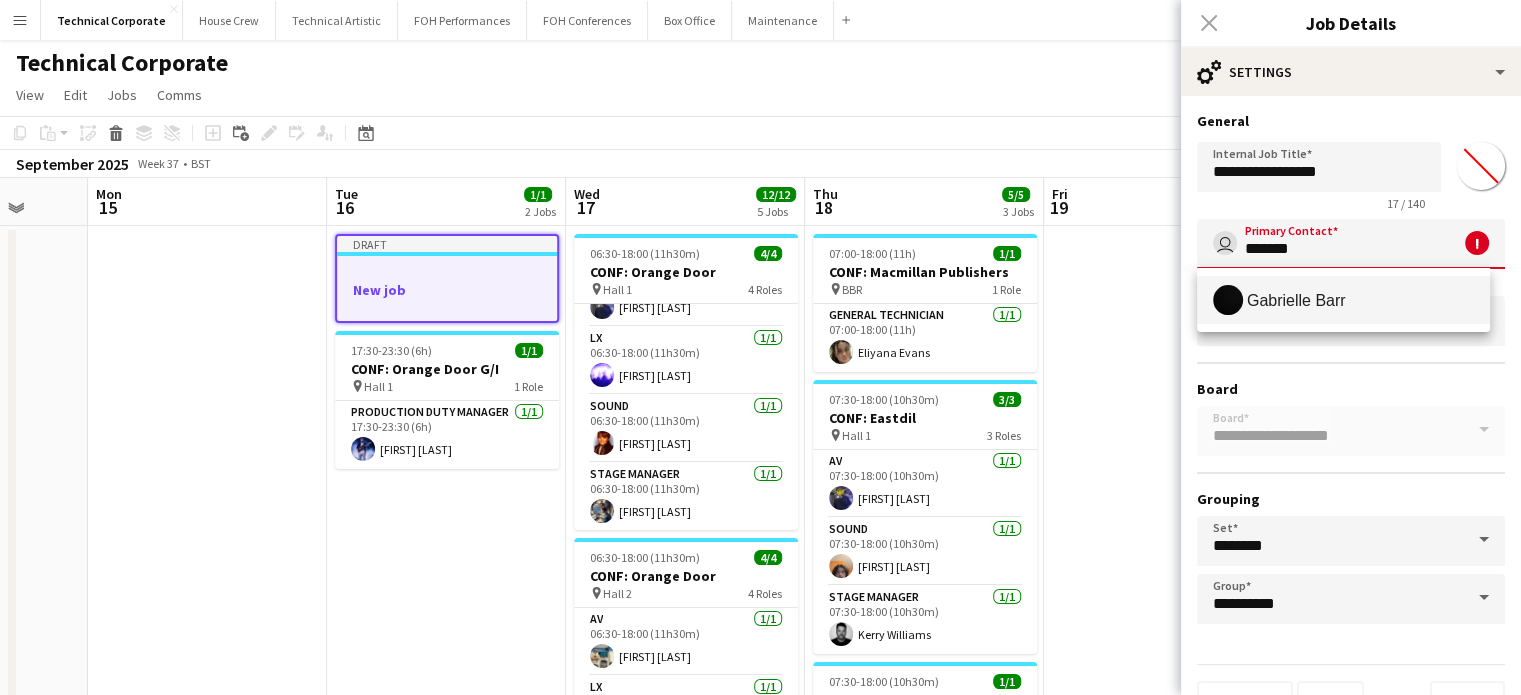 click on "Gabrielle Barr" at bounding box center [1296, 300] 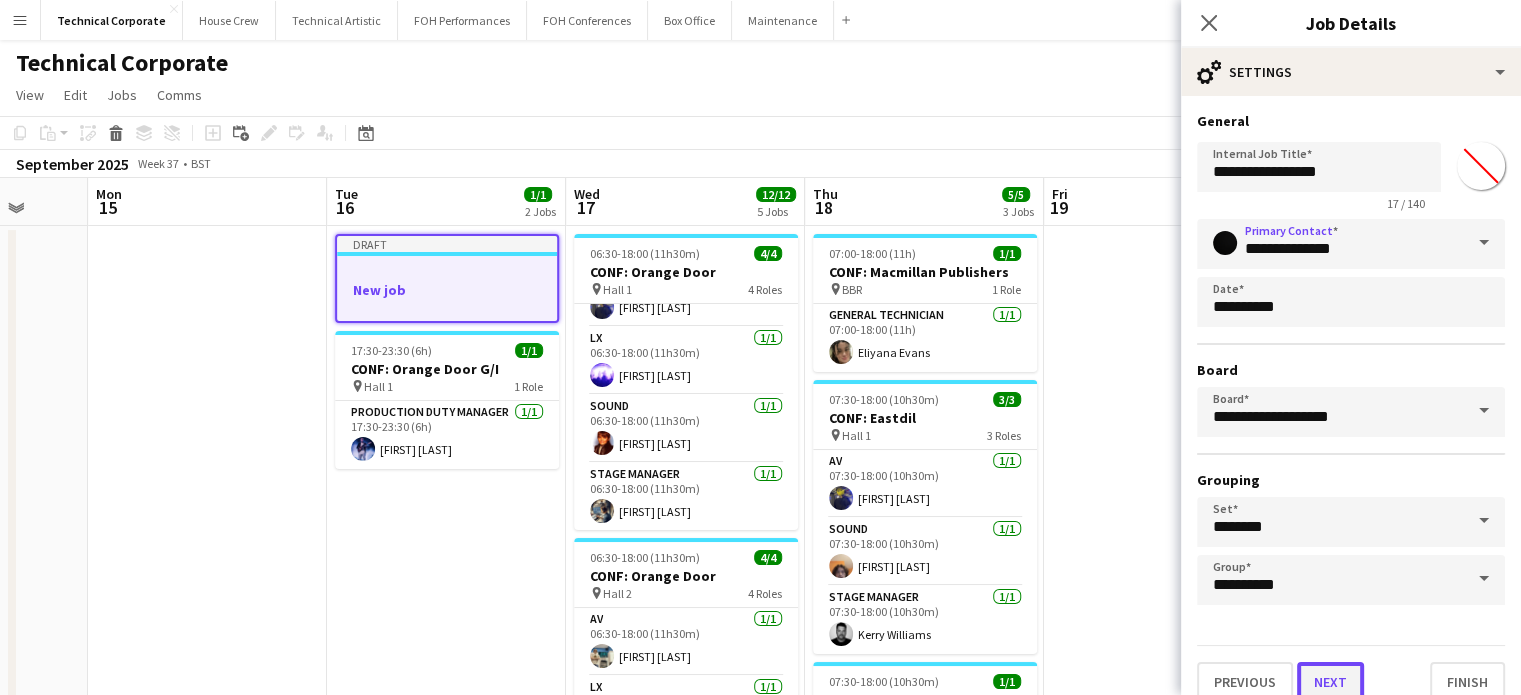 click on "Next" at bounding box center (1330, 682) 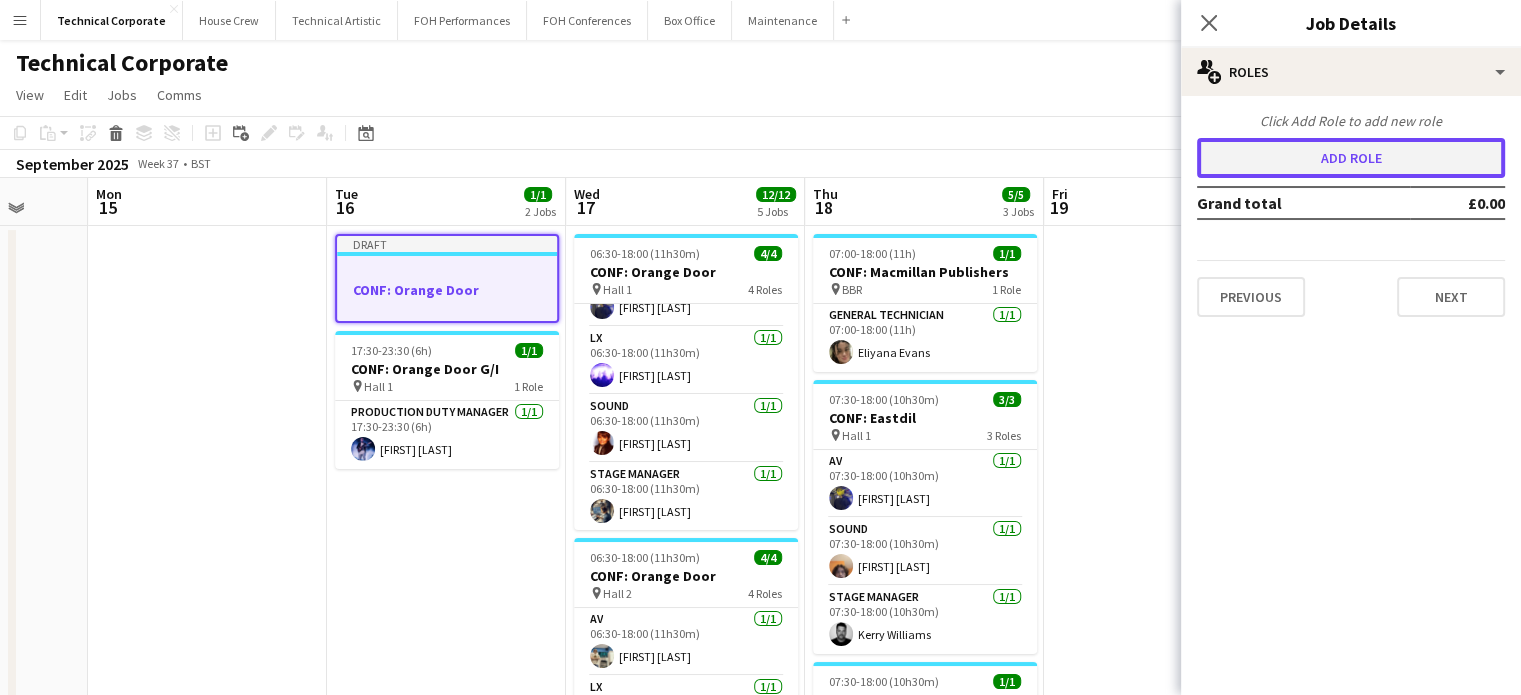 click on "Add role" at bounding box center (1351, 158) 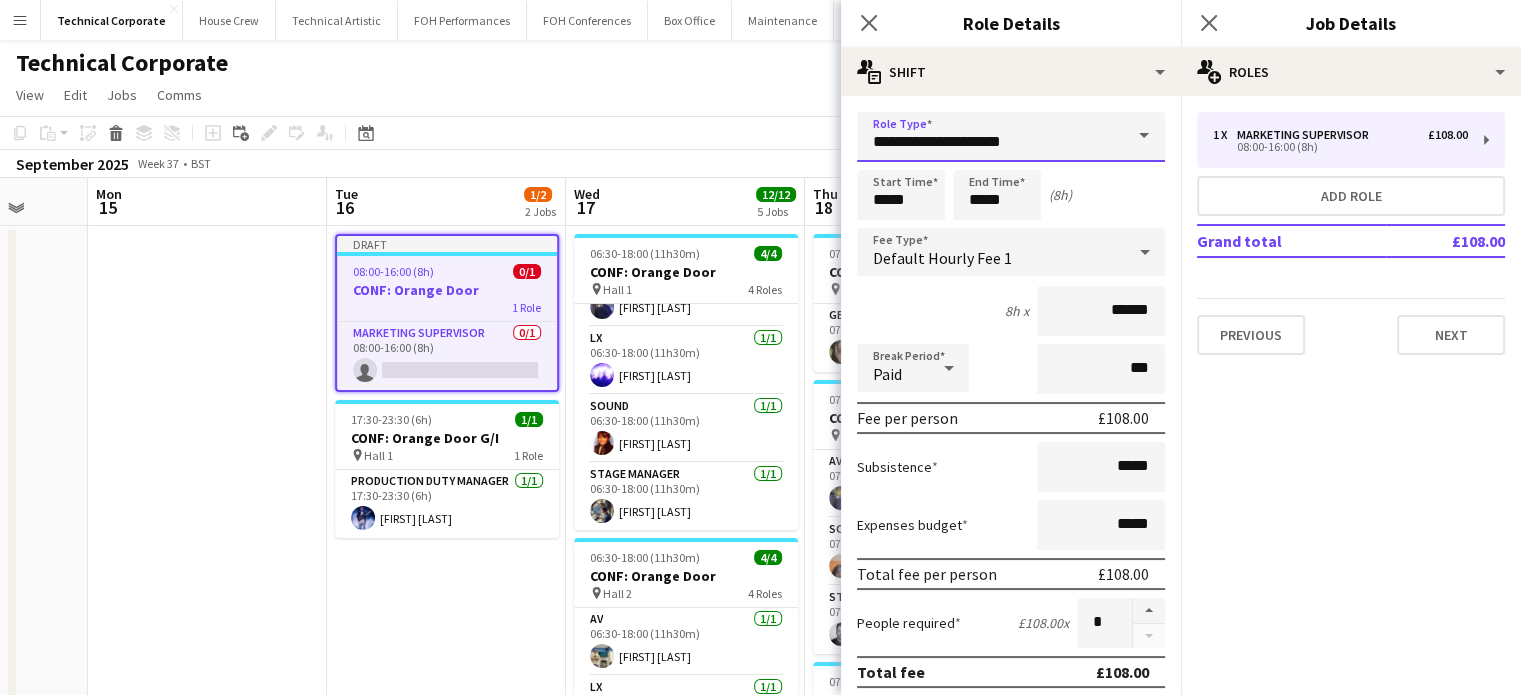 drag, startPoint x: 1037, startPoint y: 139, endPoint x: 815, endPoint y: 133, distance: 222.08107 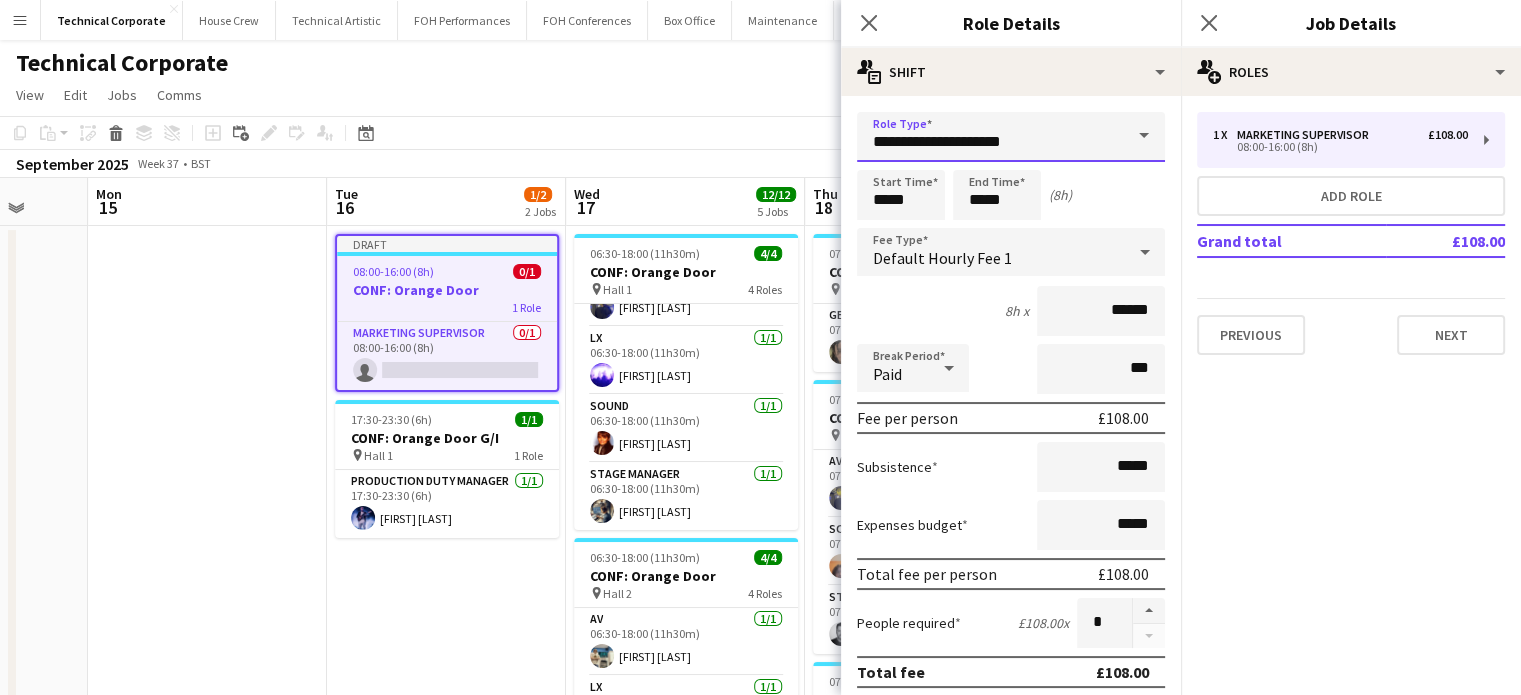 click on "Menu
Boards
Boards   Boards   All jobs   Status
Workforce
Workforce   My Workforce   Recruiting
Comms
Comms
Pay
Pay   Approvals
Platform Settings
Platform Settings   Your settings
Training Academy
Training Academy
Knowledge Base
Knowledge Base
Product Updates
Product Updates   Log Out   Privacy   Technical Corporate
Close
House Crew
Close
Technical Artistic
Close
FOH Performances
Close
FOH Conferences
Close
Box Office
Close
Maintenance
Close
Add
Help
Notifications" at bounding box center (760, 709) 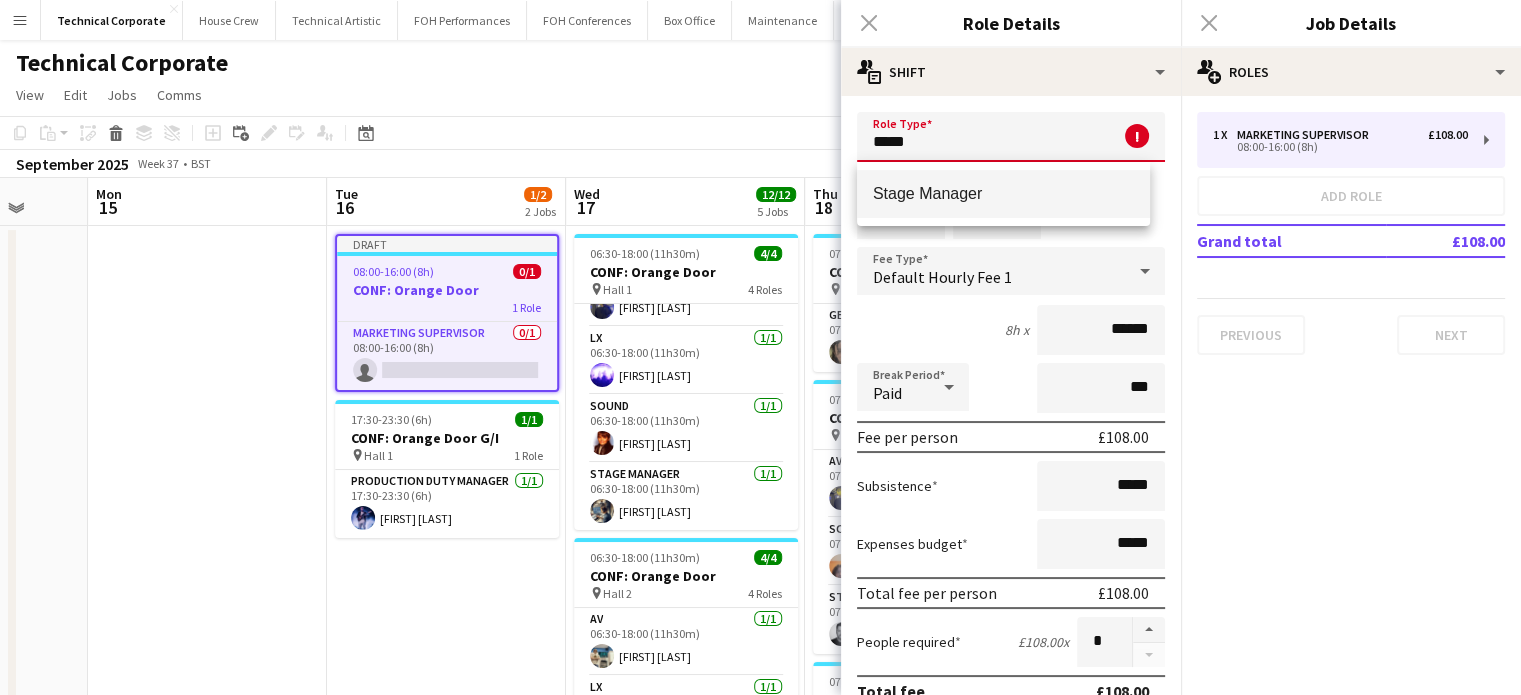 click on "Stage Manager" at bounding box center [1003, 194] 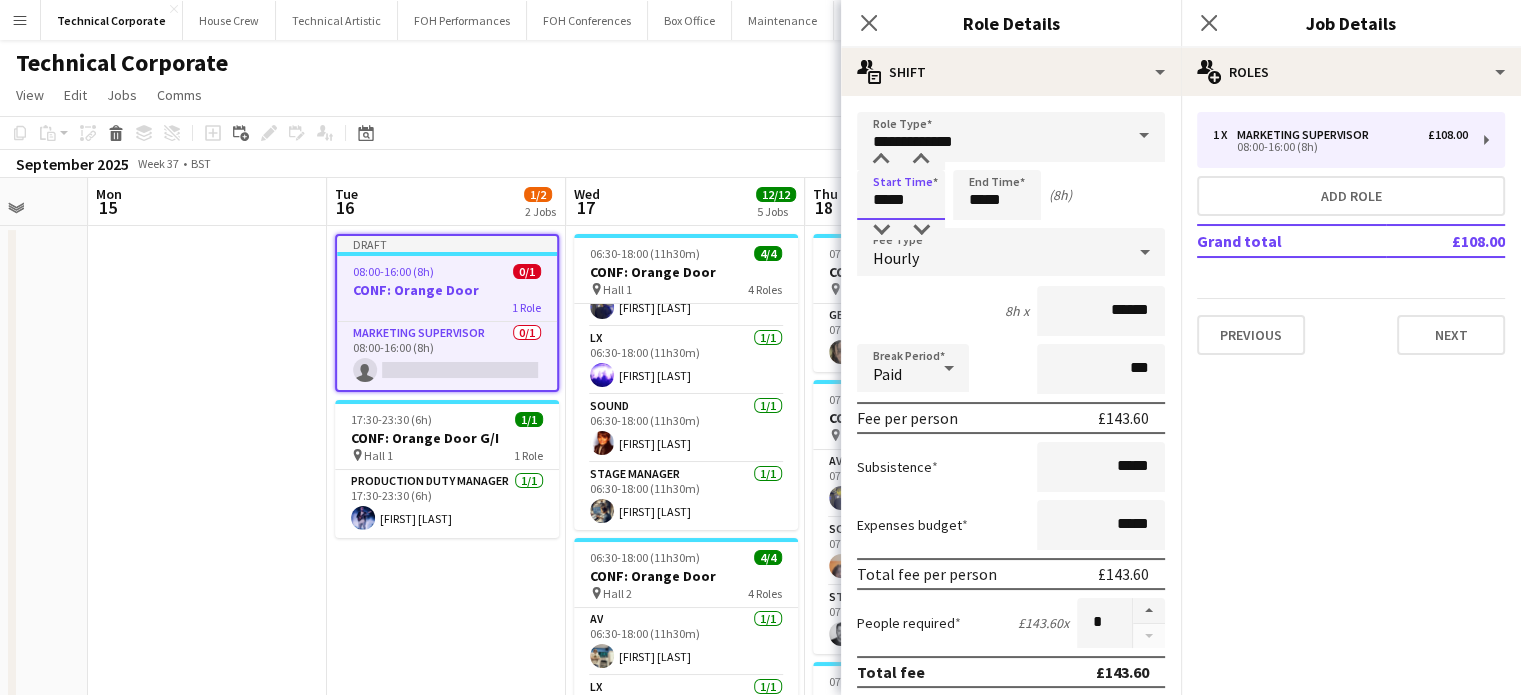 drag, startPoint x: 885, startPoint y: 200, endPoint x: 868, endPoint y: 198, distance: 17.117243 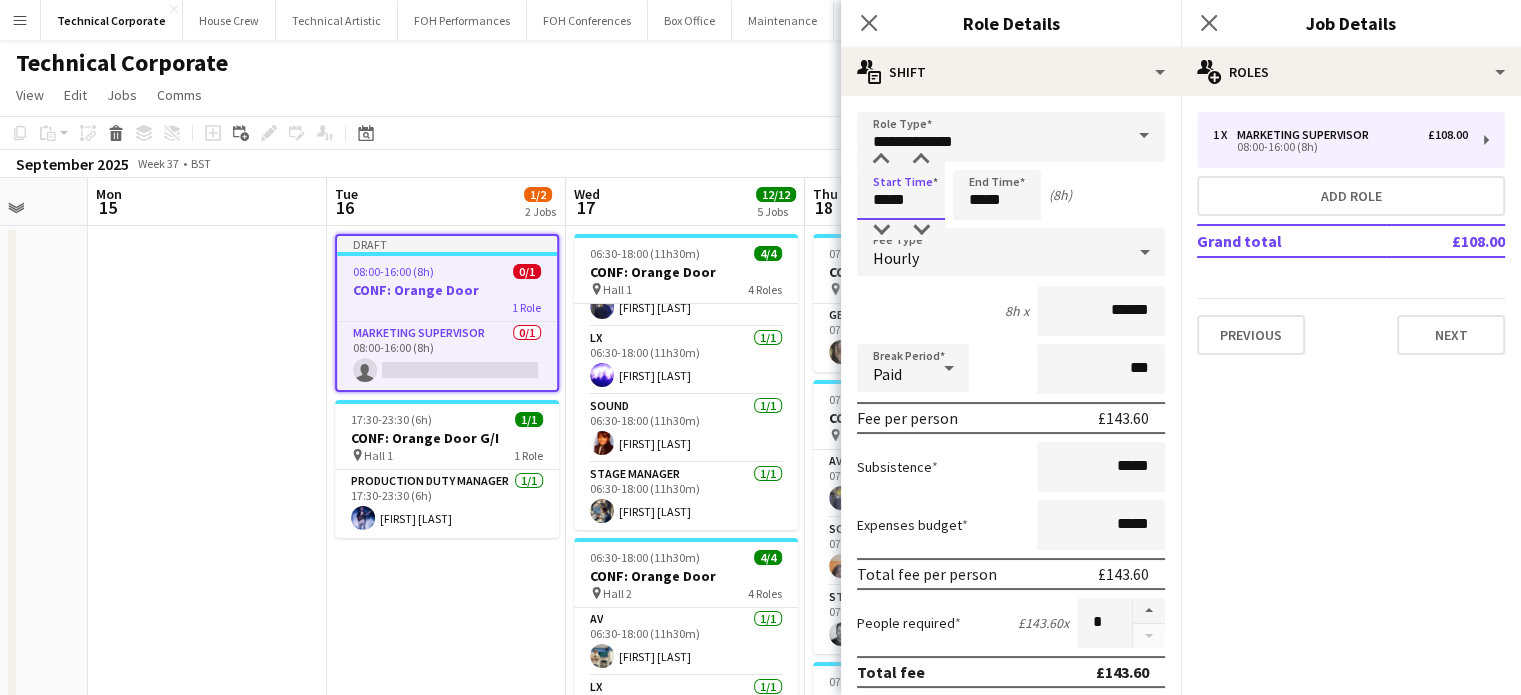 click on "*****" at bounding box center (901, 195) 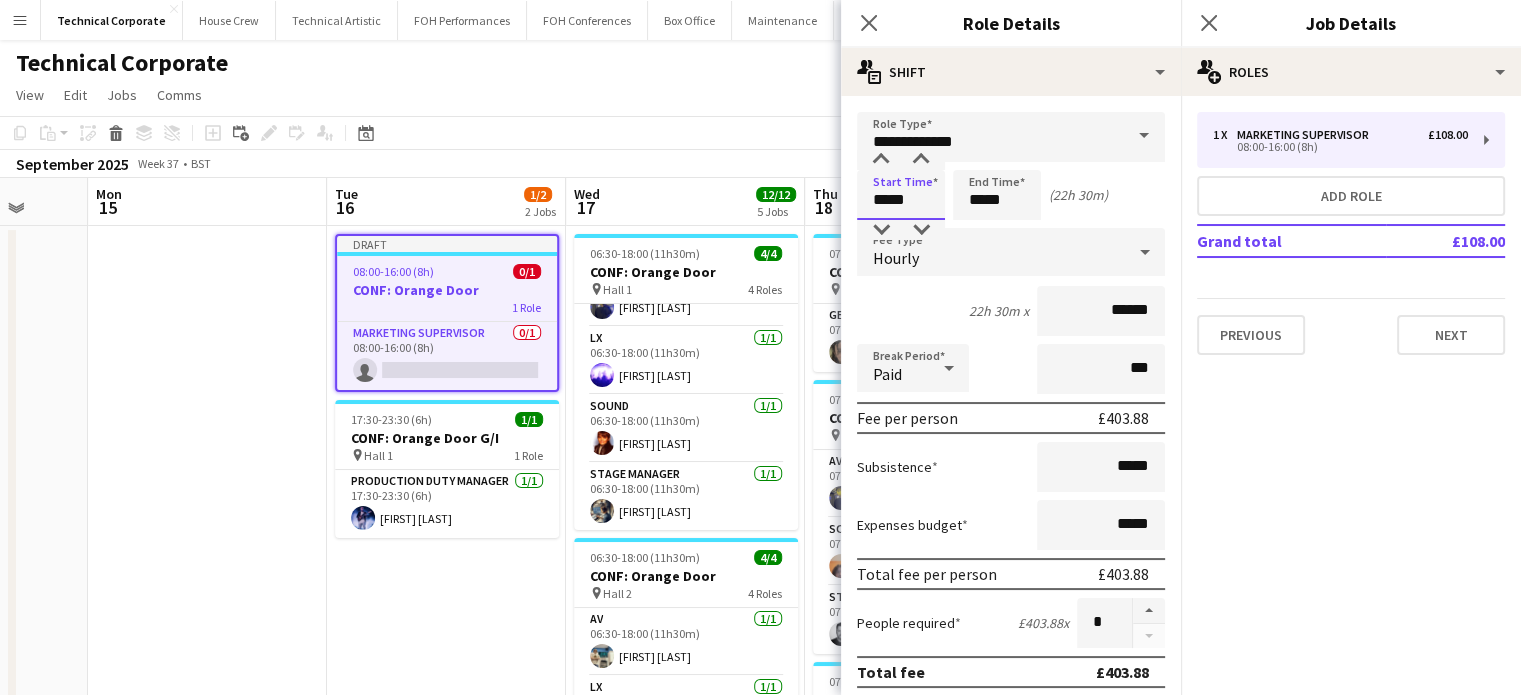 type on "*****" 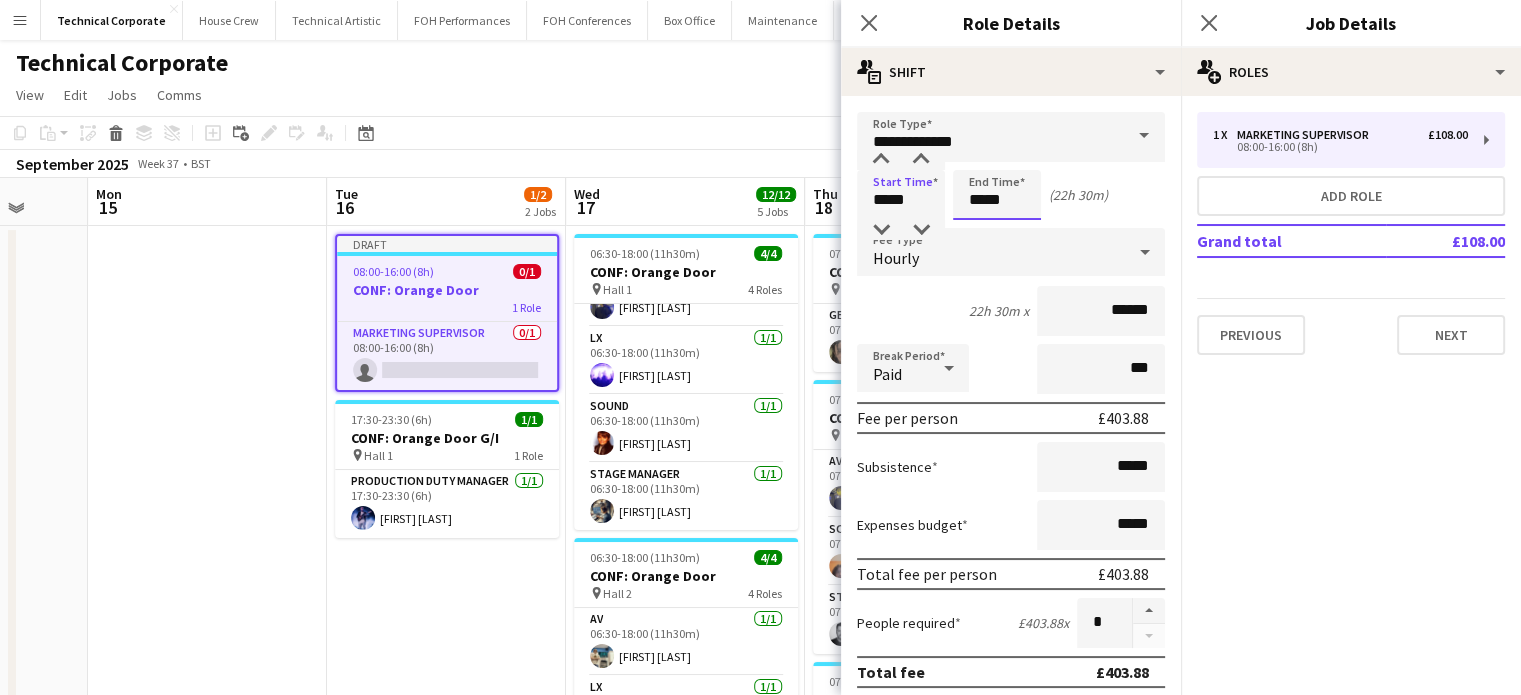 click on "*****" at bounding box center [997, 195] 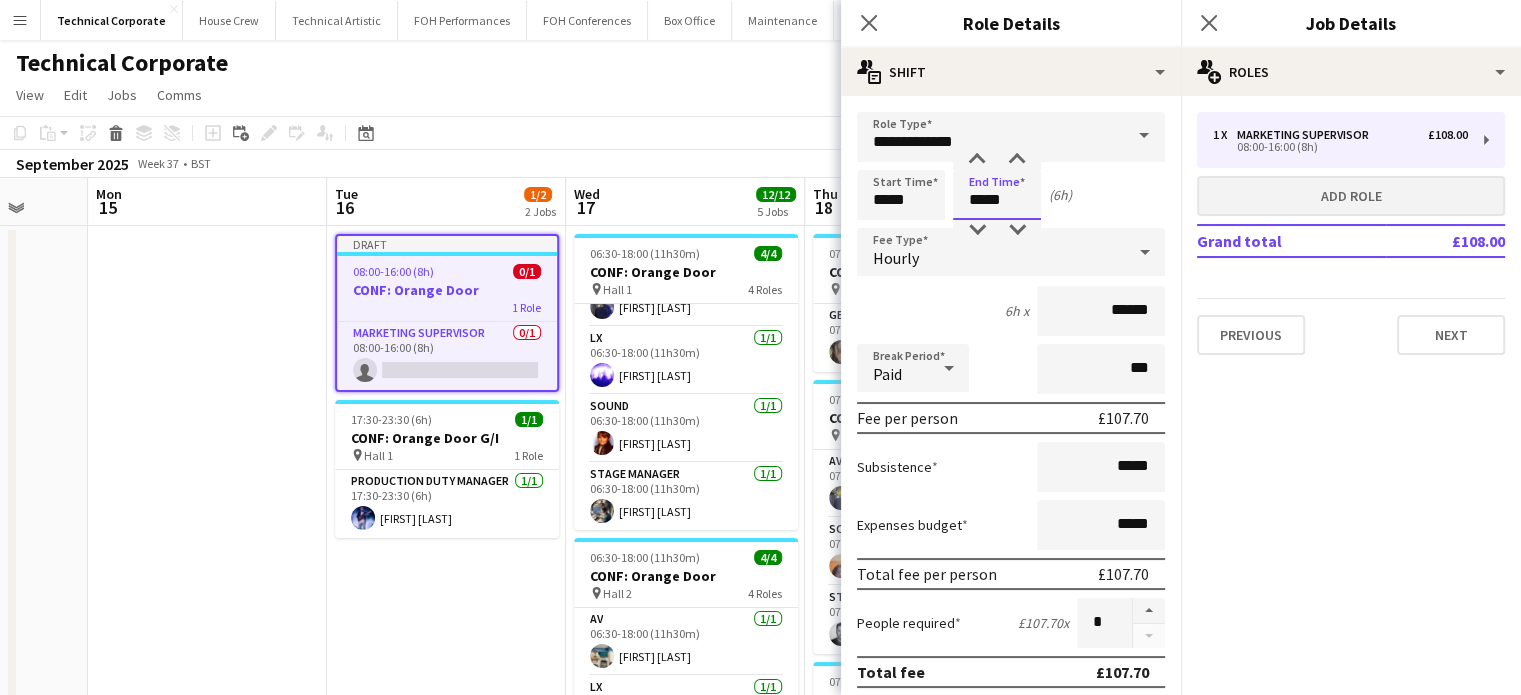 type on "*****" 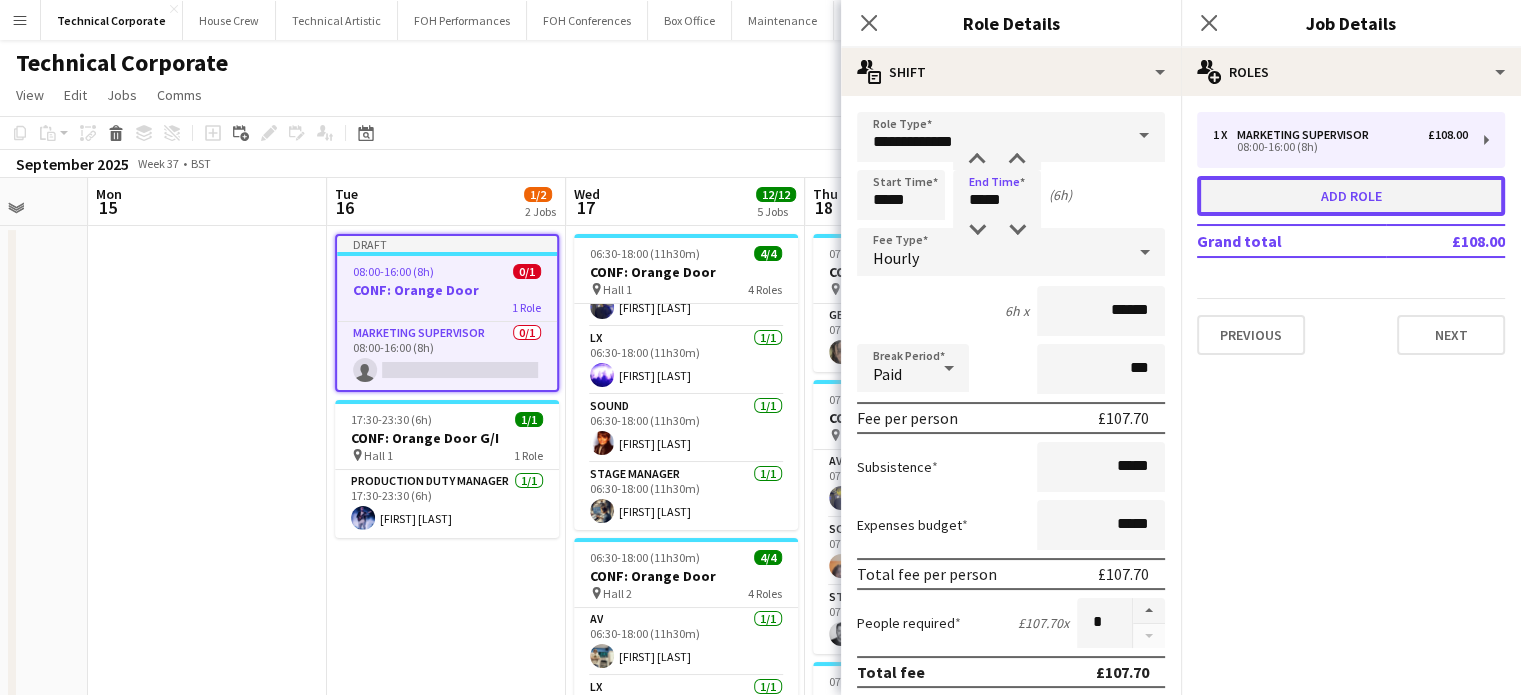 click on "Add role" at bounding box center [1351, 196] 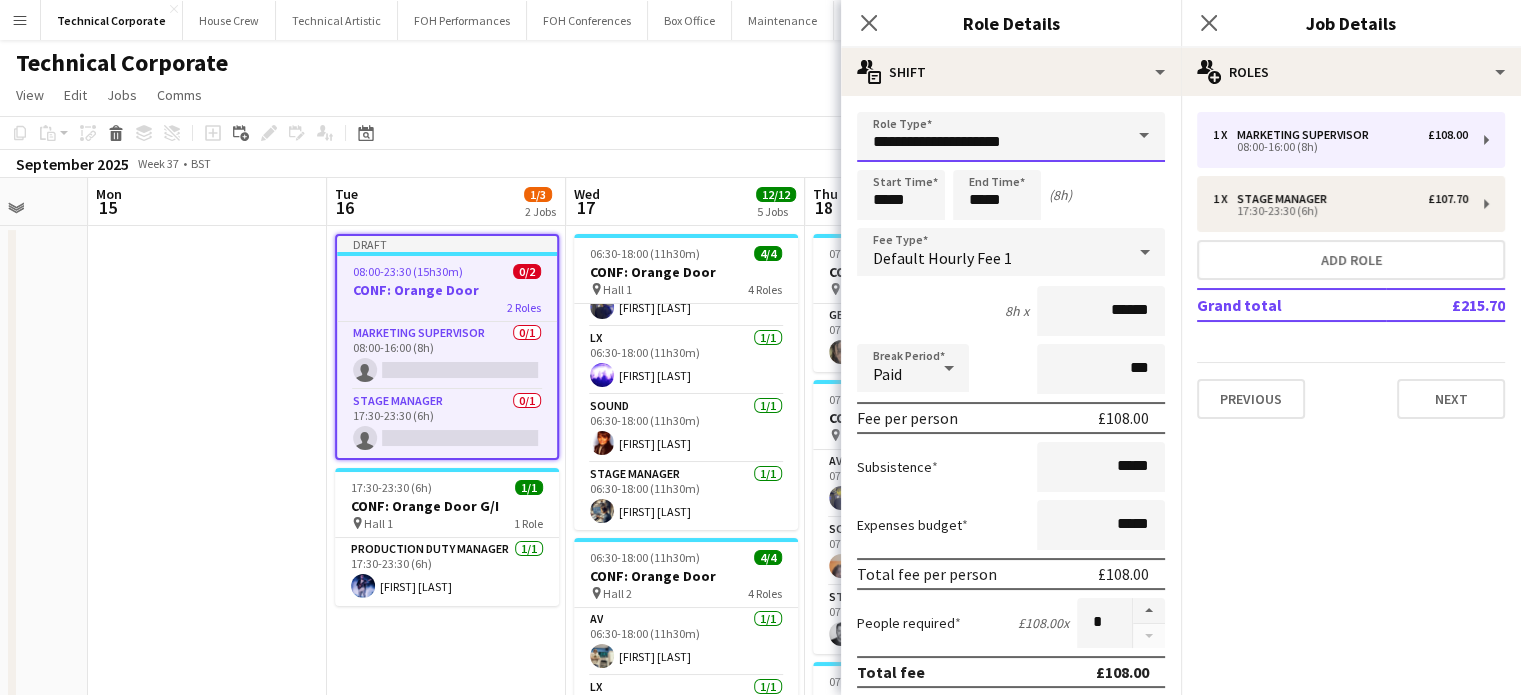 click on "**********" at bounding box center (1011, 137) 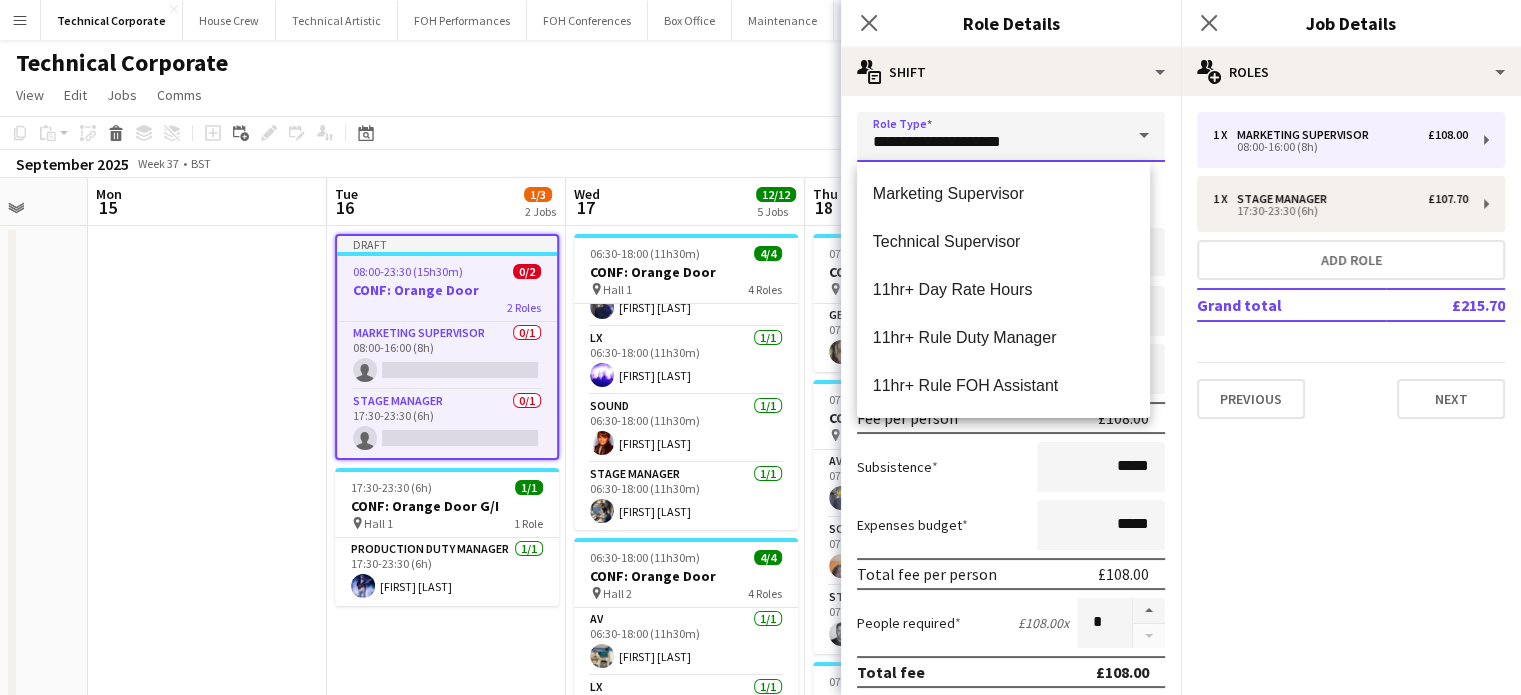 drag, startPoint x: 1034, startPoint y: 141, endPoint x: 780, endPoint y: 144, distance: 254.01772 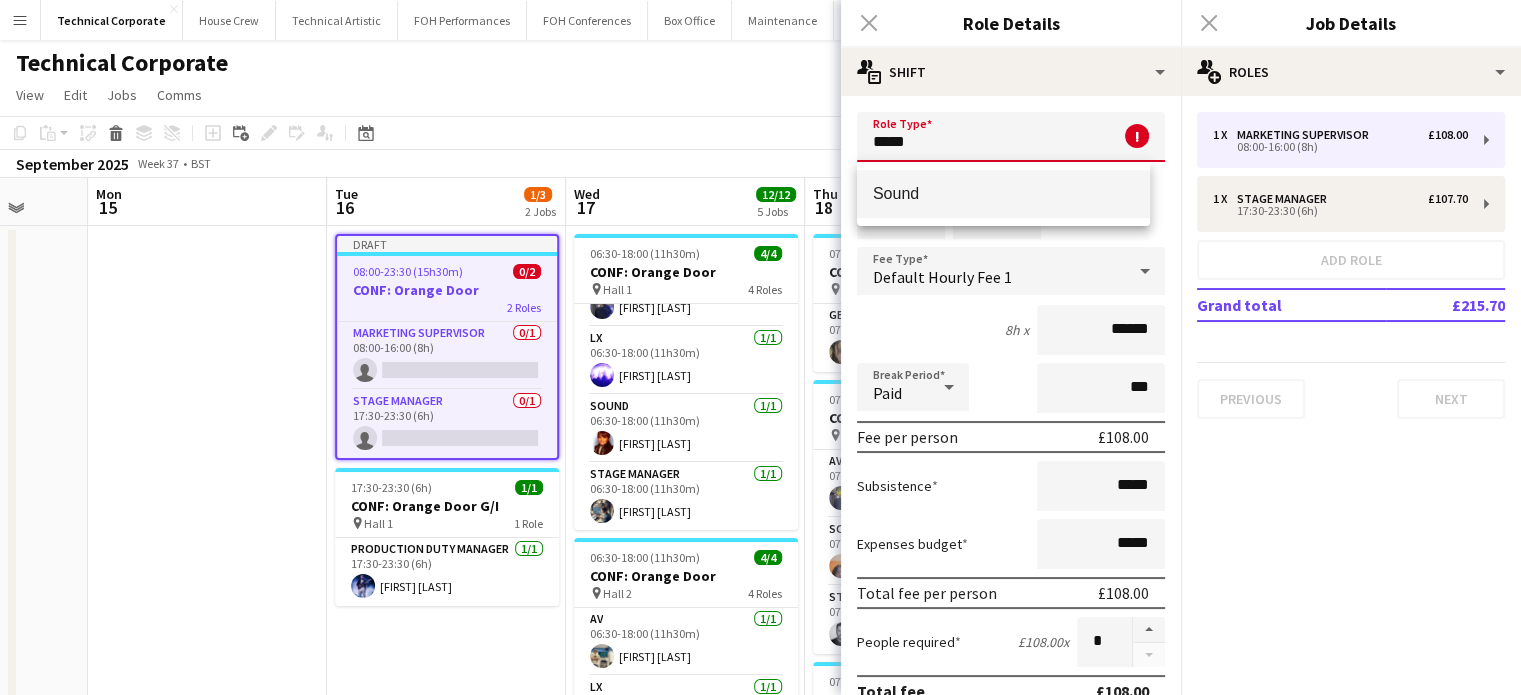 click on "Sound" at bounding box center [1003, 193] 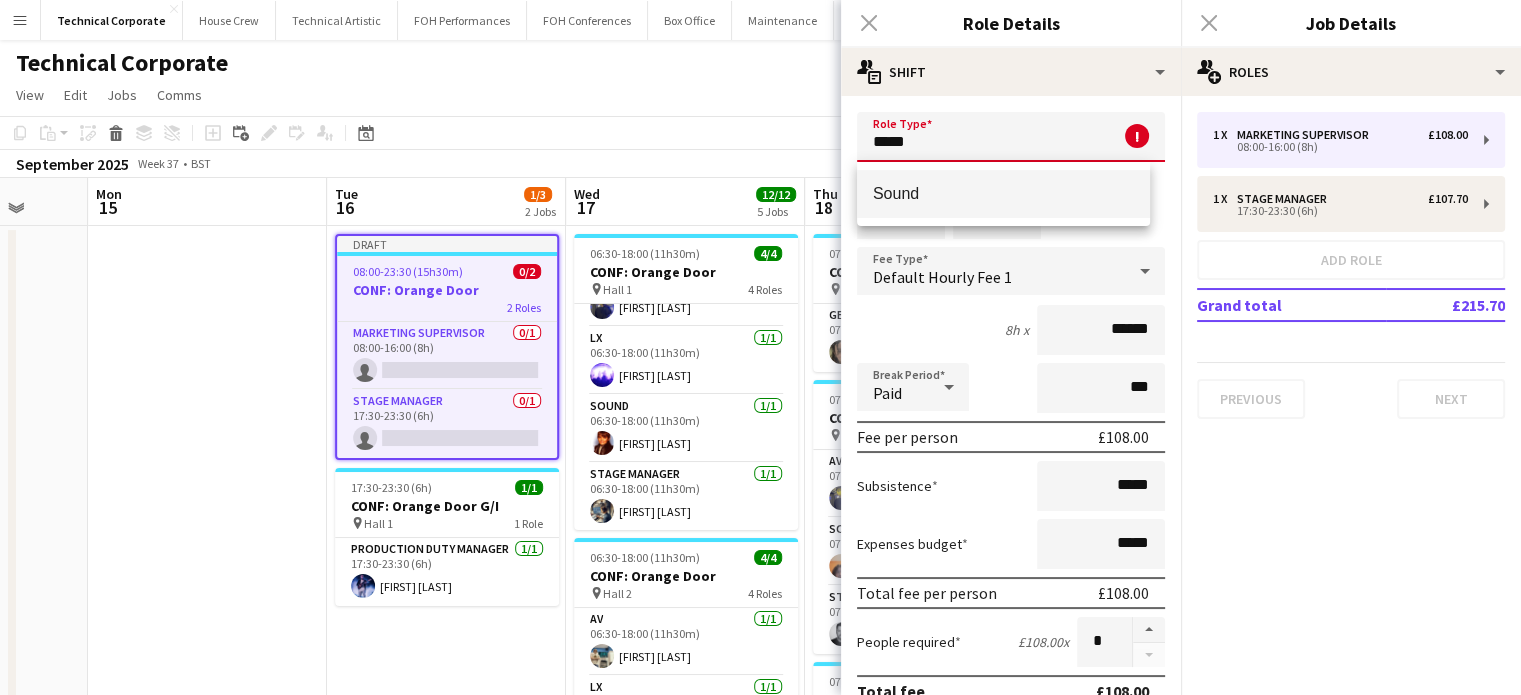 type on "*****" 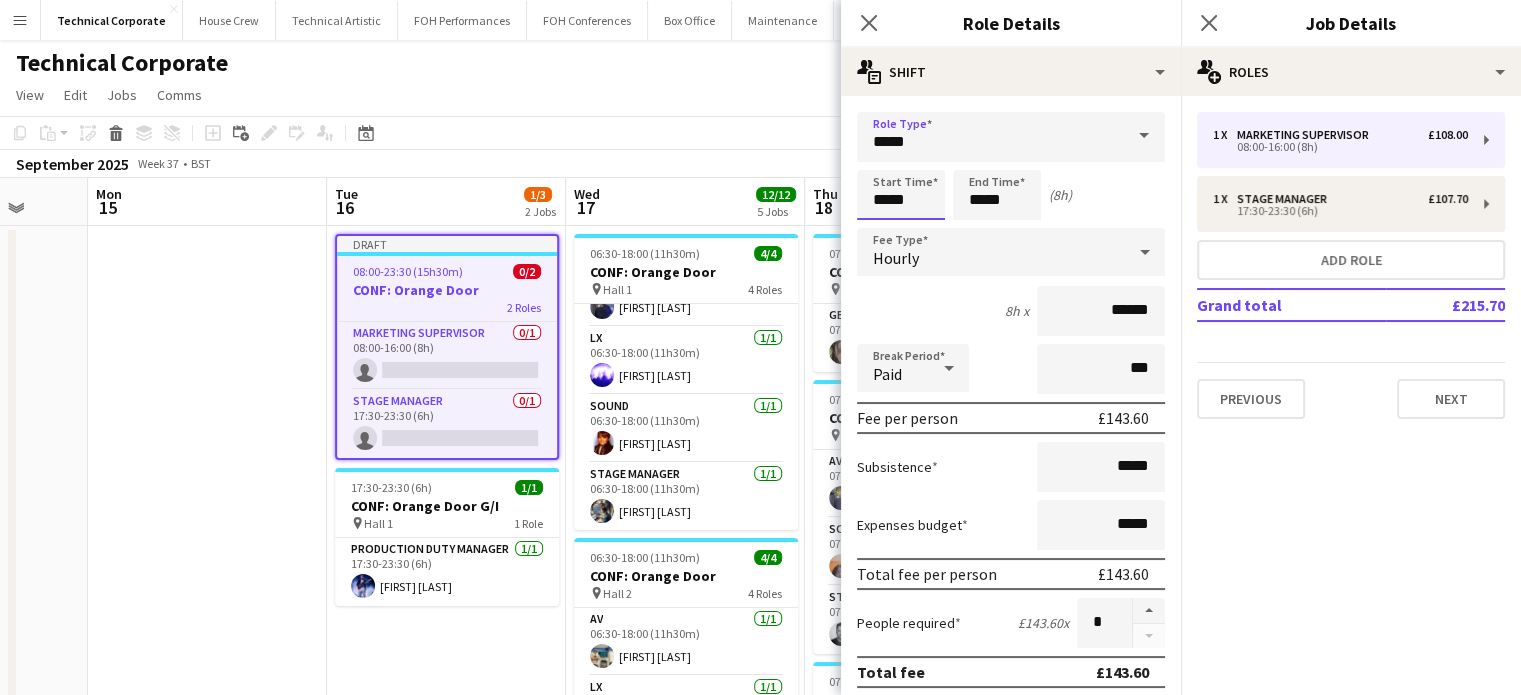 click on "*****" at bounding box center (901, 195) 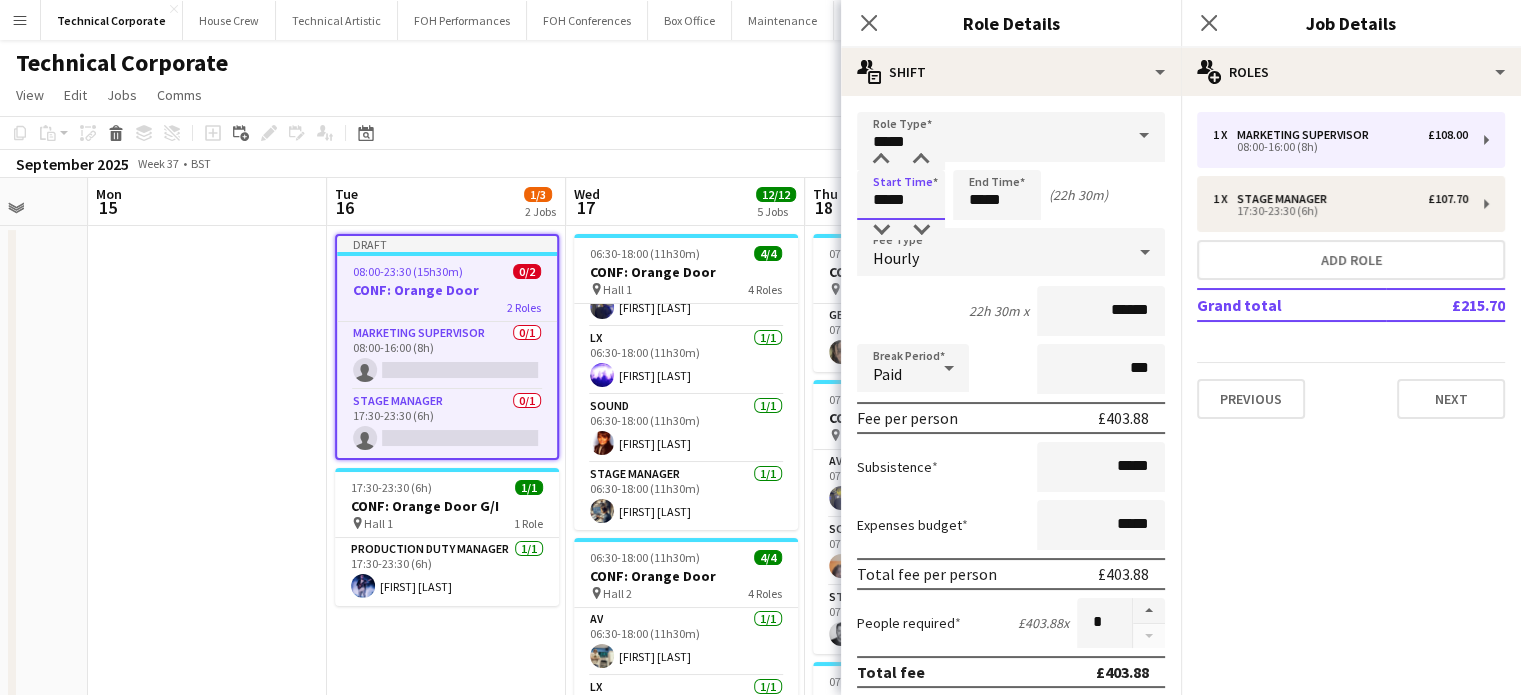 type on "*****" 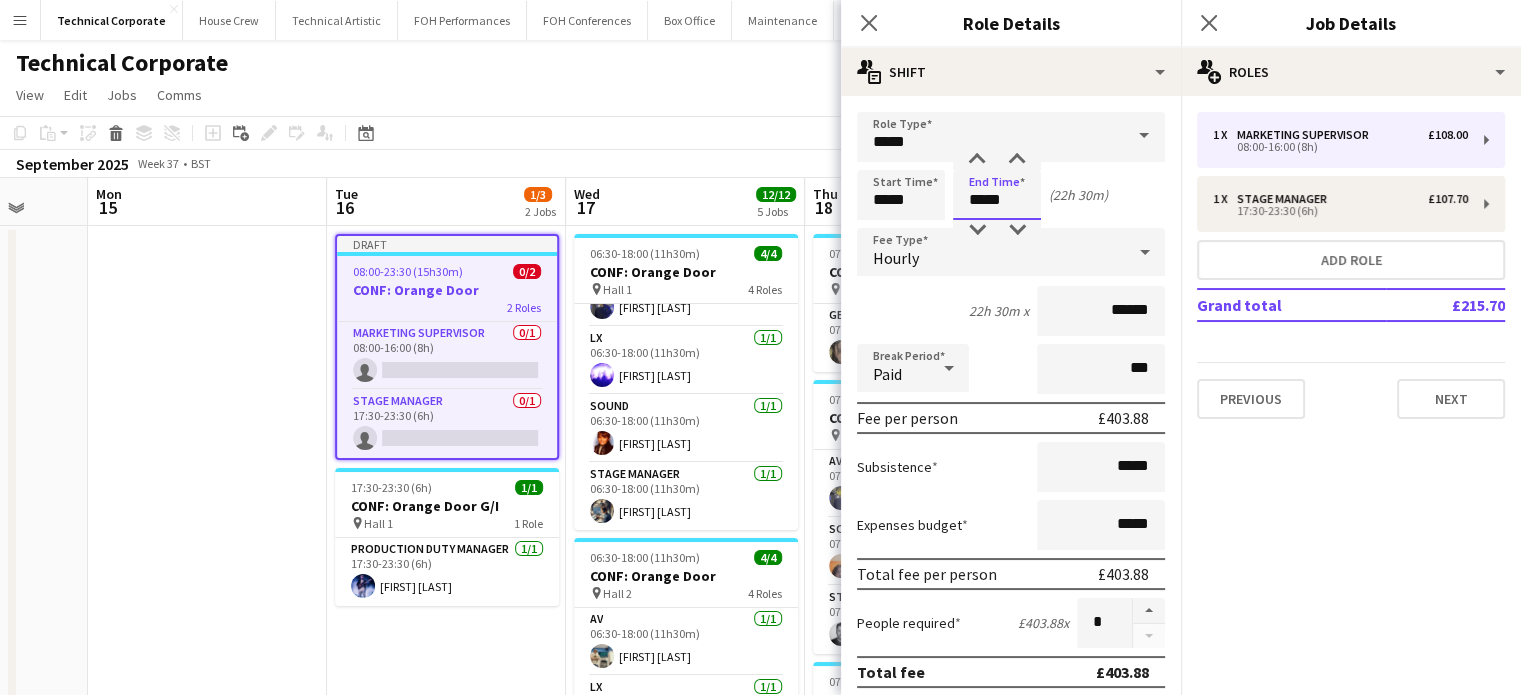 drag, startPoint x: 984, startPoint y: 199, endPoint x: 956, endPoint y: 198, distance: 28.01785 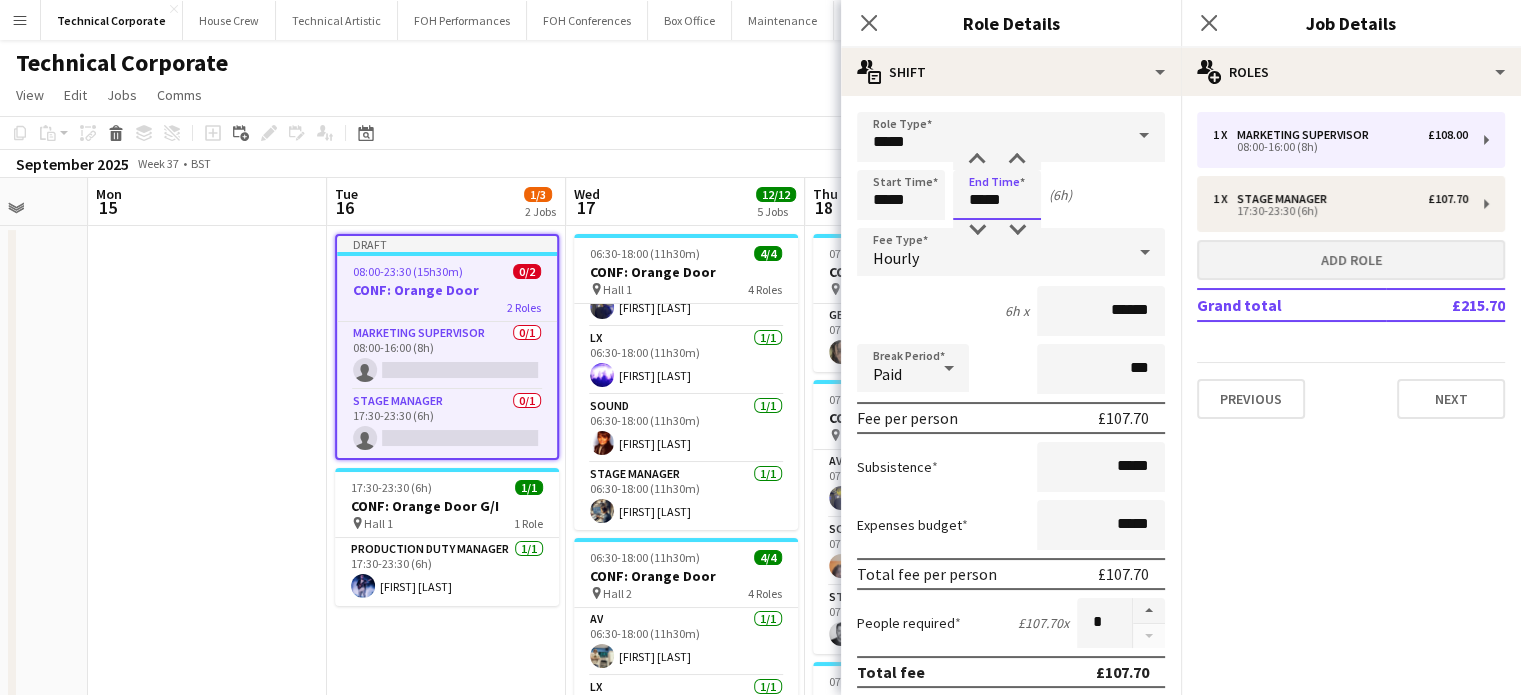 type on "*****" 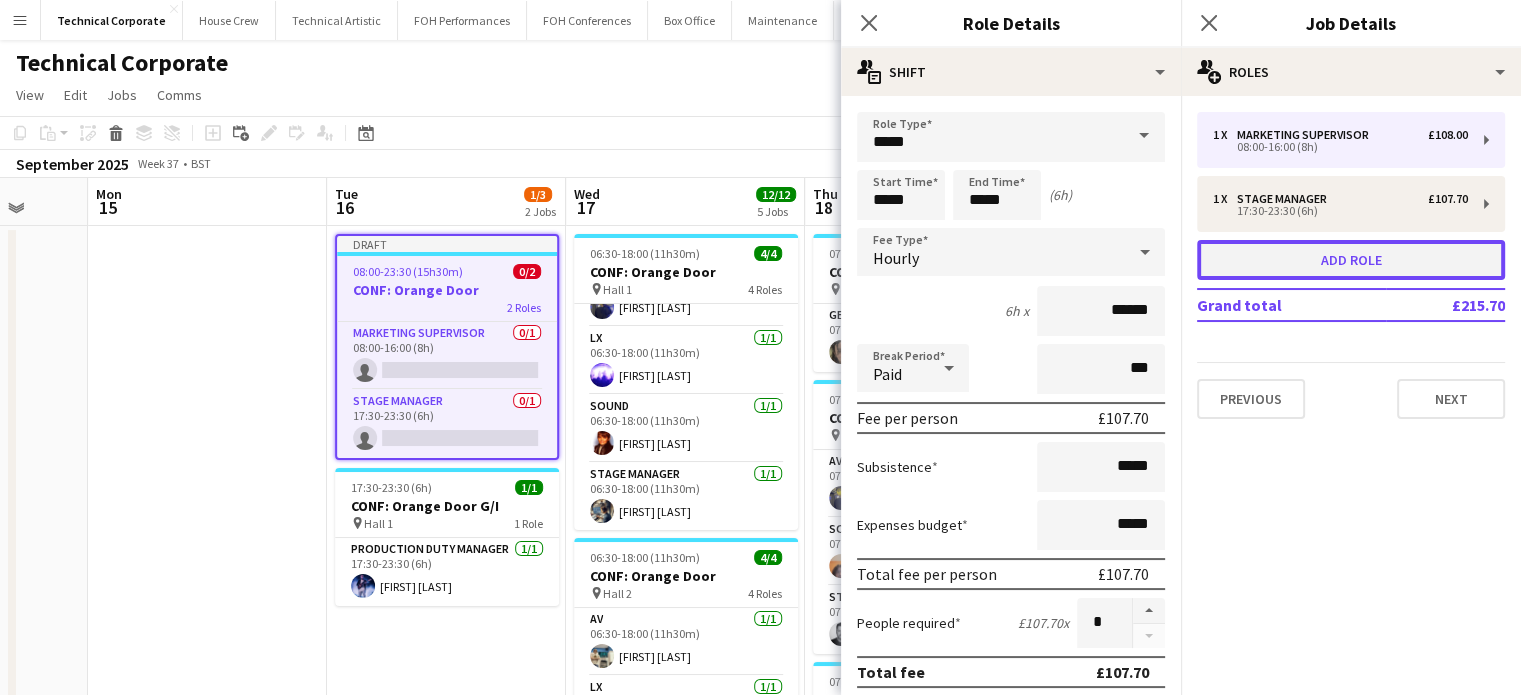 click on "Add role" at bounding box center [1351, 260] 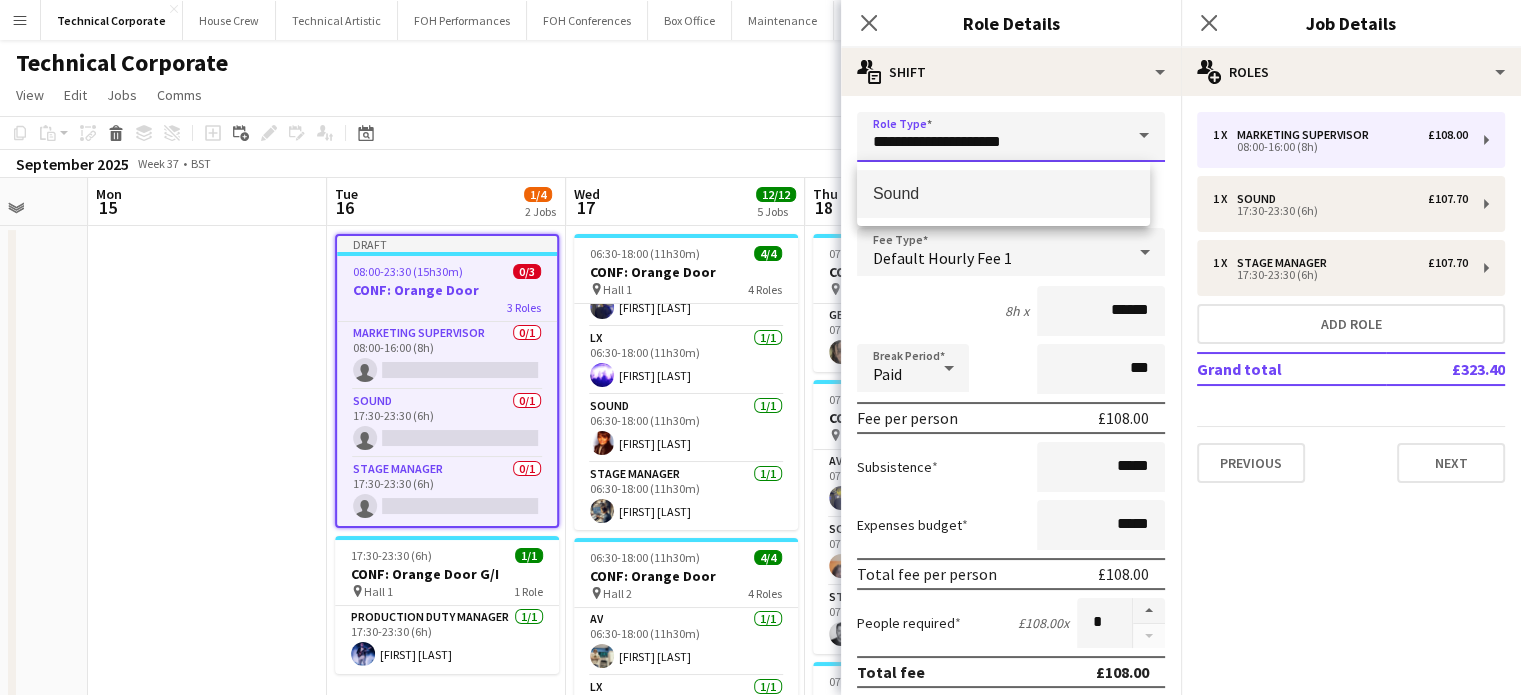drag, startPoint x: 1024, startPoint y: 148, endPoint x: 814, endPoint y: 123, distance: 211.48286 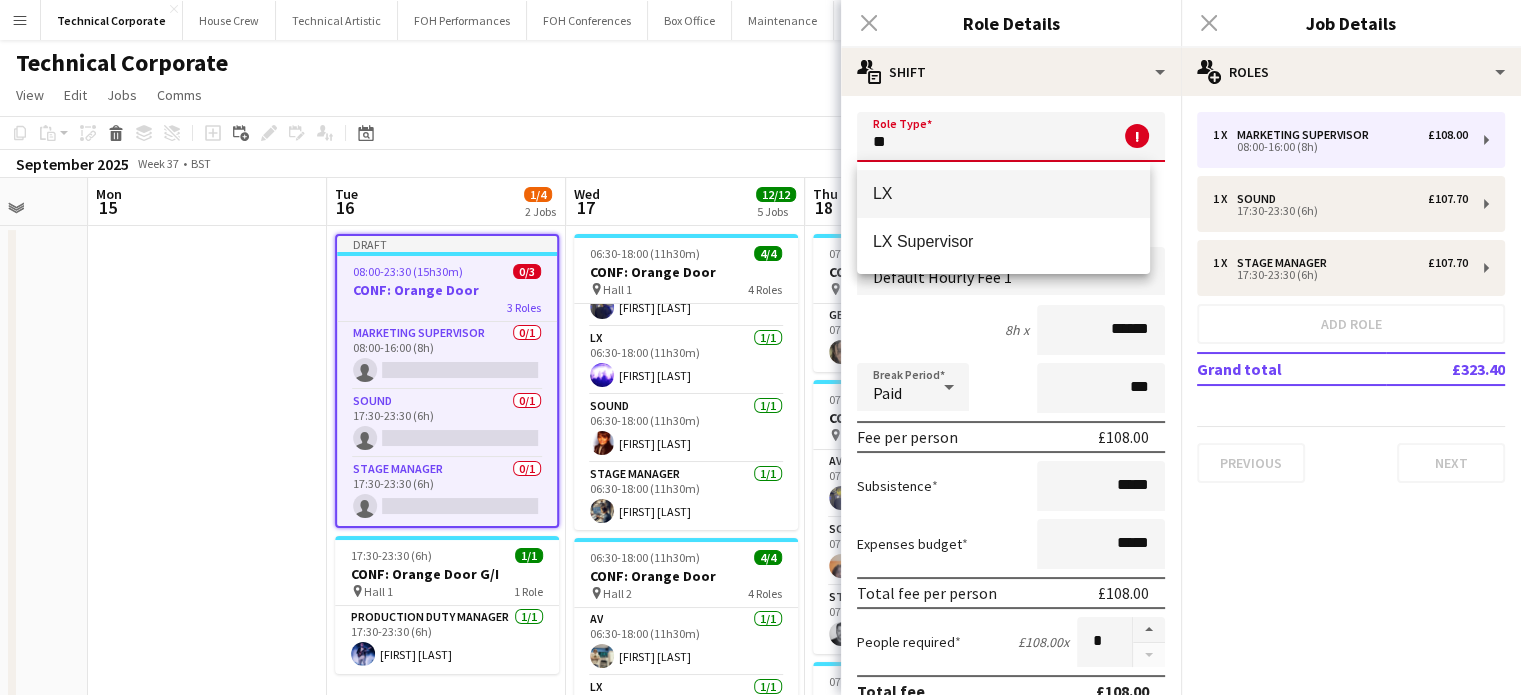 click on "LX" at bounding box center [1003, 193] 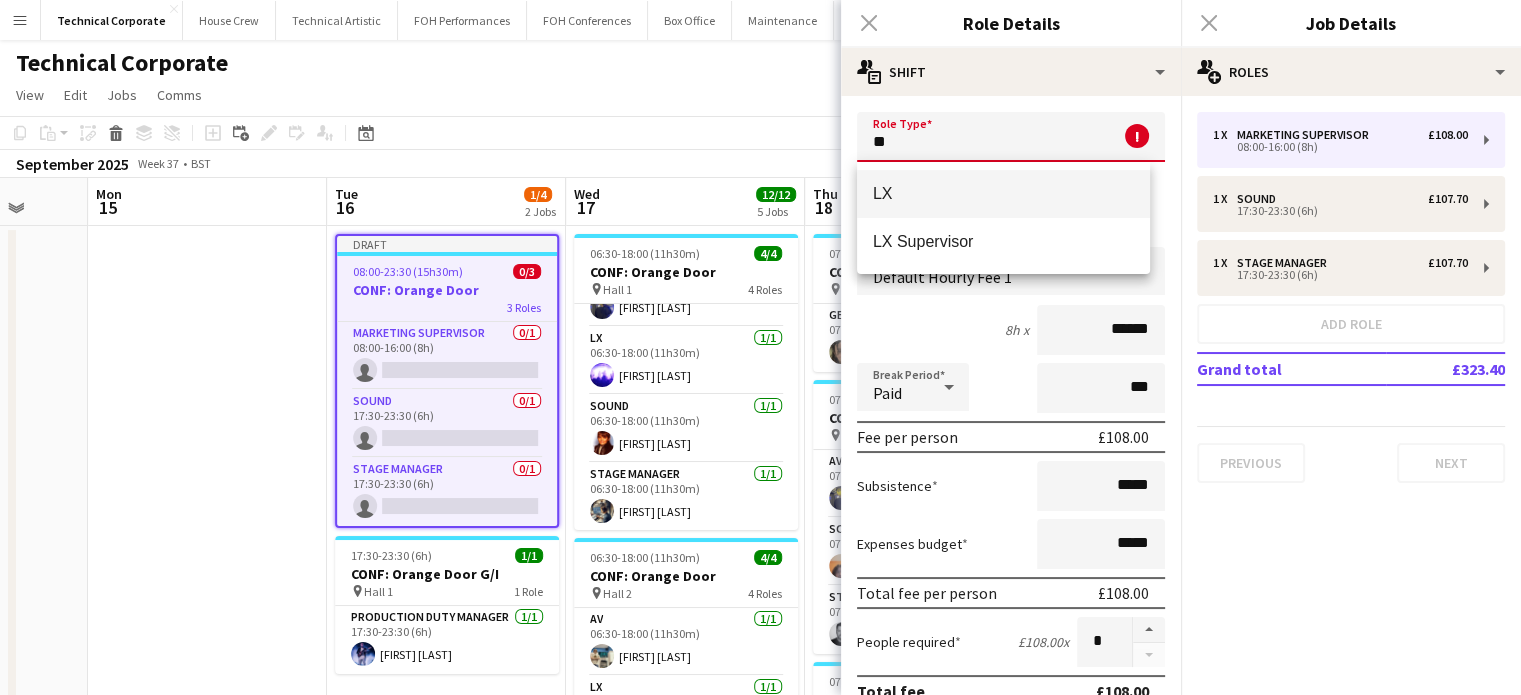 type on "**" 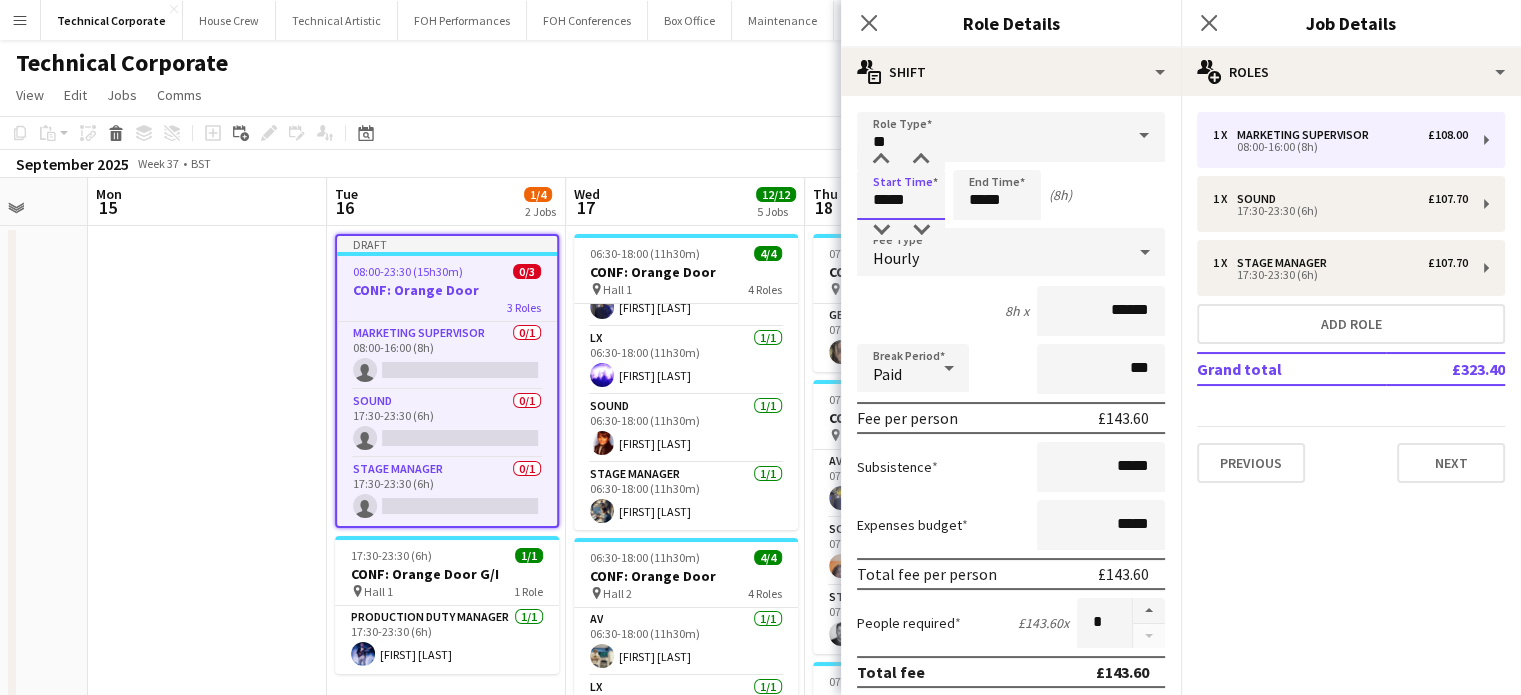 drag, startPoint x: 889, startPoint y: 203, endPoint x: 858, endPoint y: 197, distance: 31.575306 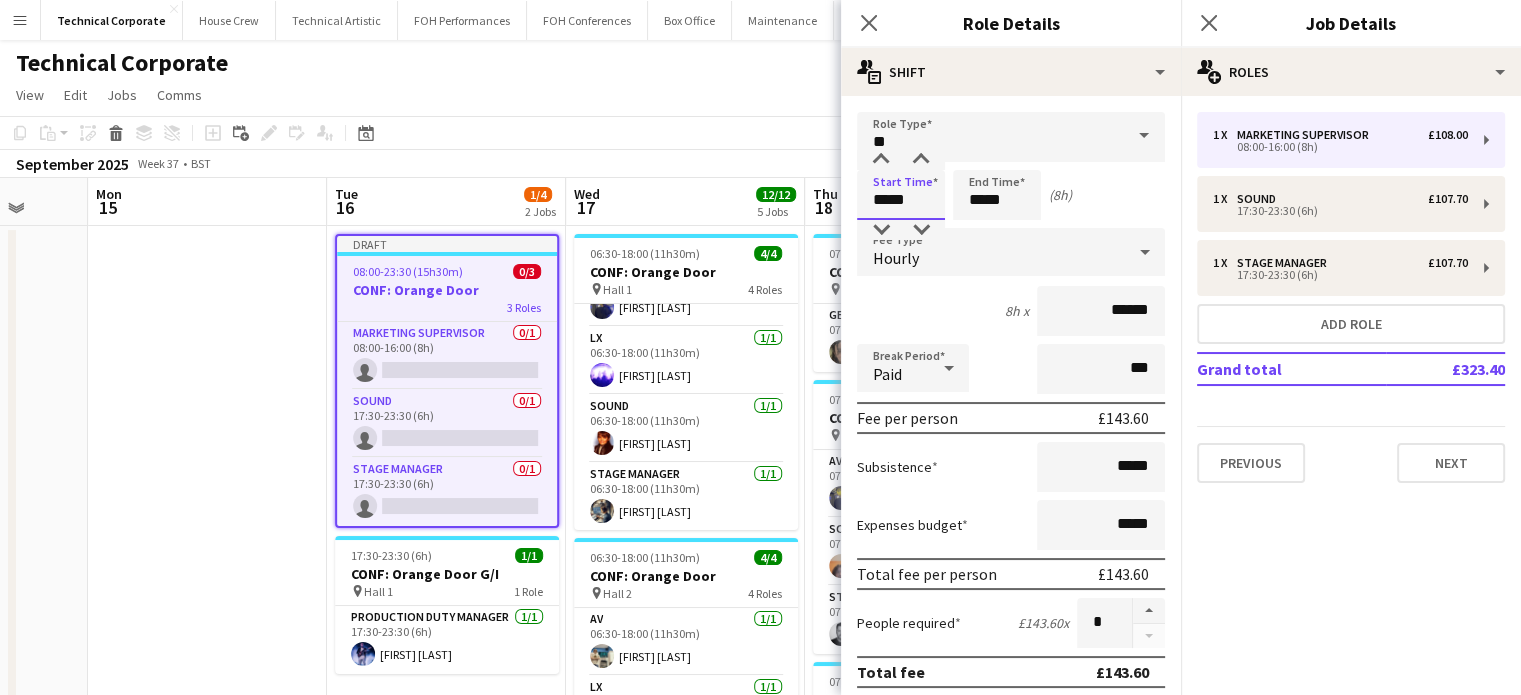 click on "*****" at bounding box center (901, 195) 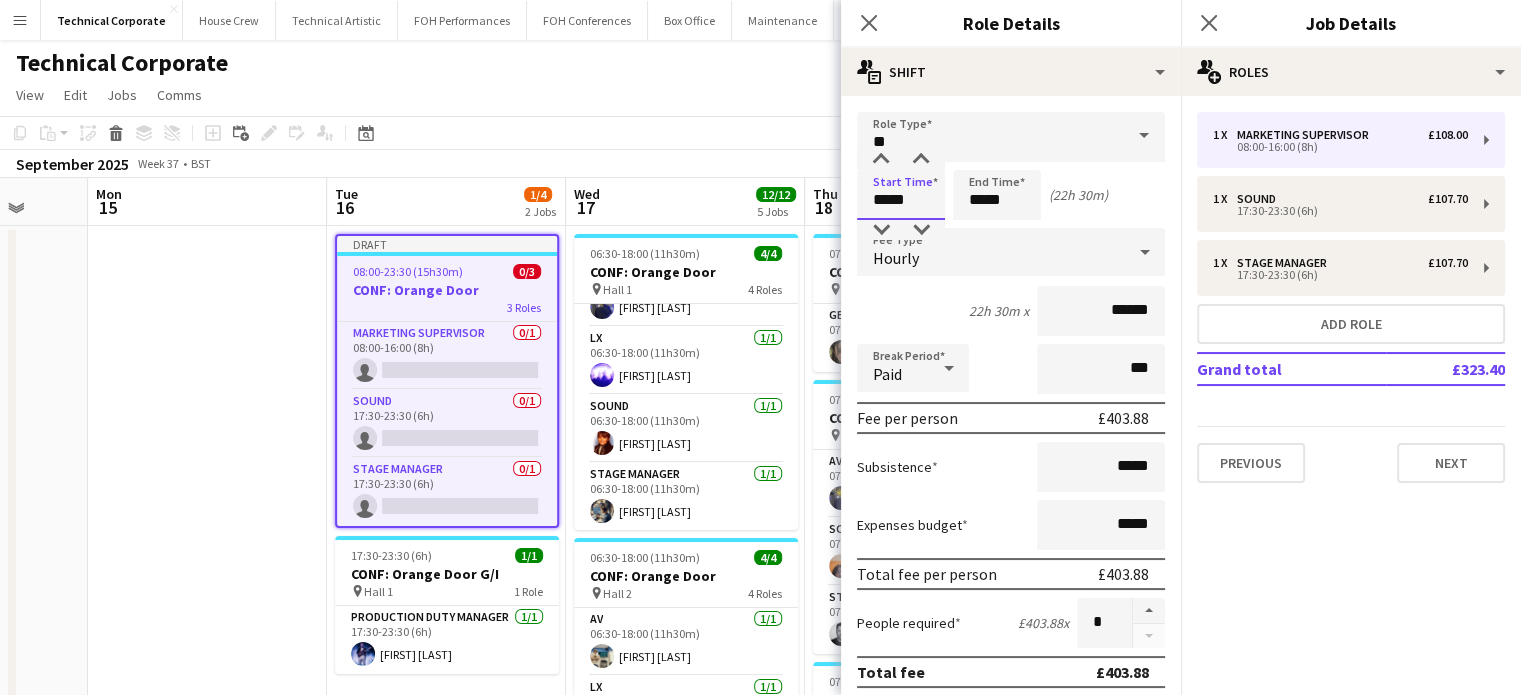 type on "*****" 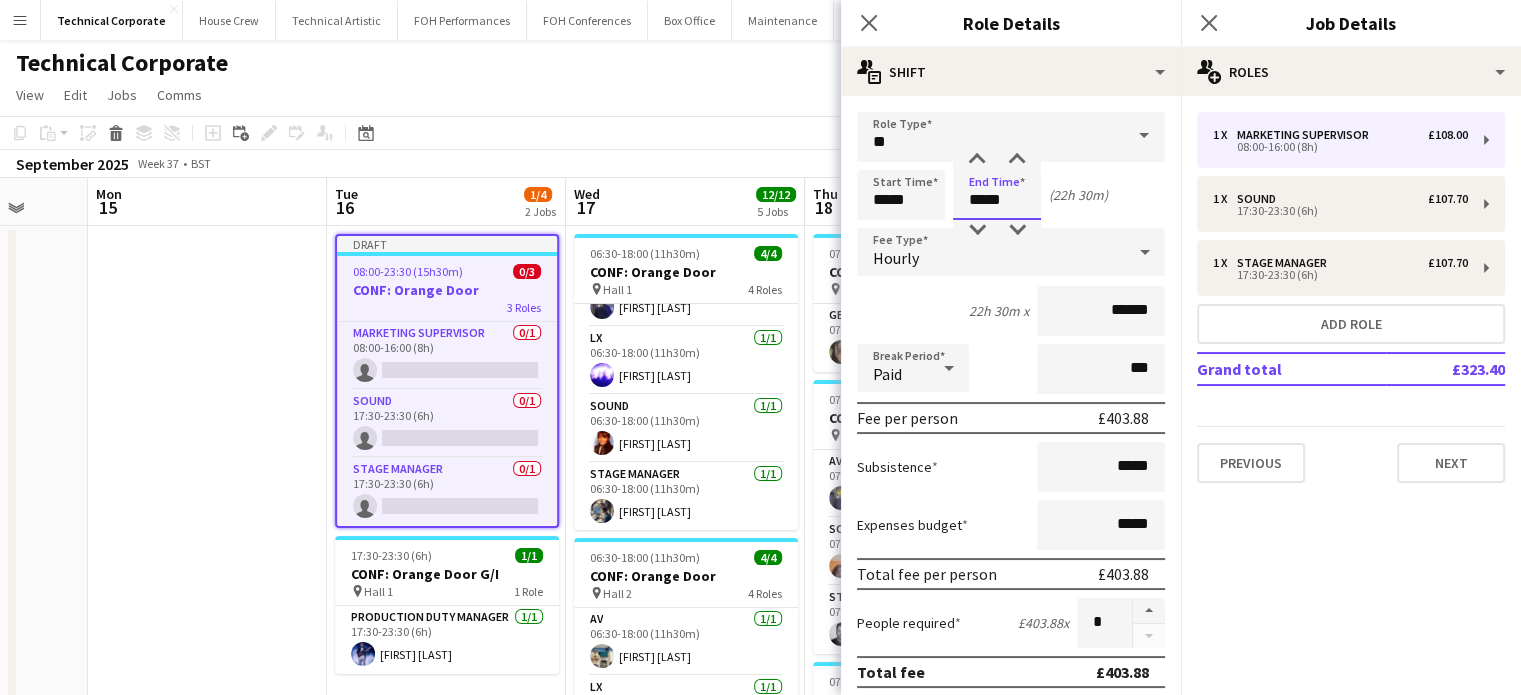 drag, startPoint x: 984, startPoint y: 198, endPoint x: 955, endPoint y: 192, distance: 29.614185 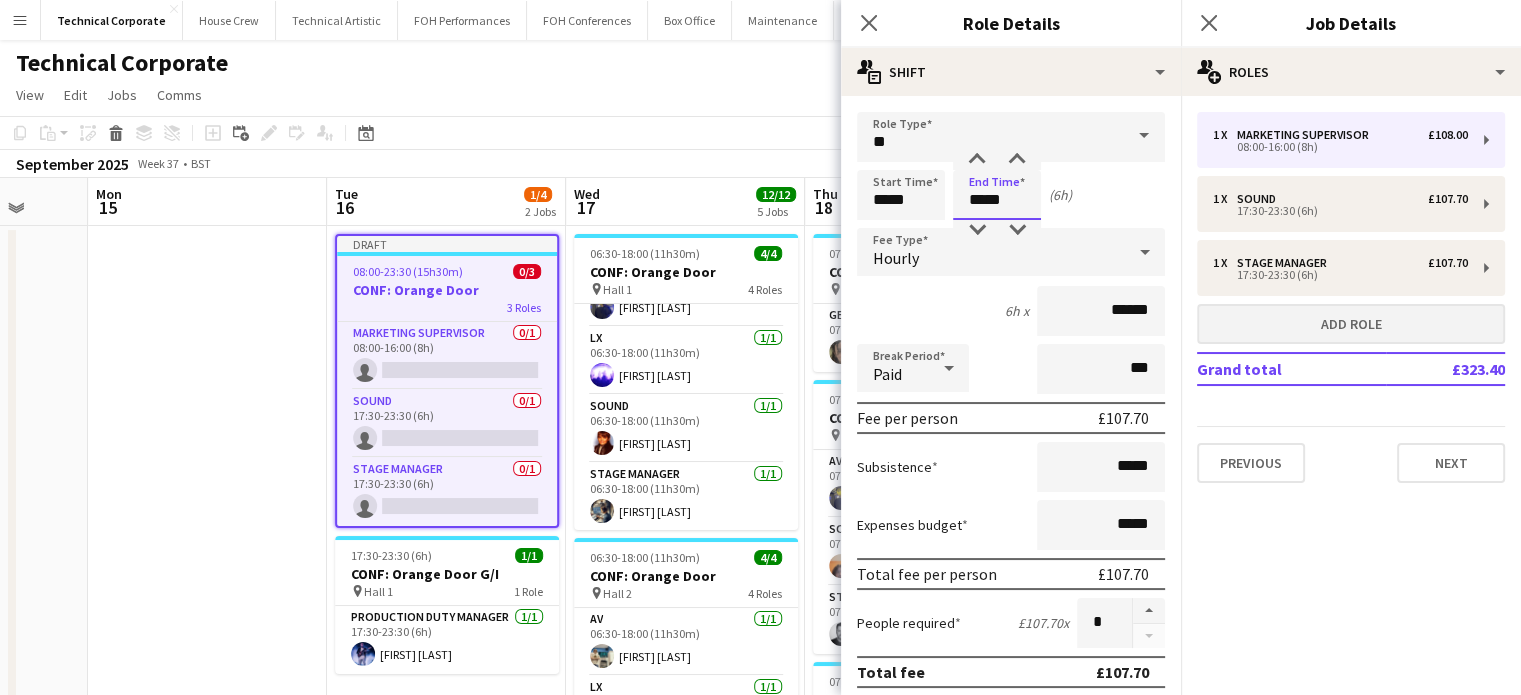 type on "*****" 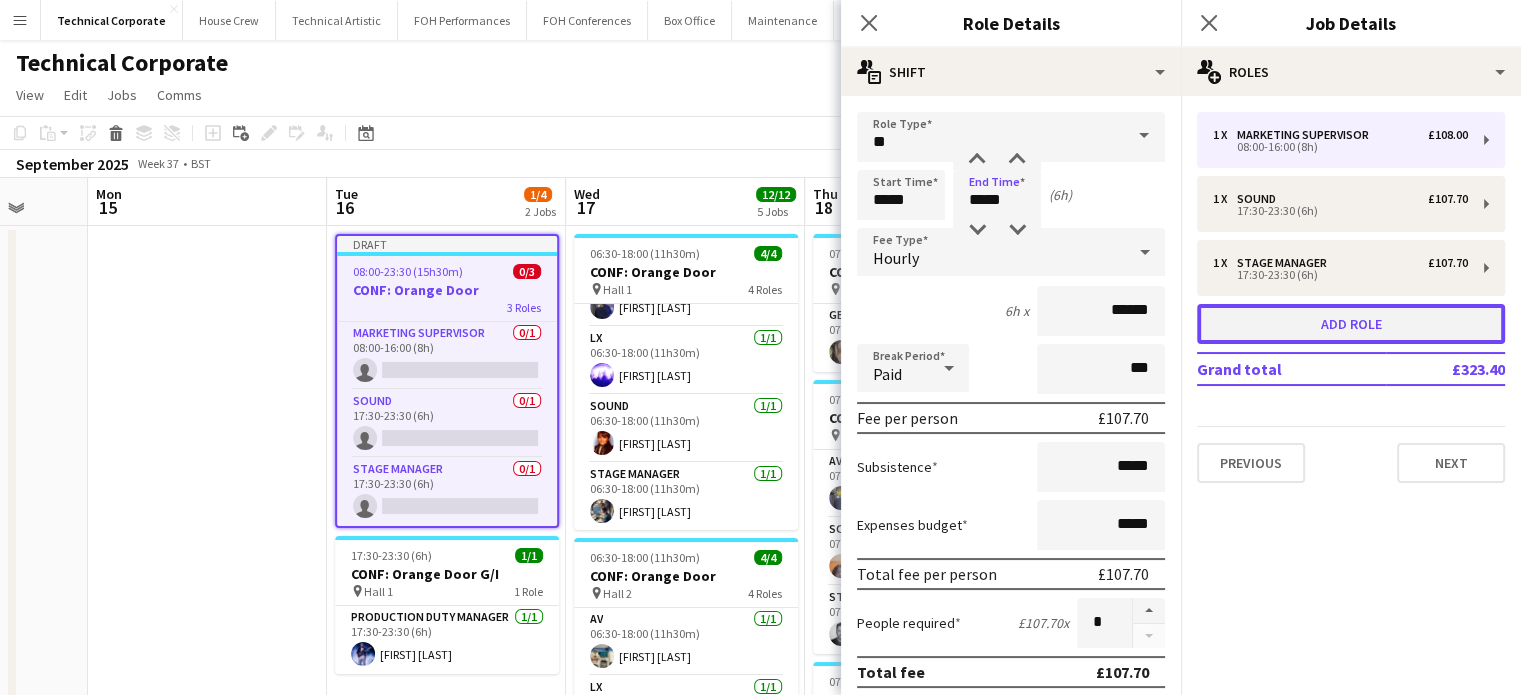 click on "Add role" at bounding box center (1351, 324) 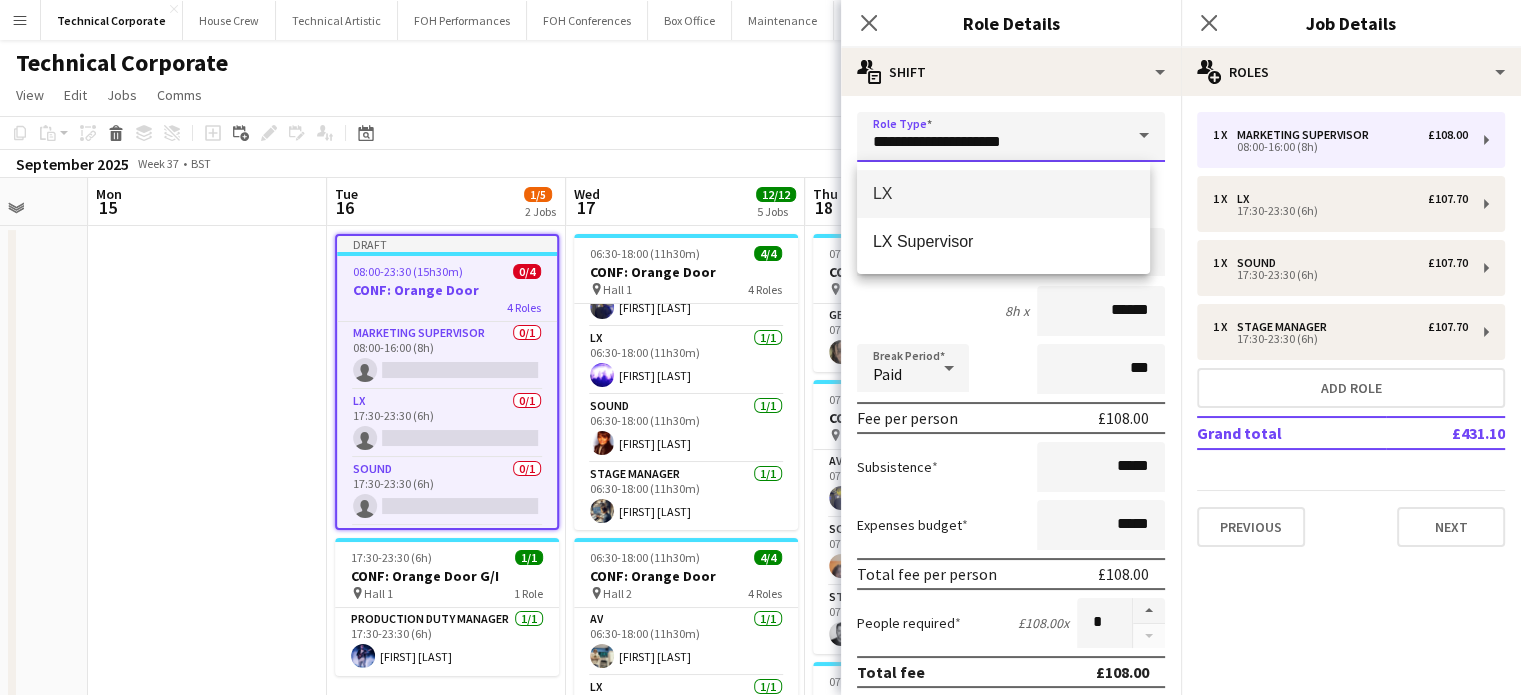drag, startPoint x: 1025, startPoint y: 147, endPoint x: 828, endPoint y: 141, distance: 197.09135 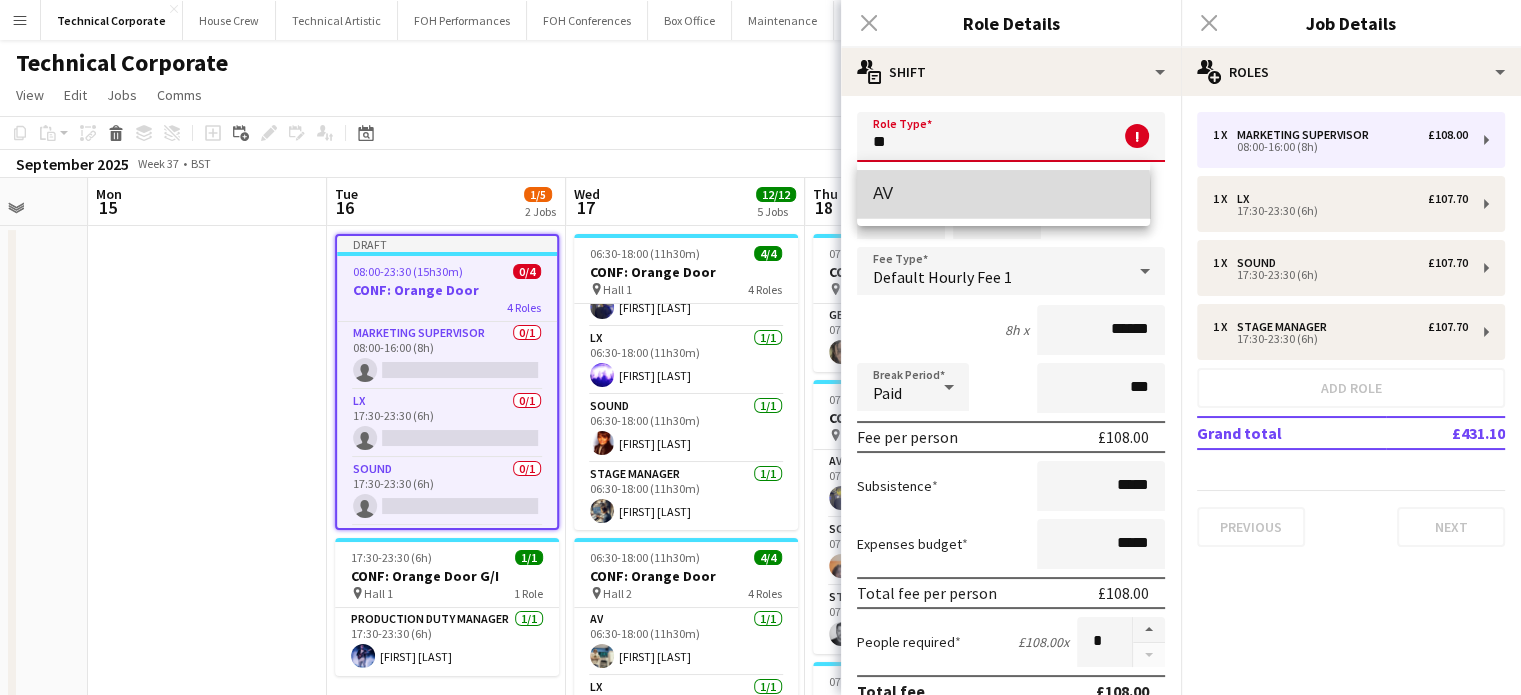 click on "AV" at bounding box center [1003, 194] 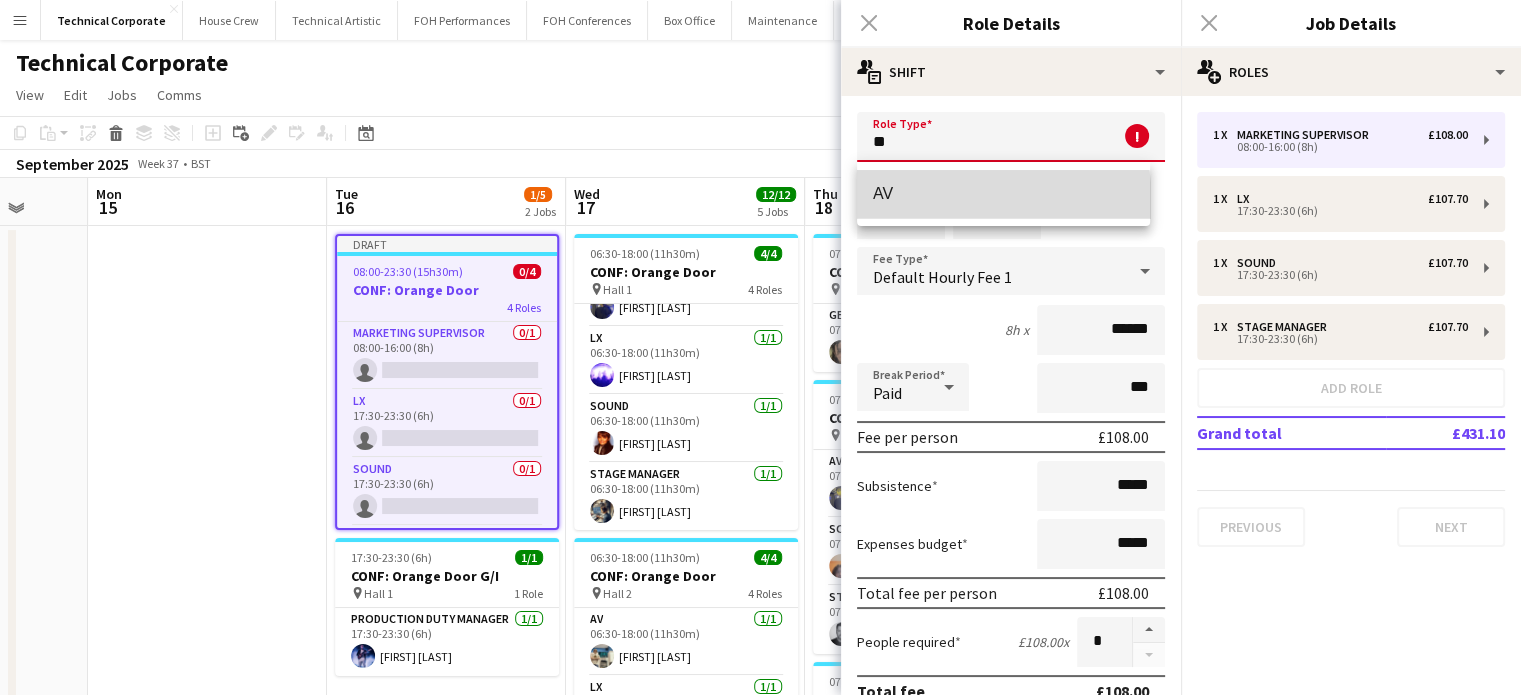 type on "**" 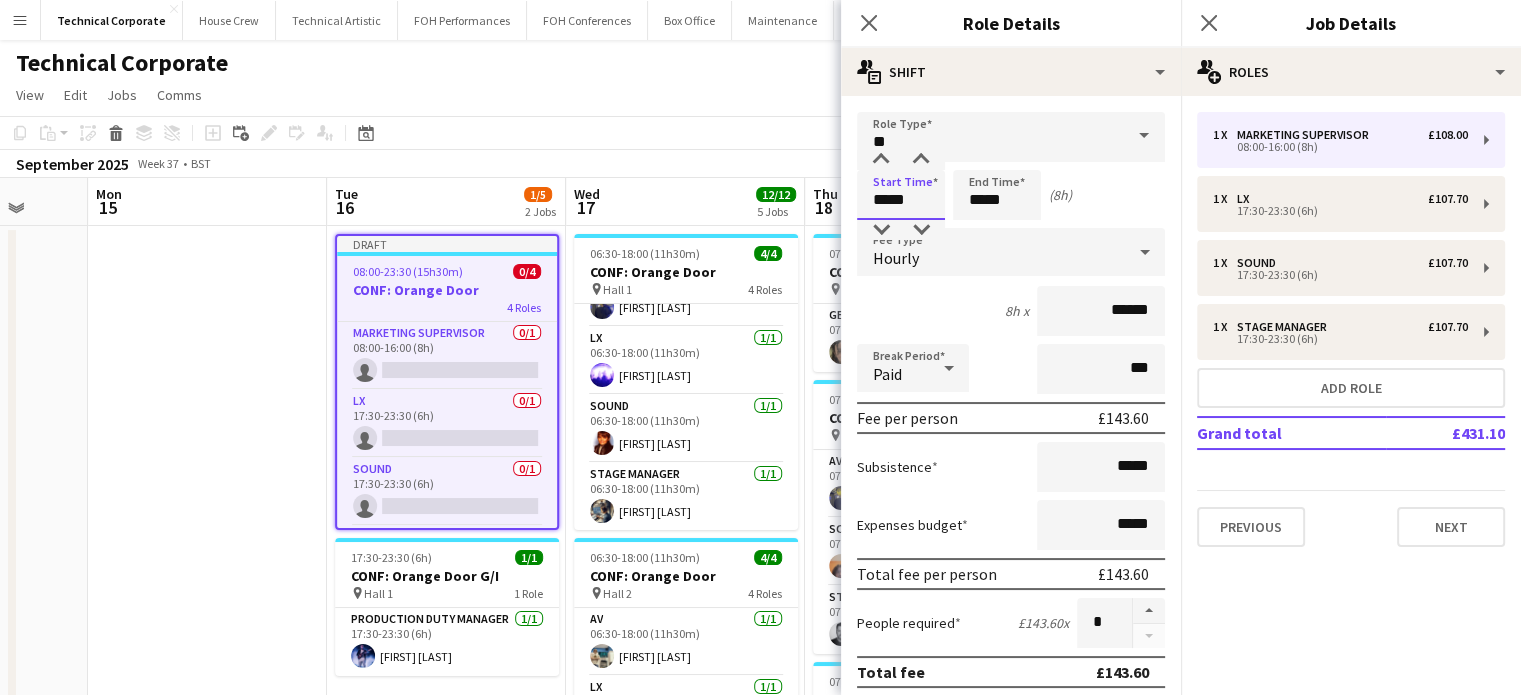 drag, startPoint x: 888, startPoint y: 198, endPoint x: 844, endPoint y: 197, distance: 44.011364 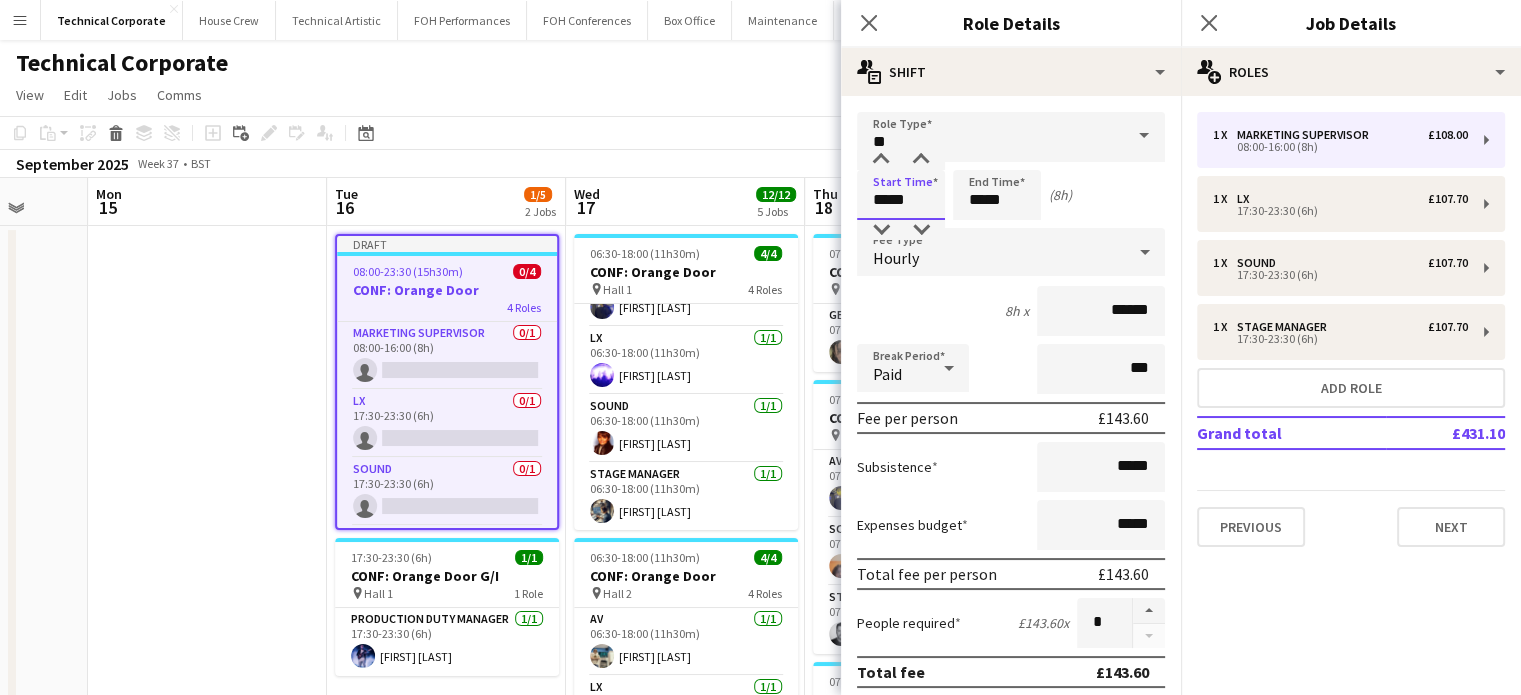 click on "Role Type  **  Start Time  *****  End Time  *****  (8h)   Fee Type  Hourly  8h x  ******  Break Period  Paid ***  Fee per person   £143.60   Subsistence  *****  Expenses budget  *****  Total fee per person   £143.60   People required   £143.60   x  *  Total fee   £143.60   Role Description  default   Heading 1   Heading 2   Heading 3   Heading 4   Heading 5   Heading 6   Heading 7   Paragraph   Predefined   Standard   default  Times New Roman   Arial   Times New Roman   Calibri   Comic Sans MS  3   1   2   3   4   5   6   7  ******* ******* Specific details about this role  0 / 2000   Job Board Visibility
information-circle
Set options for visibility on the Crew App’s Job Board   Display Role on Job Board   Yes   No   Previous   Next" at bounding box center (1011, 682) 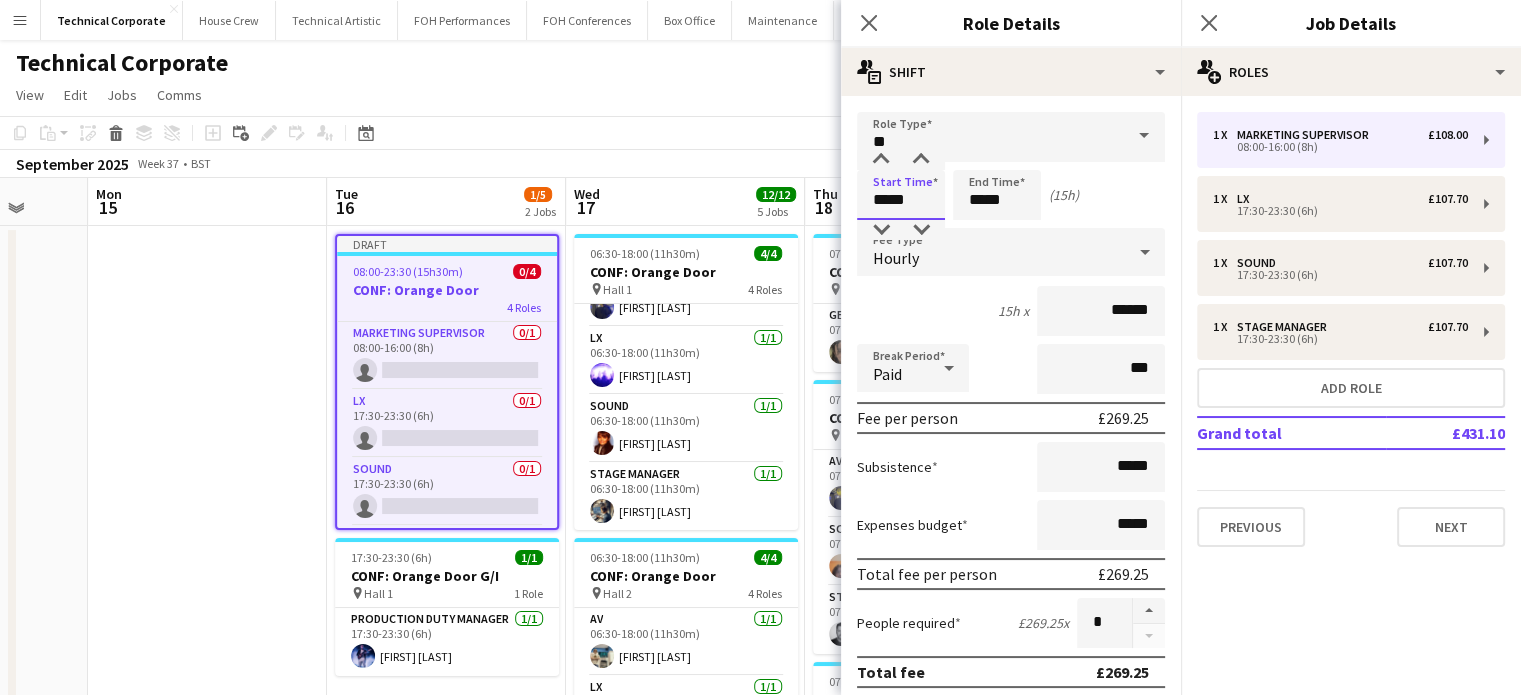 type on "*****" 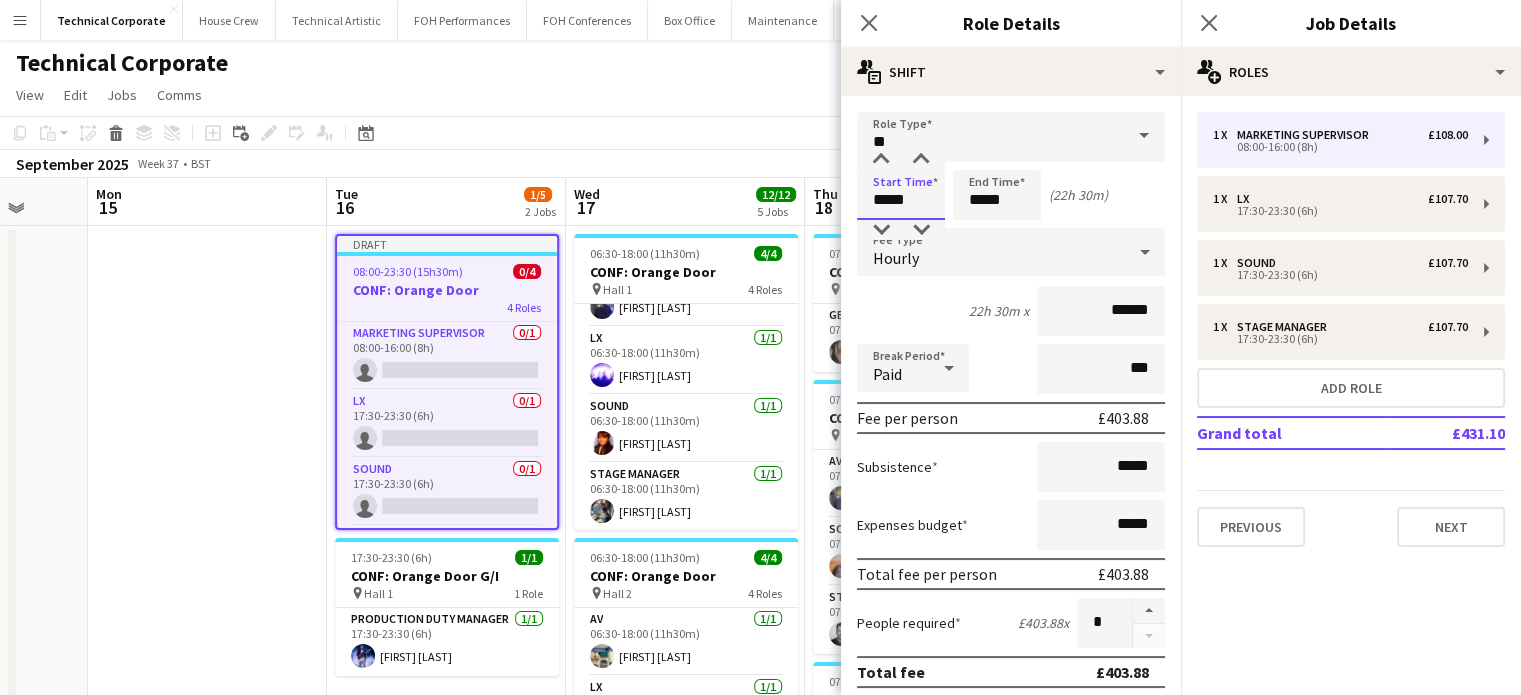 type on "*****" 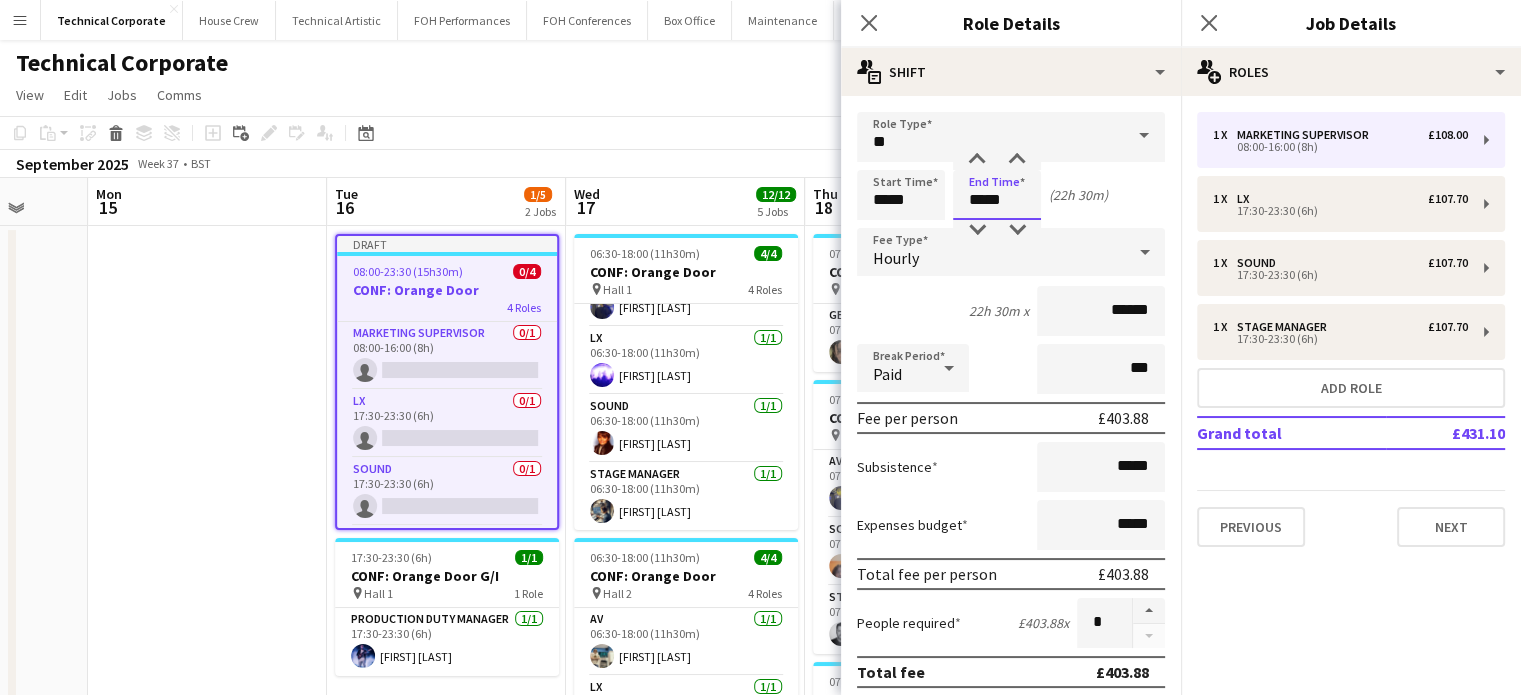 drag, startPoint x: 980, startPoint y: 203, endPoint x: 926, endPoint y: 196, distance: 54.451813 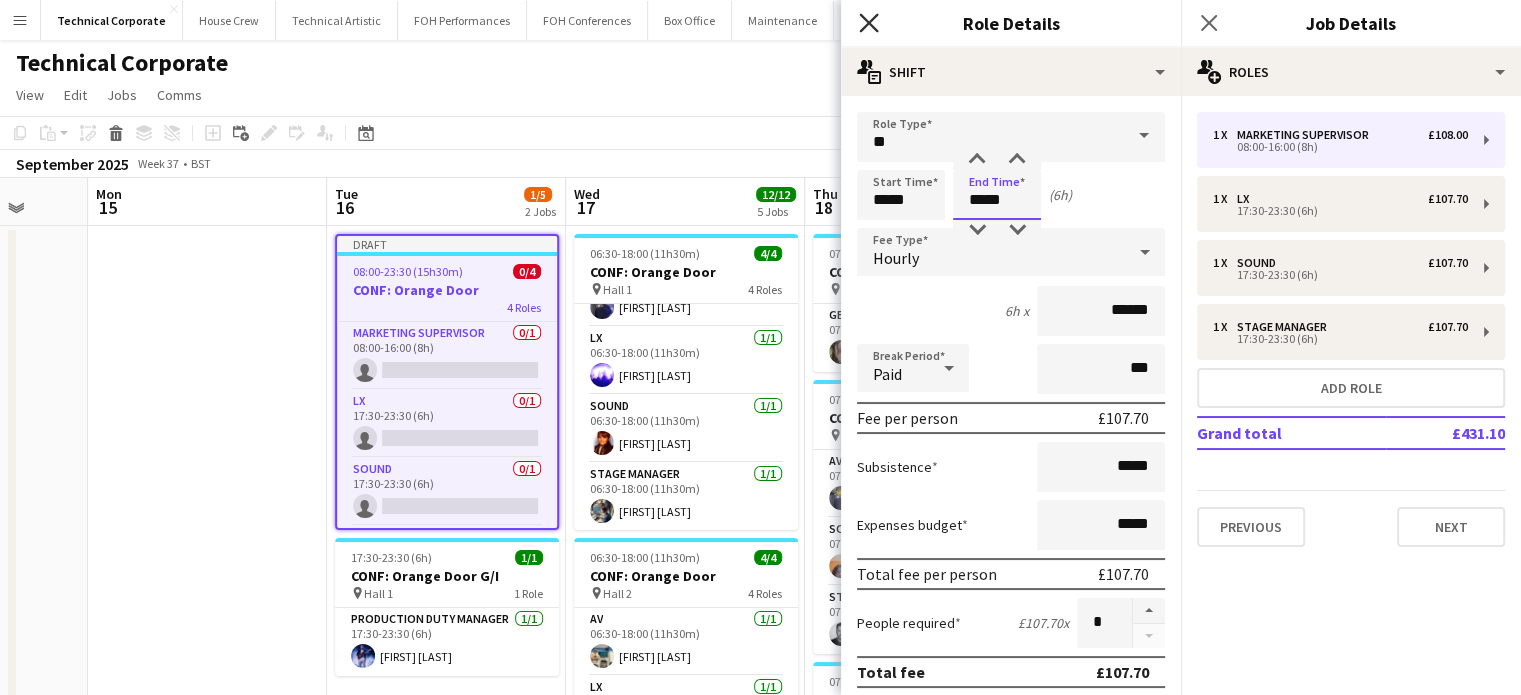 type on "*****" 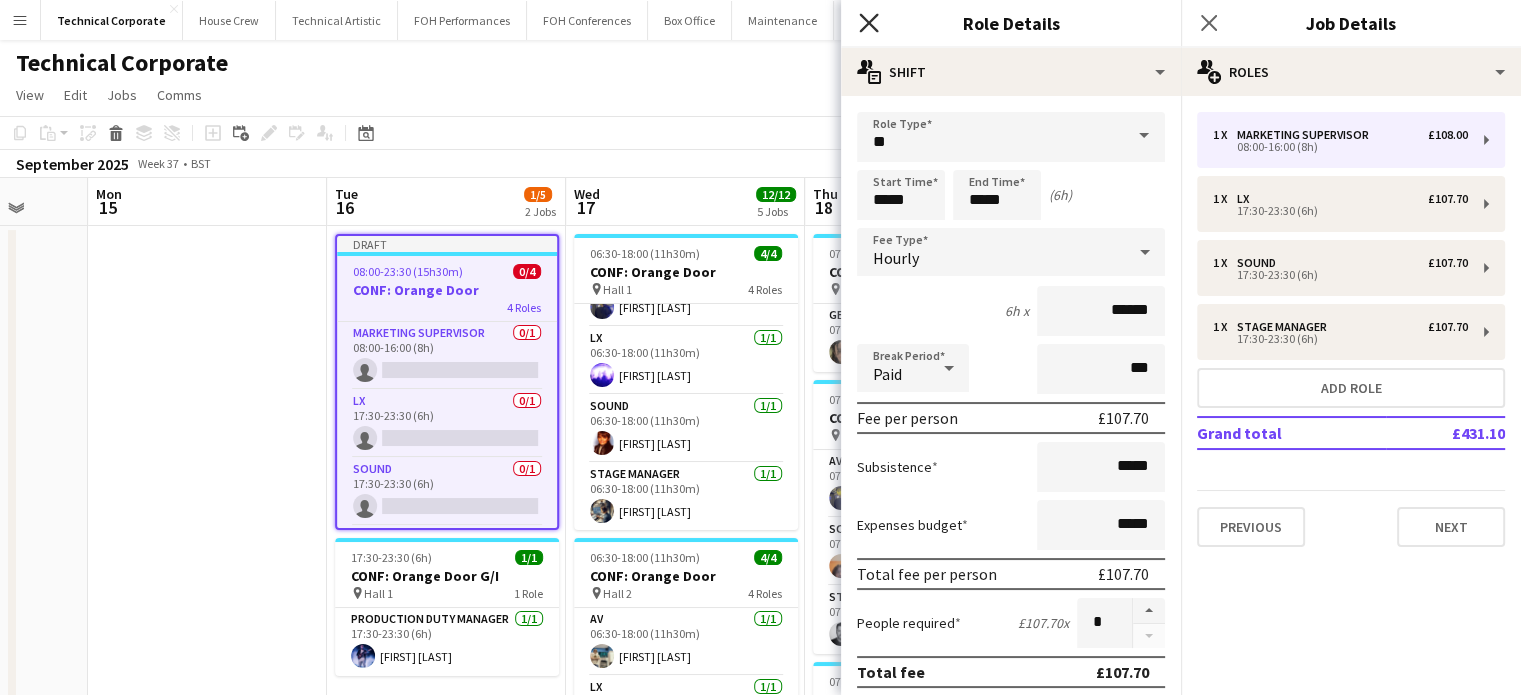 click 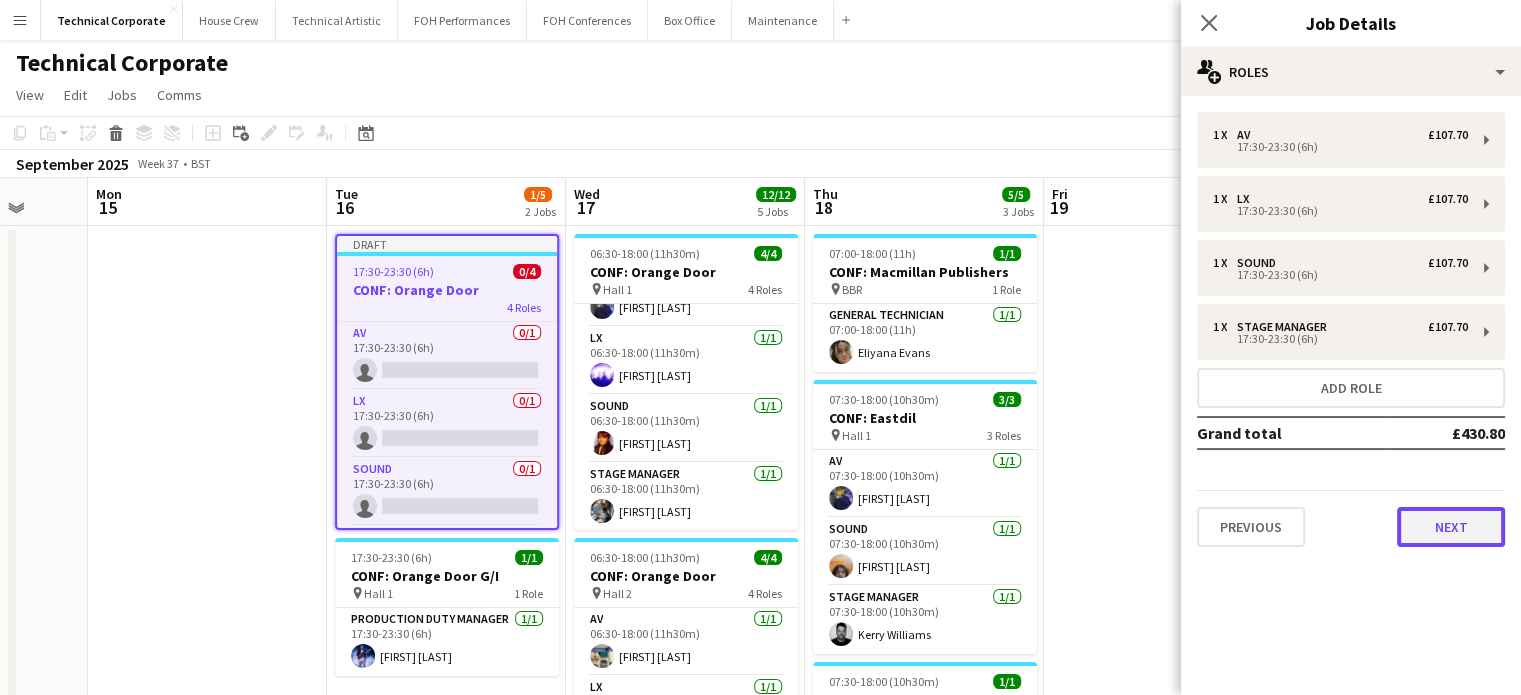 click on "Next" at bounding box center (1451, 527) 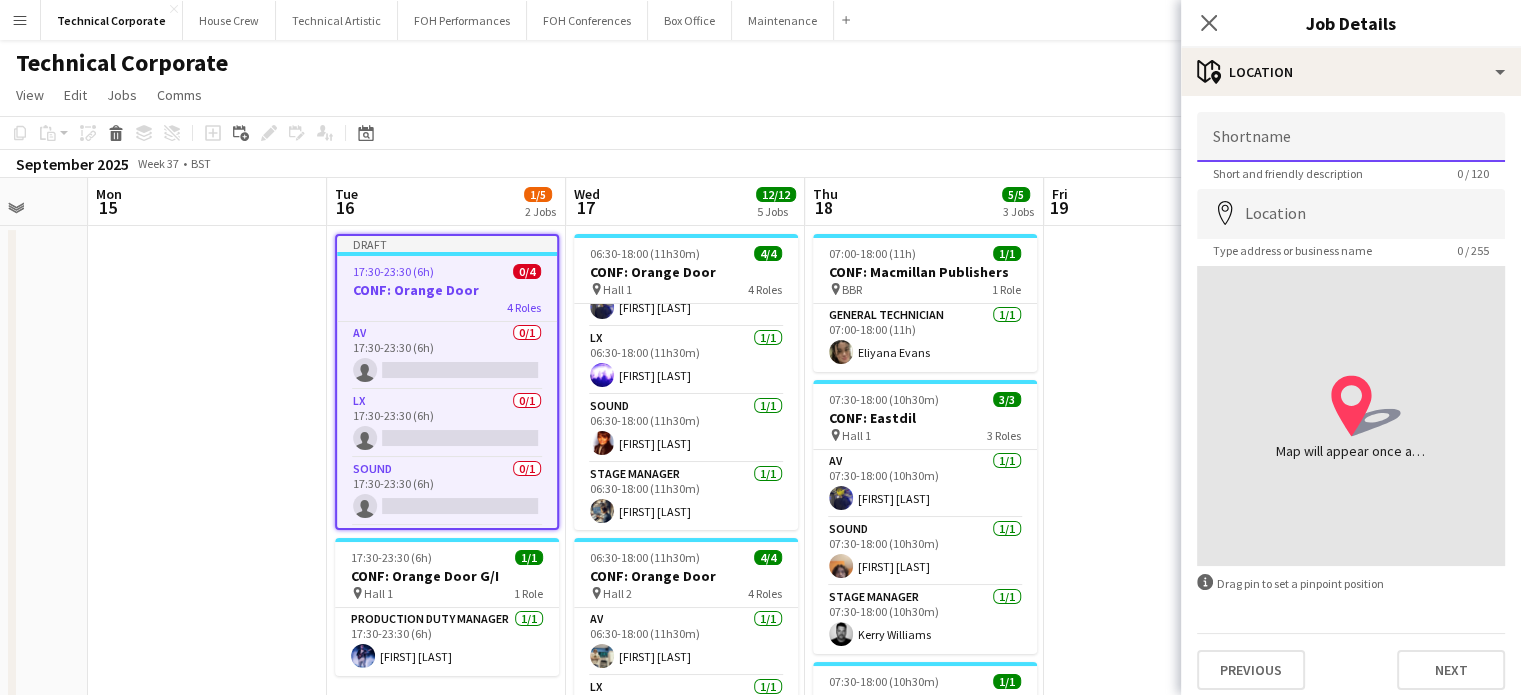 click on "Shortname" at bounding box center (1351, 137) 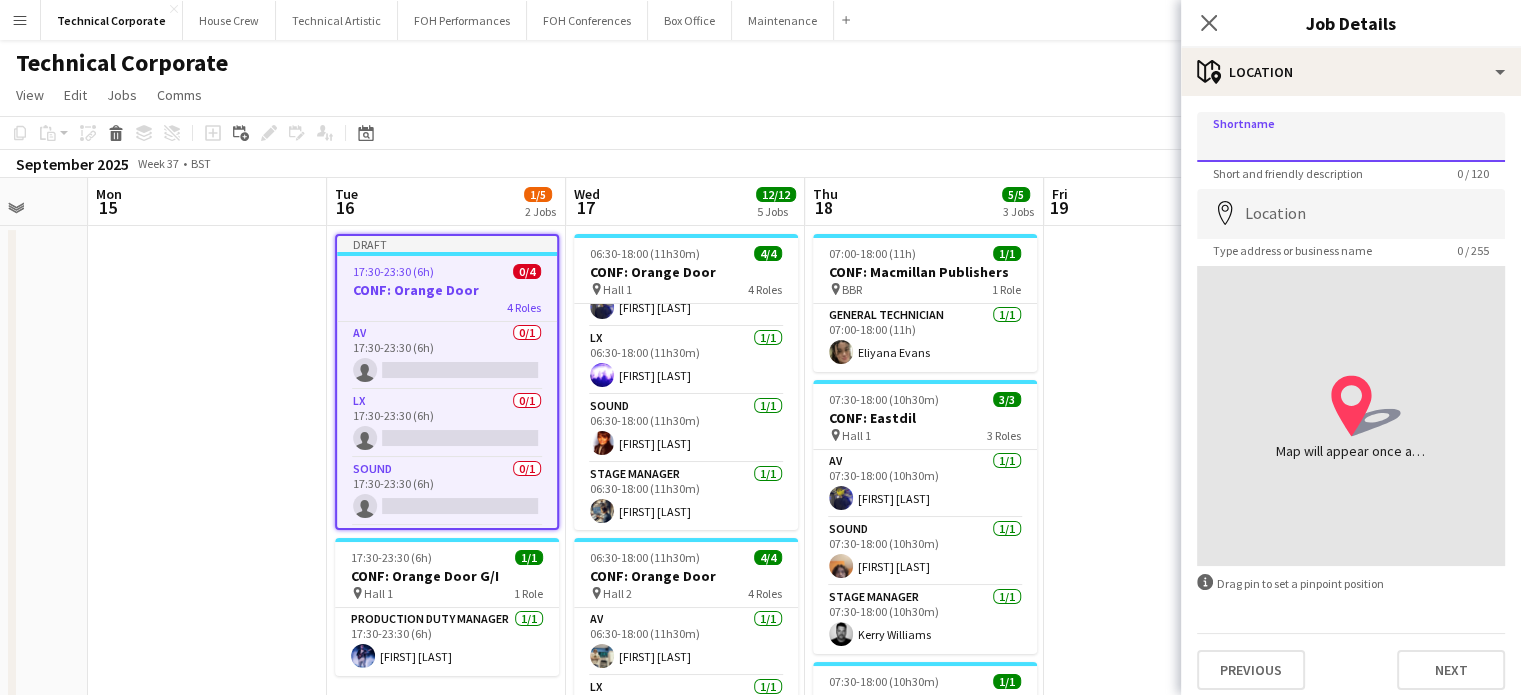 type on "******" 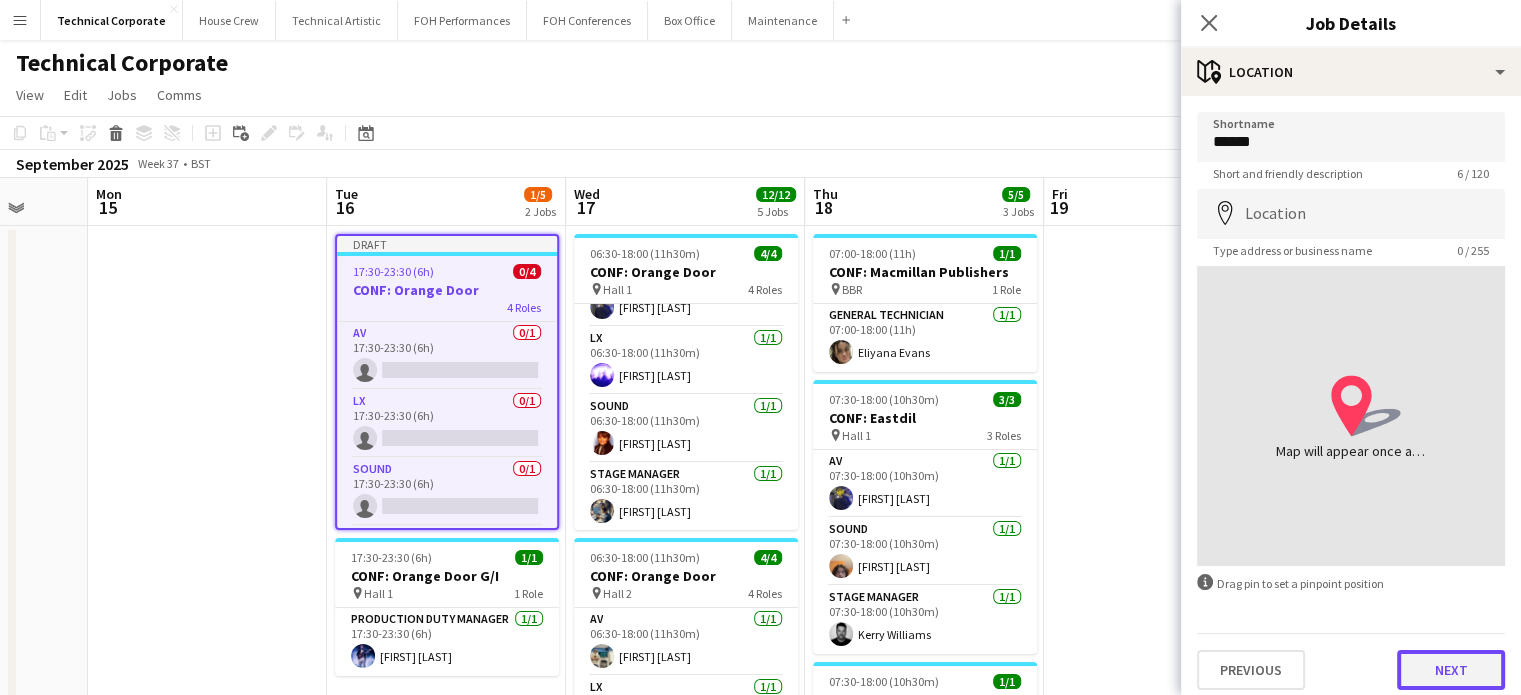 click on "Next" at bounding box center (1451, 670) 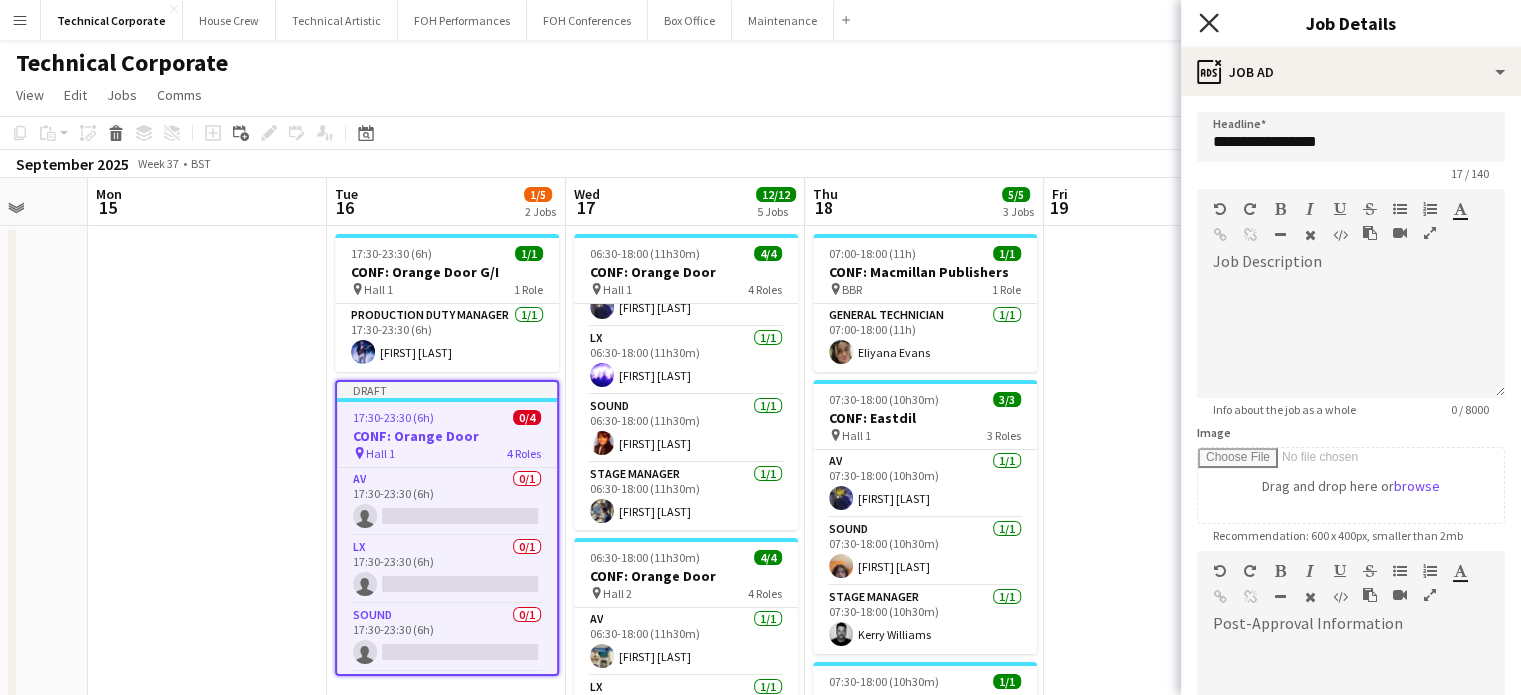 click 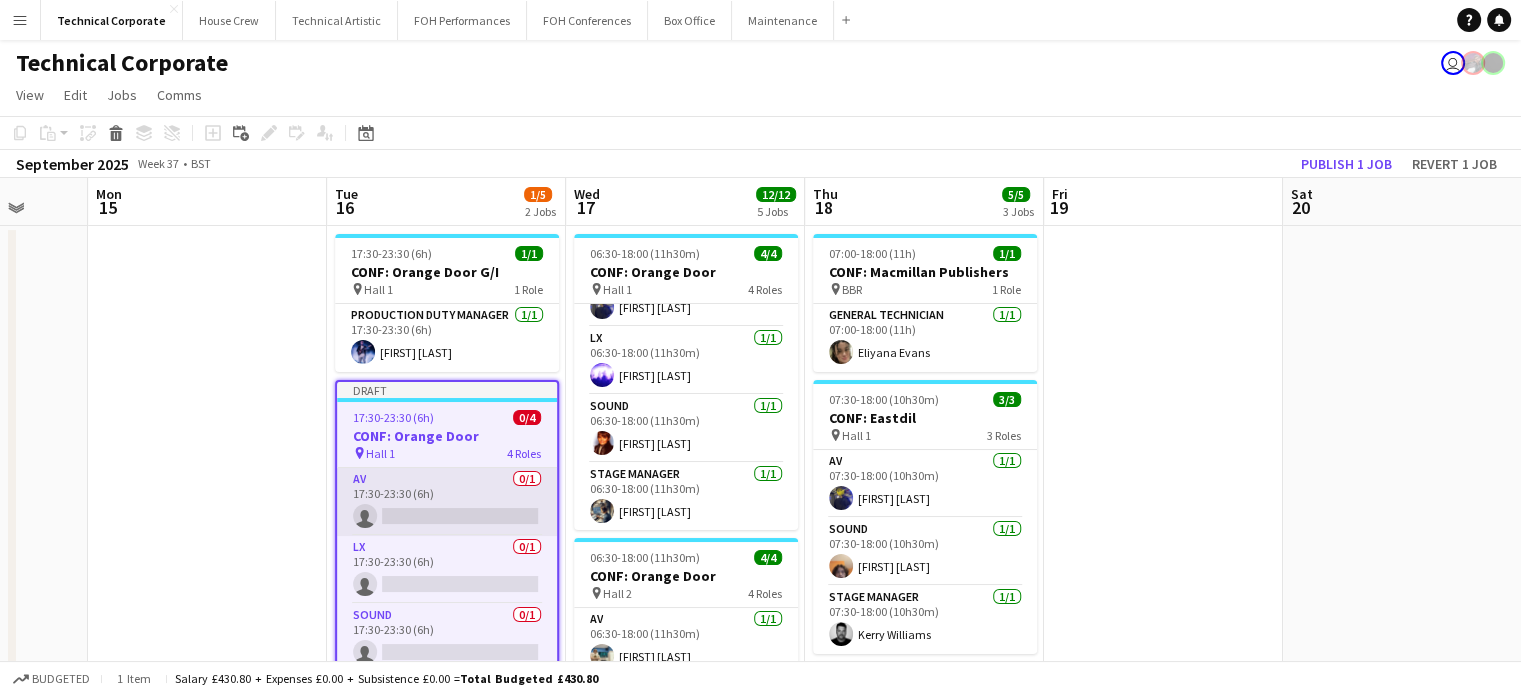 scroll, scrollTop: 64, scrollLeft: 0, axis: vertical 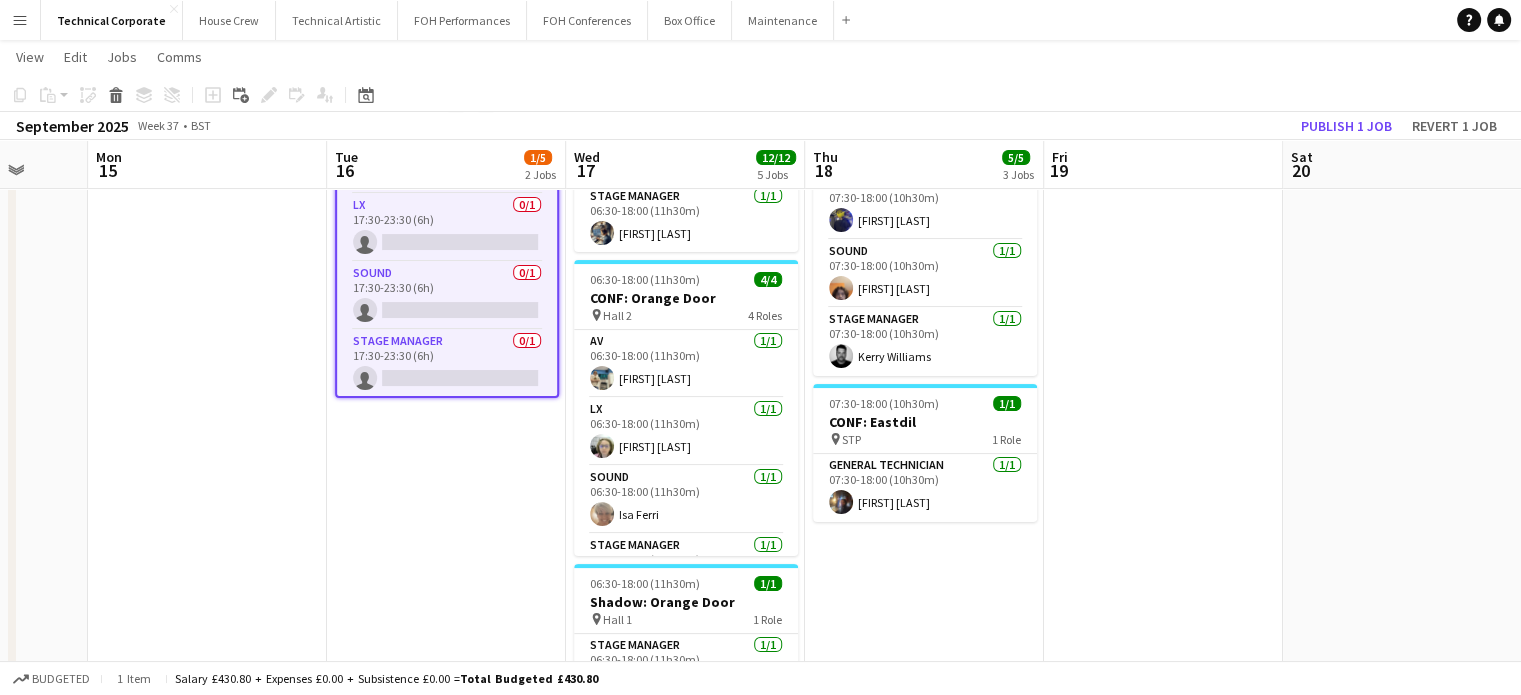 click on "17:30-23:30 (6h)    1/1   CONF: Orange Door G/I
pin
Hall 1   1 Role   Production Duty Manager   1/1   17:30-23:30 (6h)
[FIRST] [LAST]  Draft   17:30-23:30 (6h)    0/4   CONF: Orange Door
pin
Hall 1   4 Roles   AV   0/1   17:30-23:30 (6h)
single-neutral-actions
LX   0/1   17:30-23:30 (6h)
single-neutral-actions
Sound   0/1   17:30-23:30 (6h)
single-neutral-actions
Stage Manager   0/1   17:30-23:30 (6h)
single-neutral-actions" at bounding box center [446, 527] 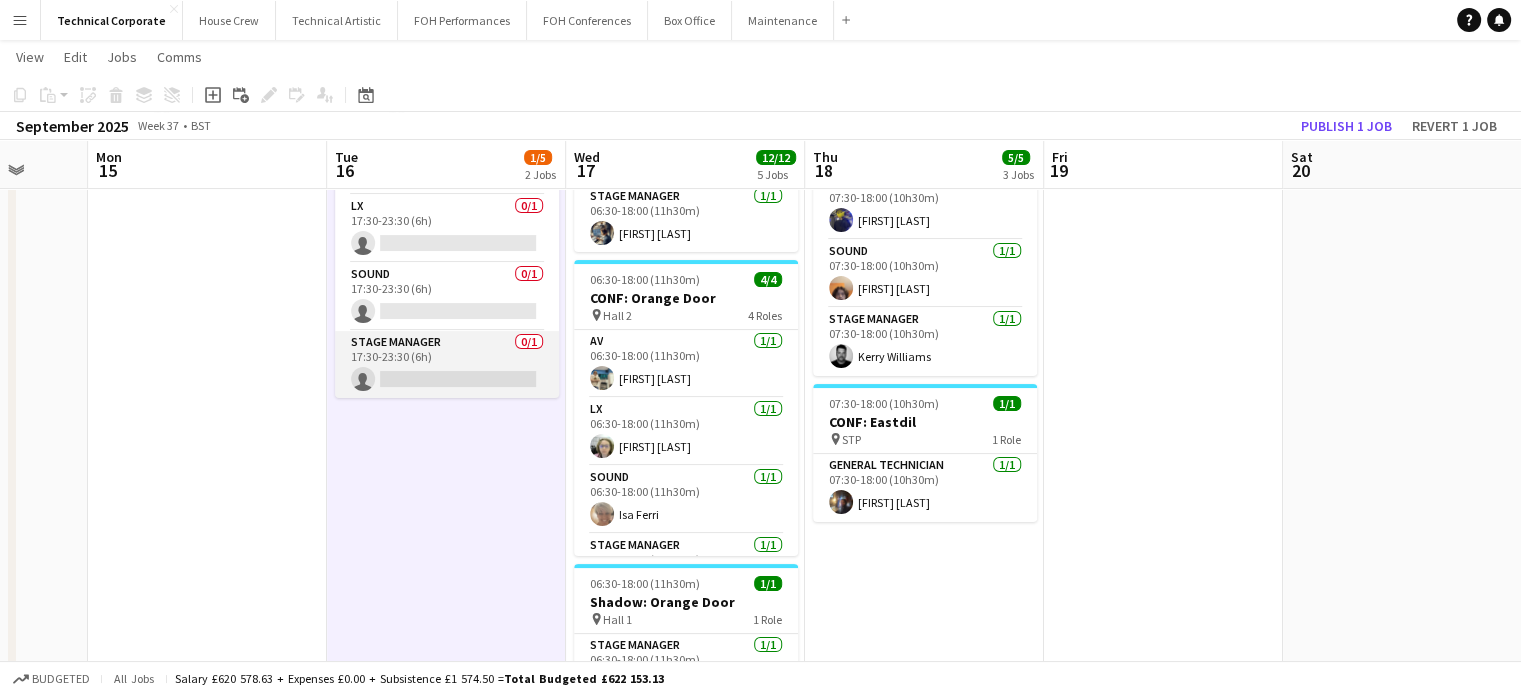 scroll, scrollTop: 0, scrollLeft: 0, axis: both 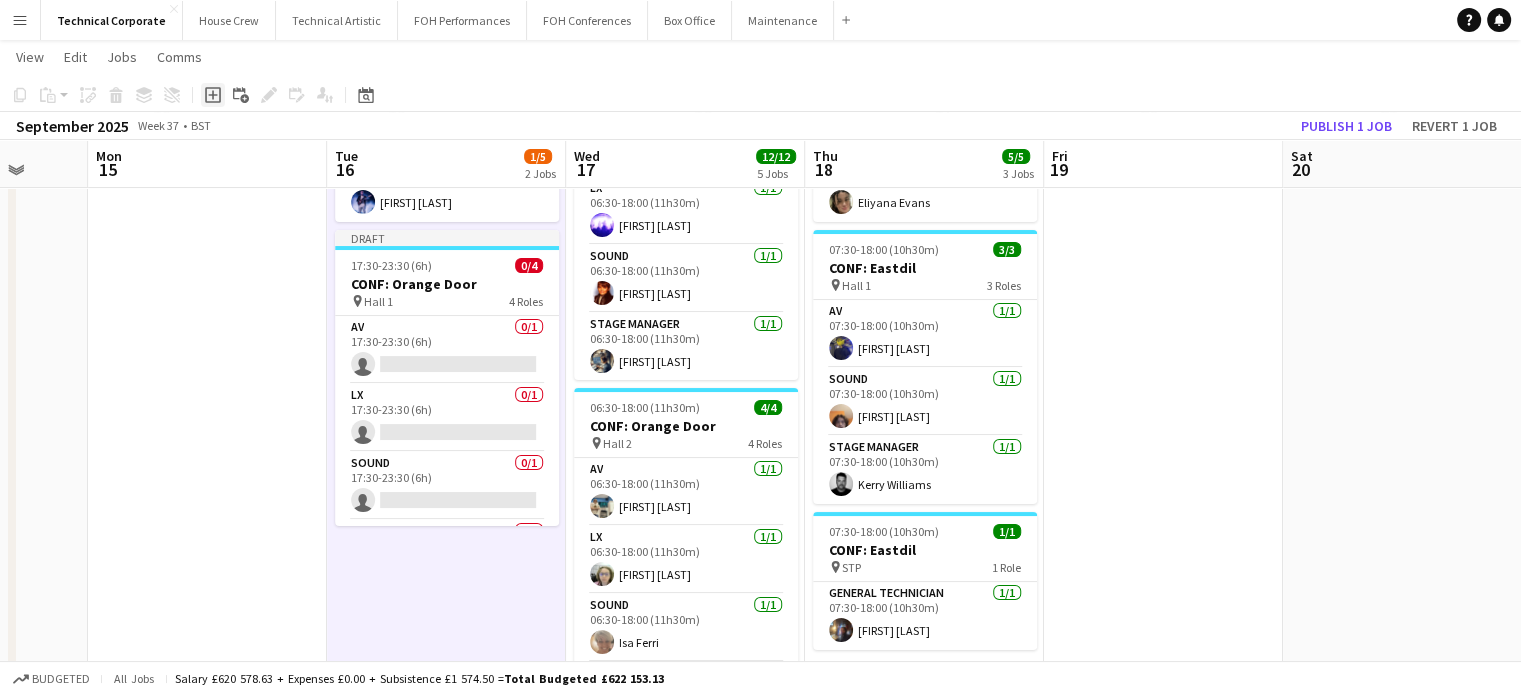 click on "Add job" 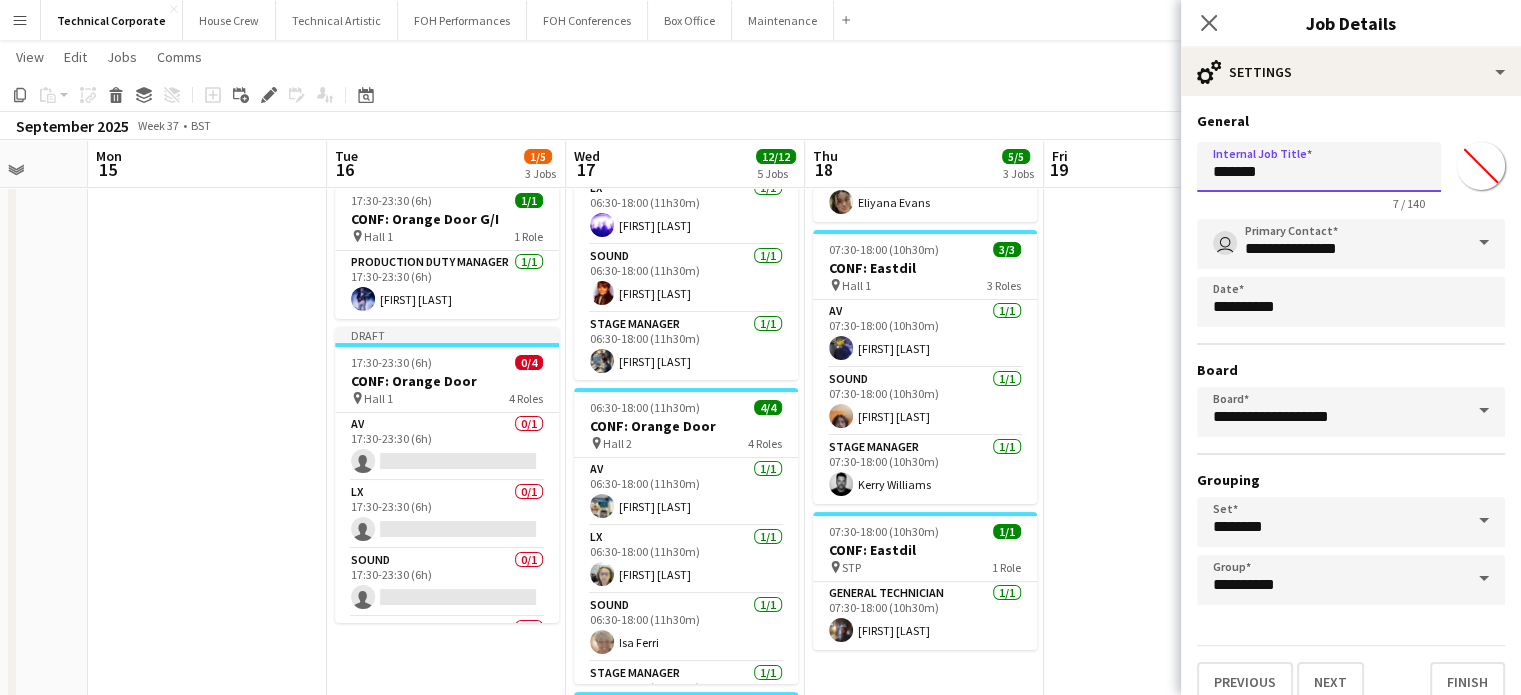 drag, startPoint x: 1281, startPoint y: 173, endPoint x: 1126, endPoint y: 179, distance: 155.11609 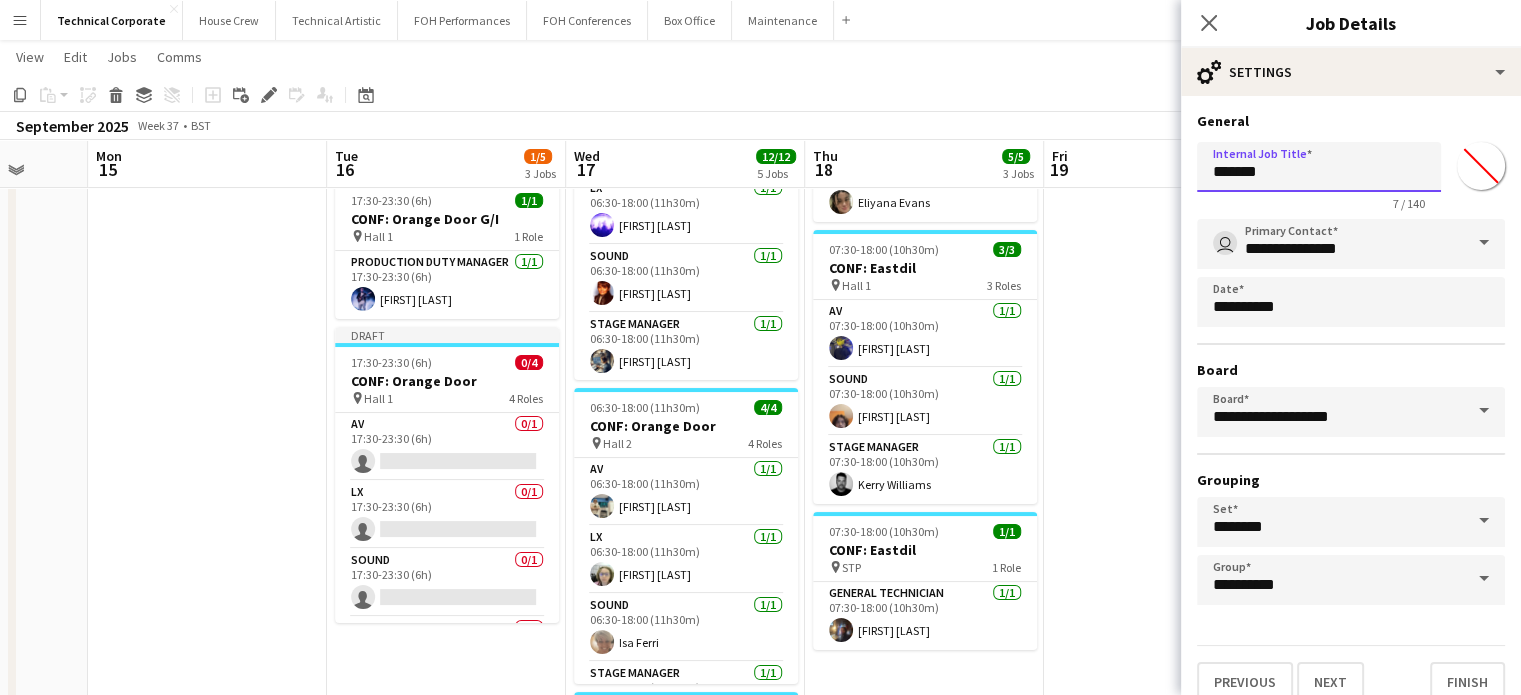 click on "Menu
Boards
Boards   Boards   All jobs   Status
Workforce
Workforce   My Workforce   Recruiting
Comms
Comms
Pay
Pay   Approvals
Platform Settings
Platform Settings   Your settings
Training Academy
Training Academy
Knowledge Base
Knowledge Base
Product Updates
Product Updates   Log Out   Privacy   Technical Corporate
Close
House Crew
Close
Technical Artistic
Close
FOH Performances
Close
FOH Conferences
Close
Box Office
Close
Maintenance
Close
Add
Help
Notifications" at bounding box center [760, 560] 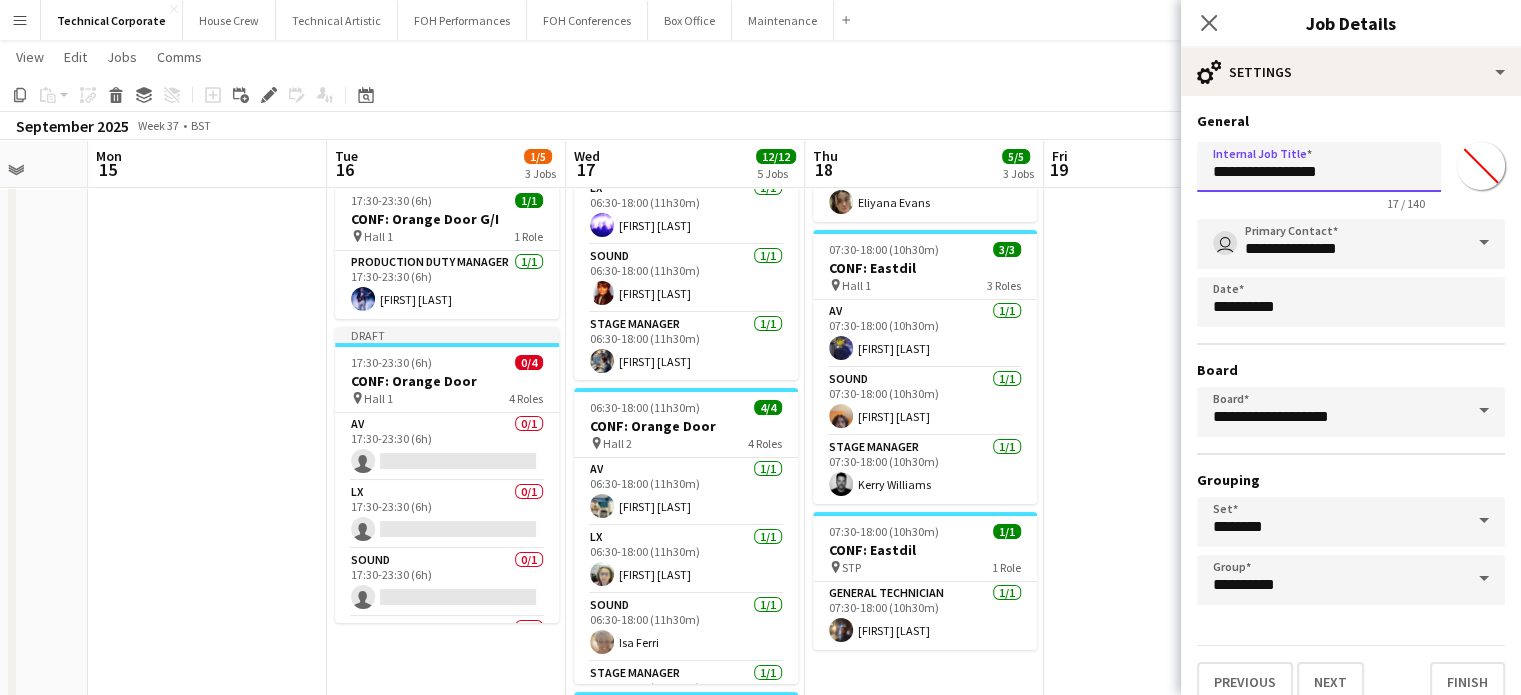 type on "**********" 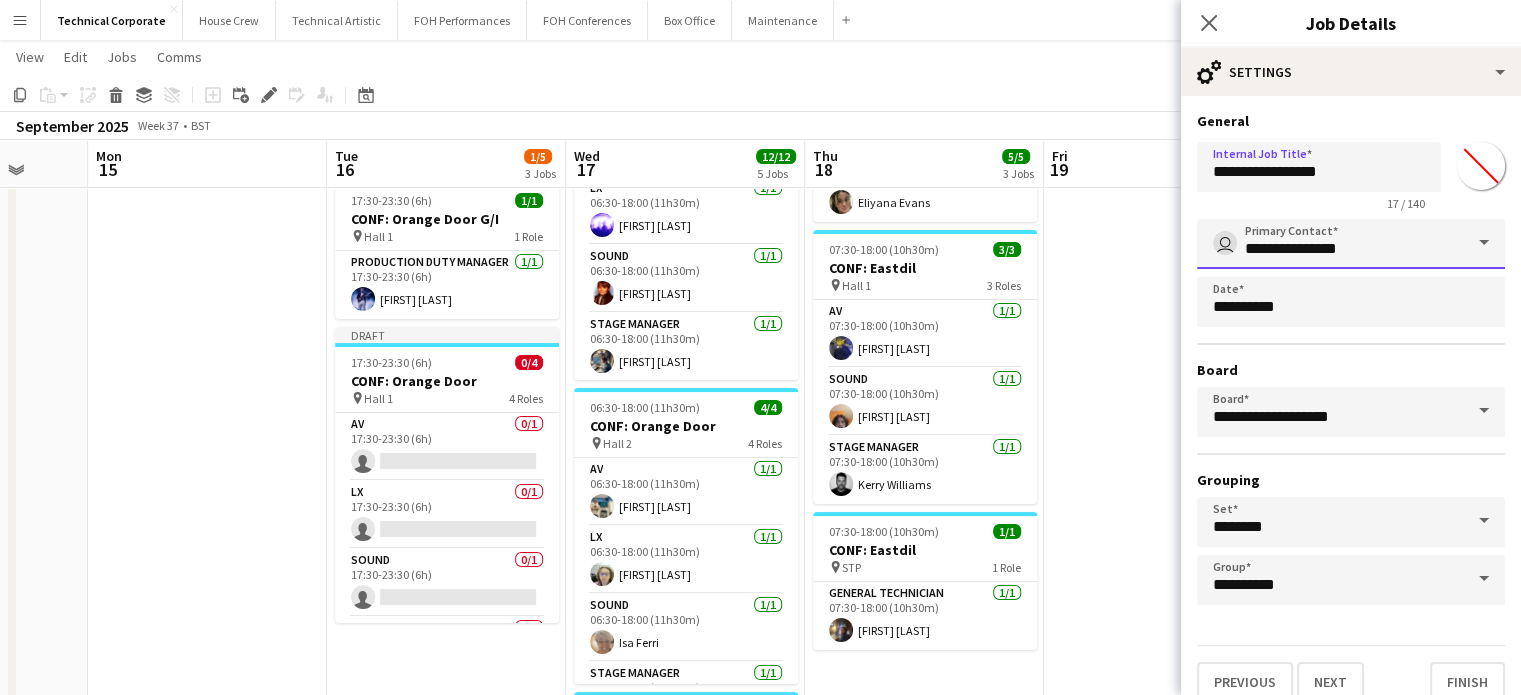 click on "**********" at bounding box center [1351, 244] 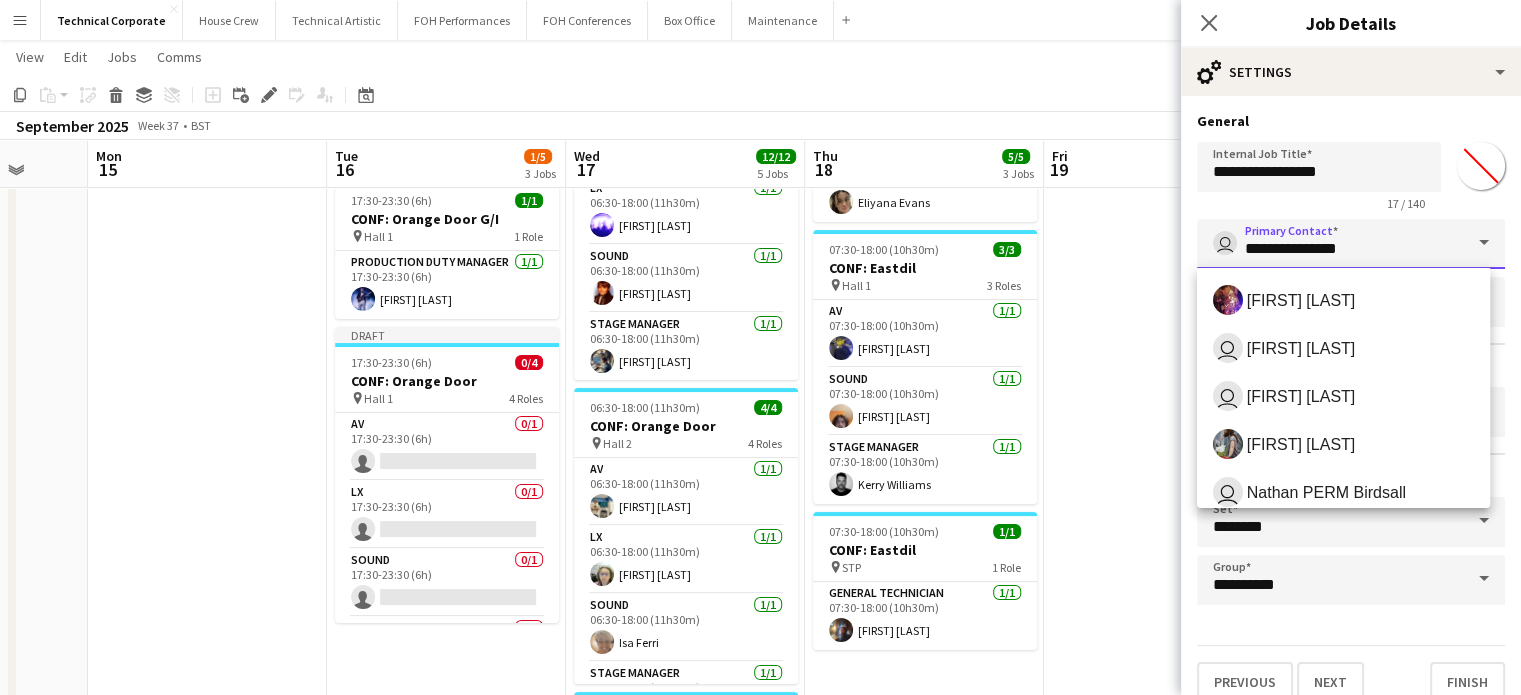 drag, startPoint x: 1395, startPoint y: 249, endPoint x: 1192, endPoint y: 248, distance: 203.00246 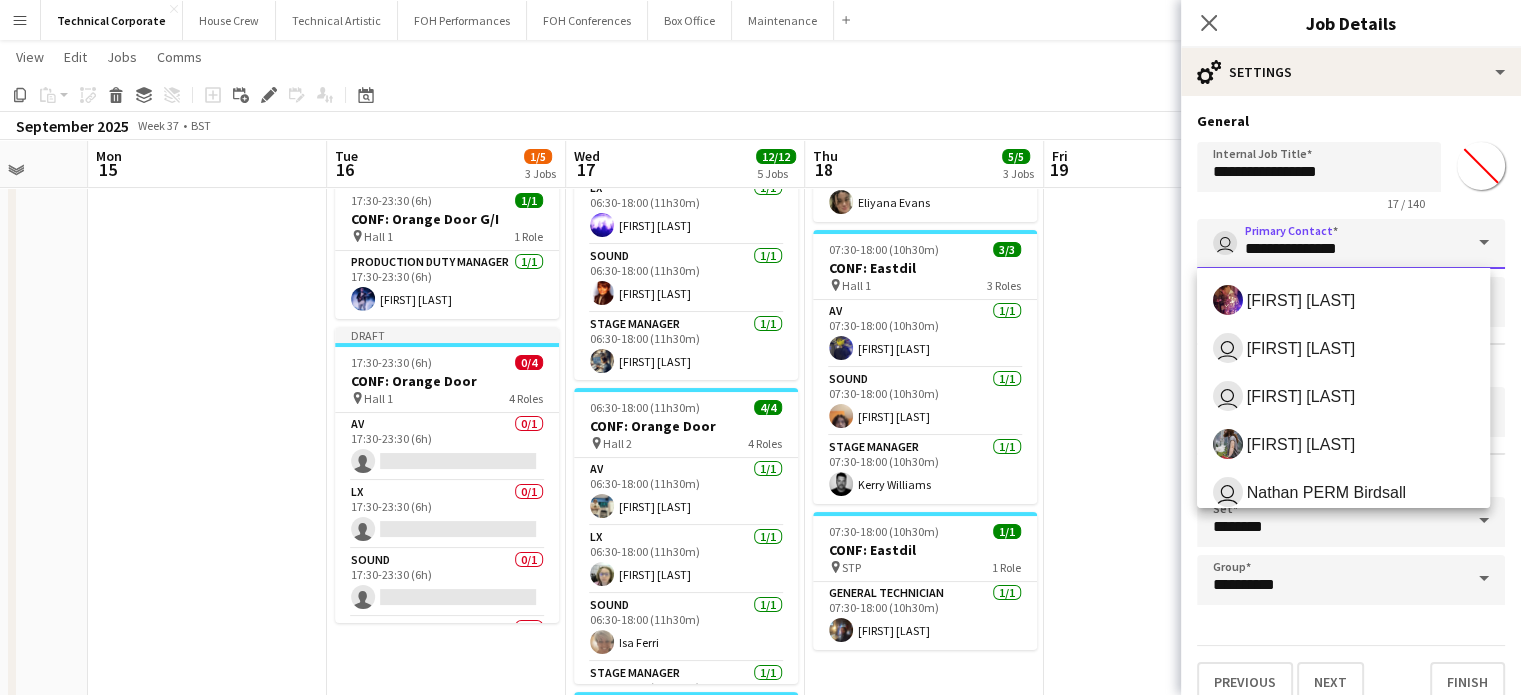 click on "**********" at bounding box center [1351, 407] 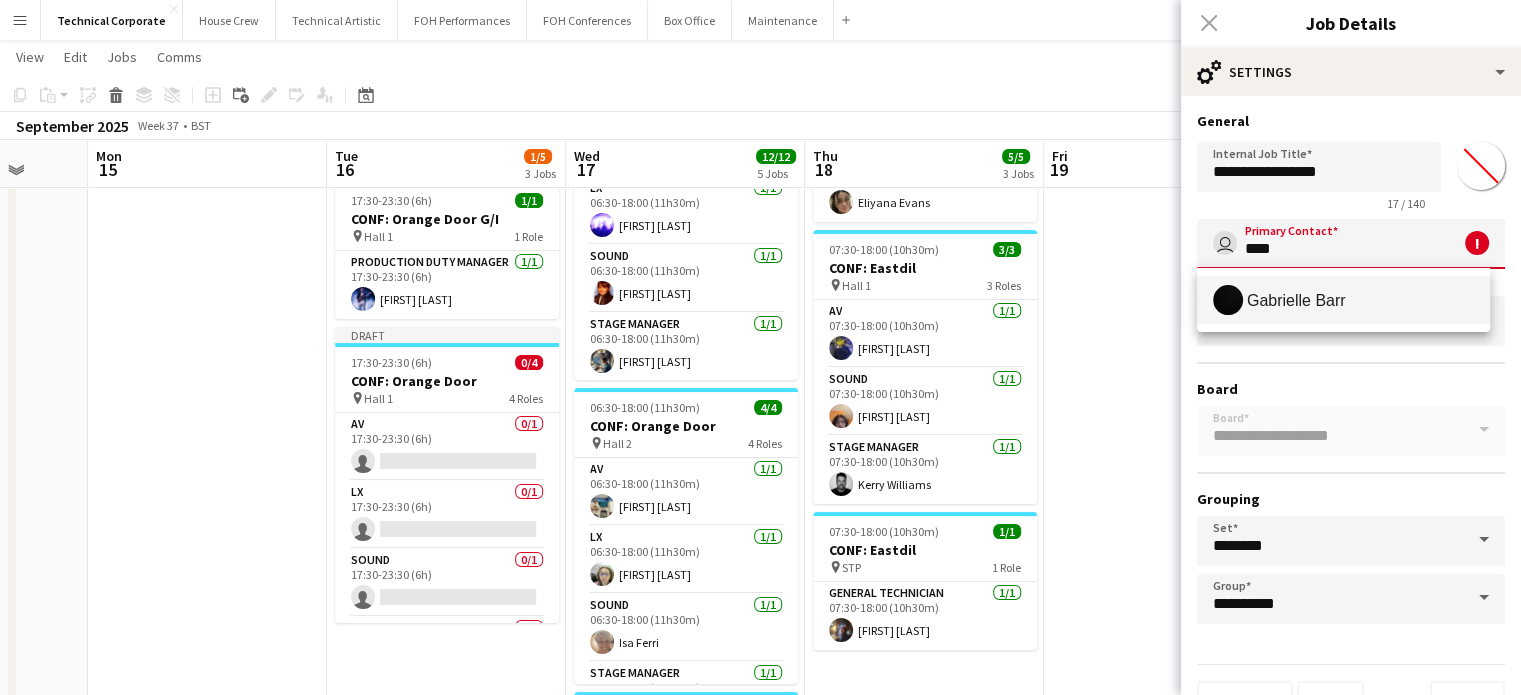 click on "Gabrielle Barr" at bounding box center (1296, 300) 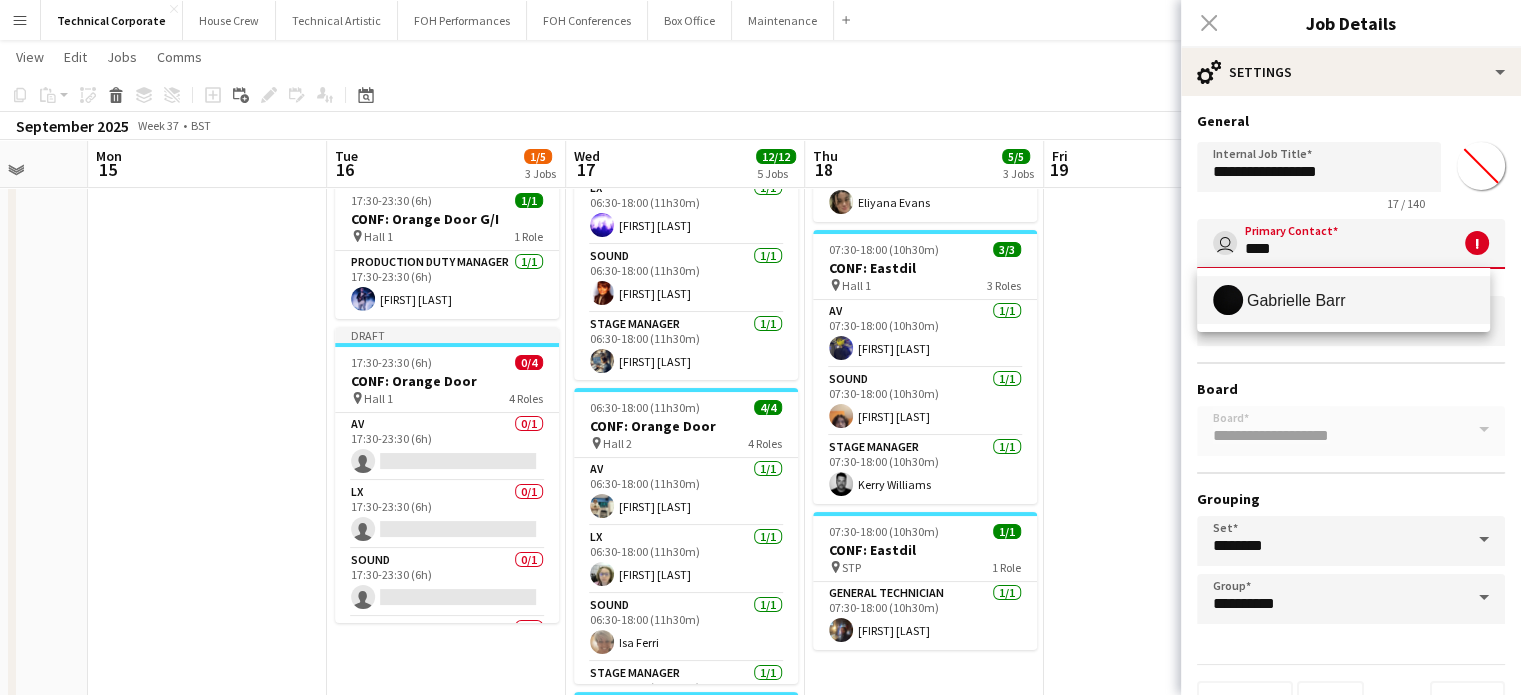 type on "**********" 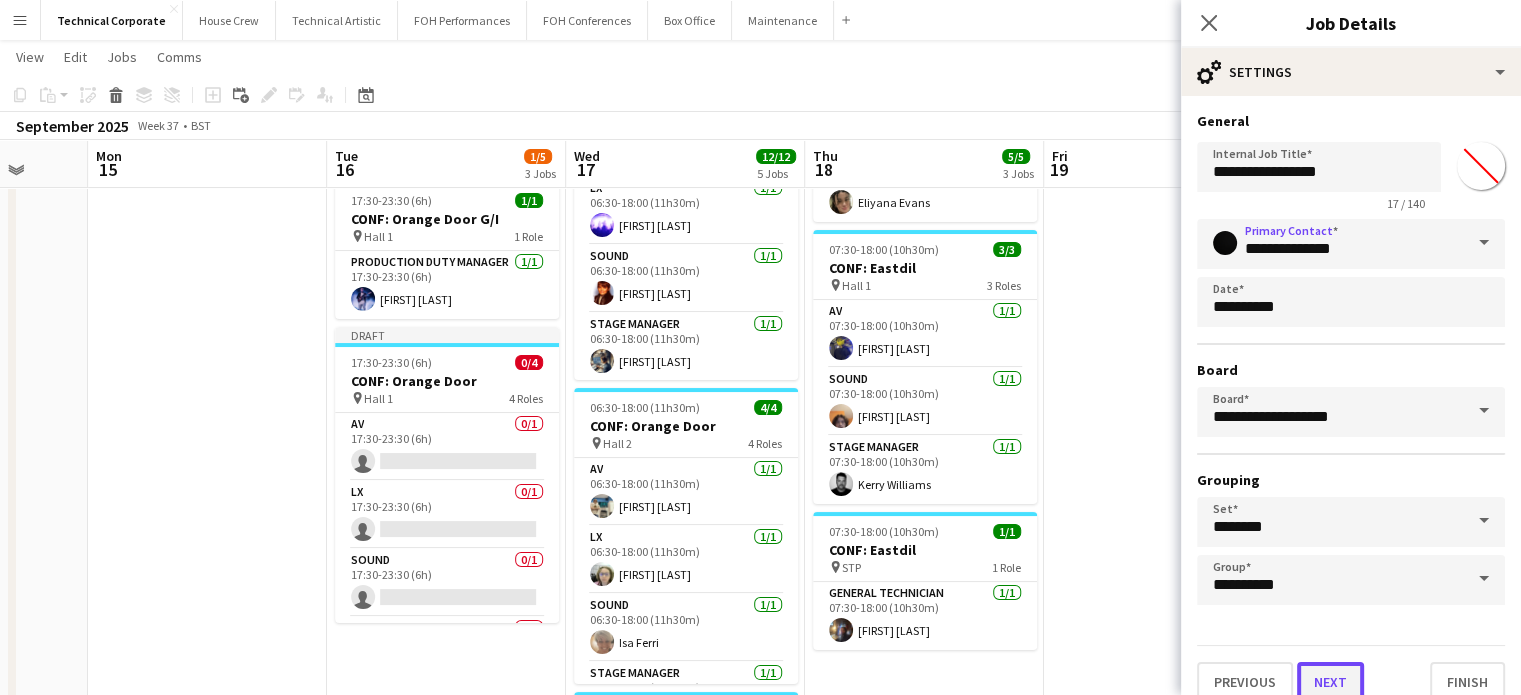 click on "Next" at bounding box center [1330, 682] 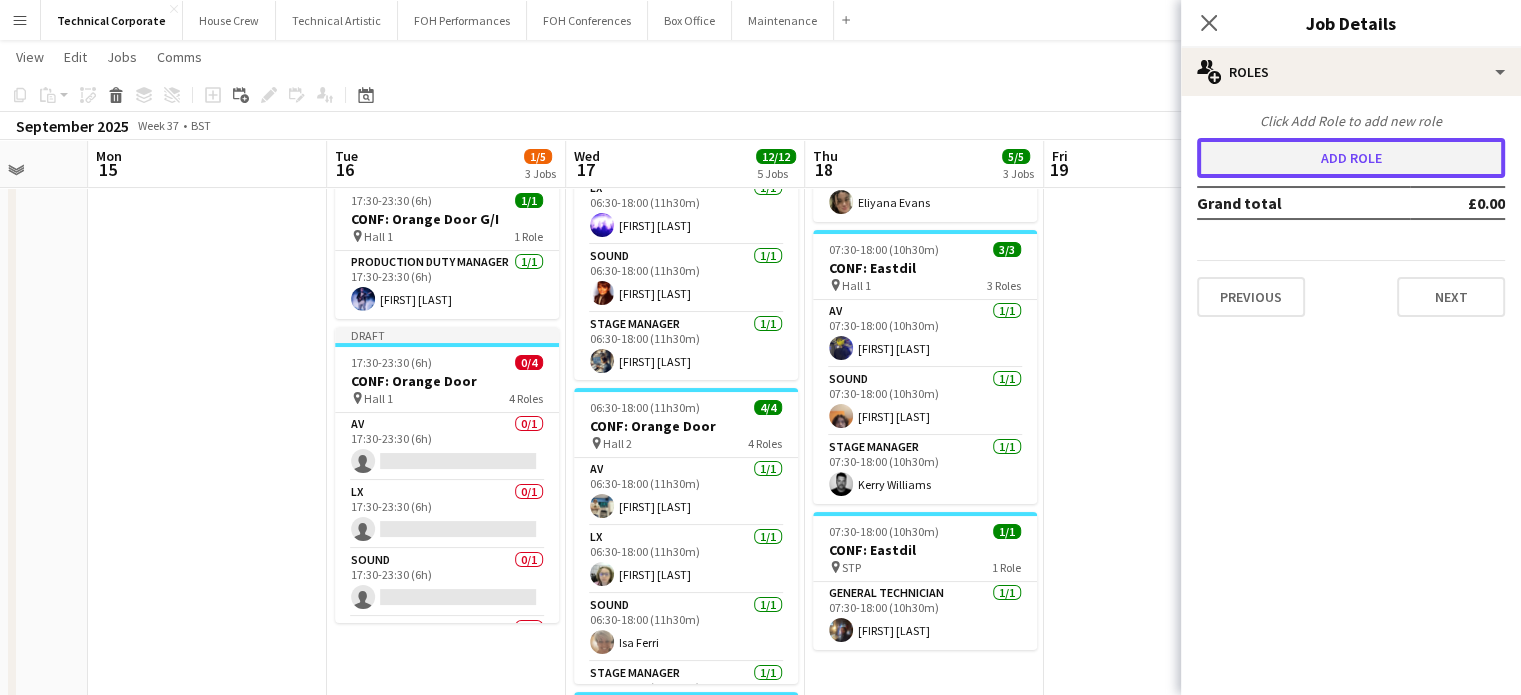 click on "Add role" at bounding box center [1351, 158] 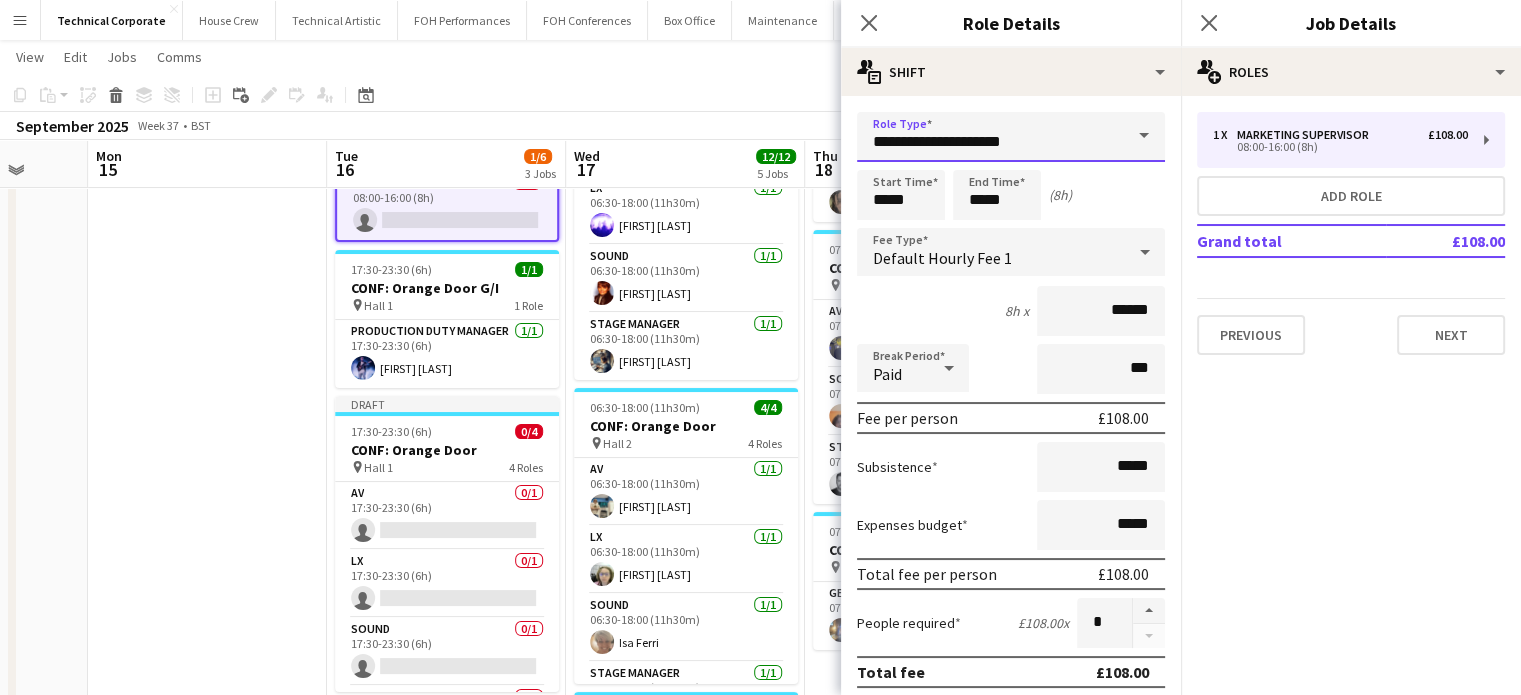 drag, startPoint x: 1098, startPoint y: 127, endPoint x: 810, endPoint y: 149, distance: 288.83905 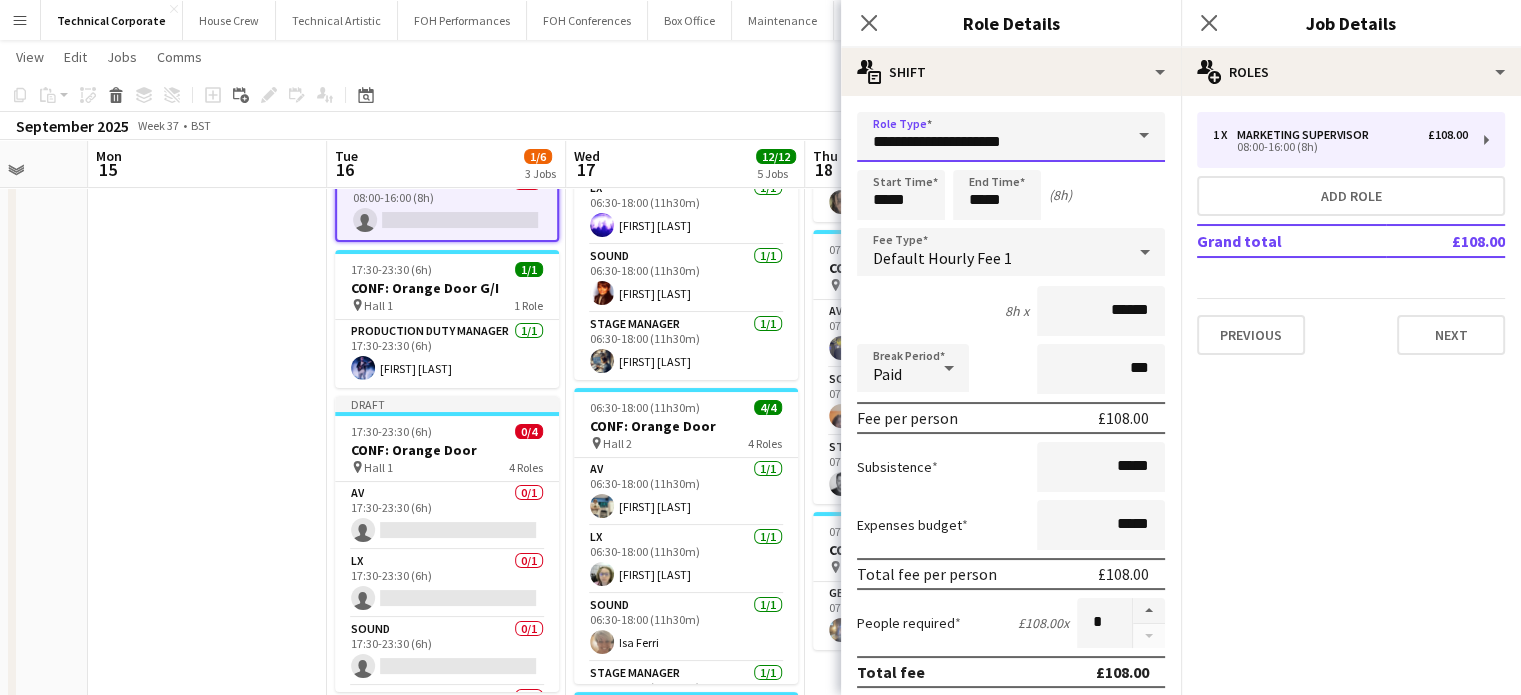 click on "Menu
Boards
Boards   Boards   All jobs   Status
Workforce
Workforce   My Workforce   Recruiting
Comms
Comms
Pay
Pay   Approvals
Platform Settings
Platform Settings   Your settings
Training Academy
Training Academy
Knowledge Base
Knowledge Base
Product Updates
Product Updates   Log Out   Privacy   Technical Corporate
Close
House Crew
Close
Technical Artistic
Close
FOH Performances
Close
FOH Conferences
Close
Box Office
Close
Maintenance
Close
Add
Help
Notifications" at bounding box center (760, 560) 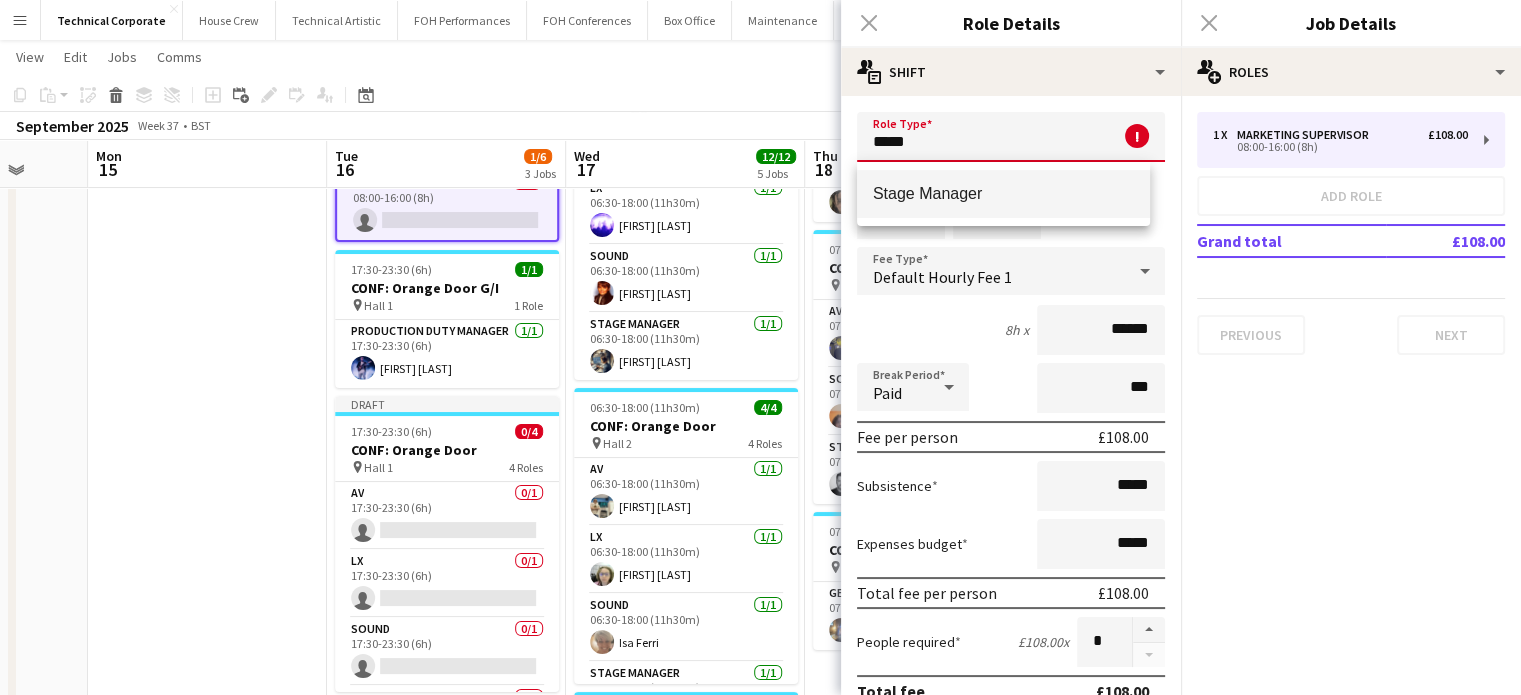 click on "Stage Manager" at bounding box center (1003, 193) 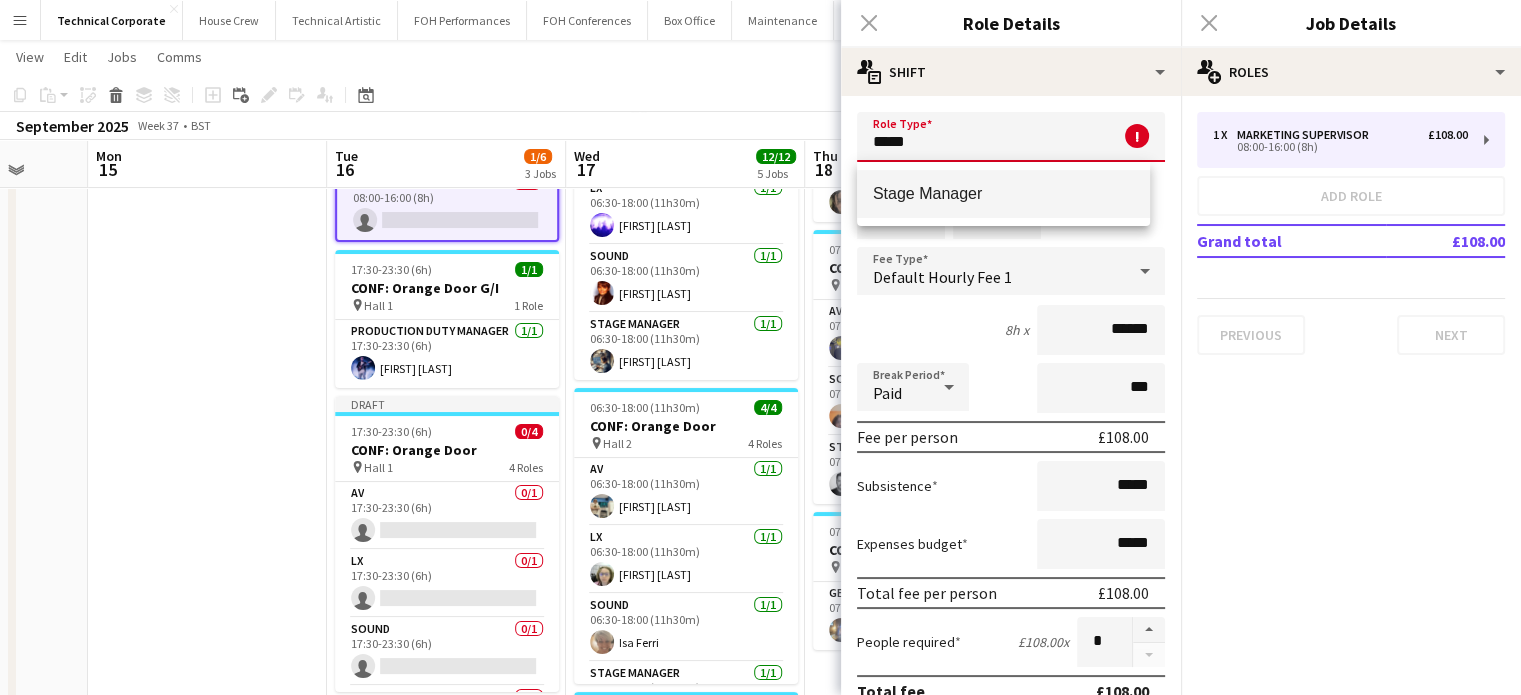 type on "**********" 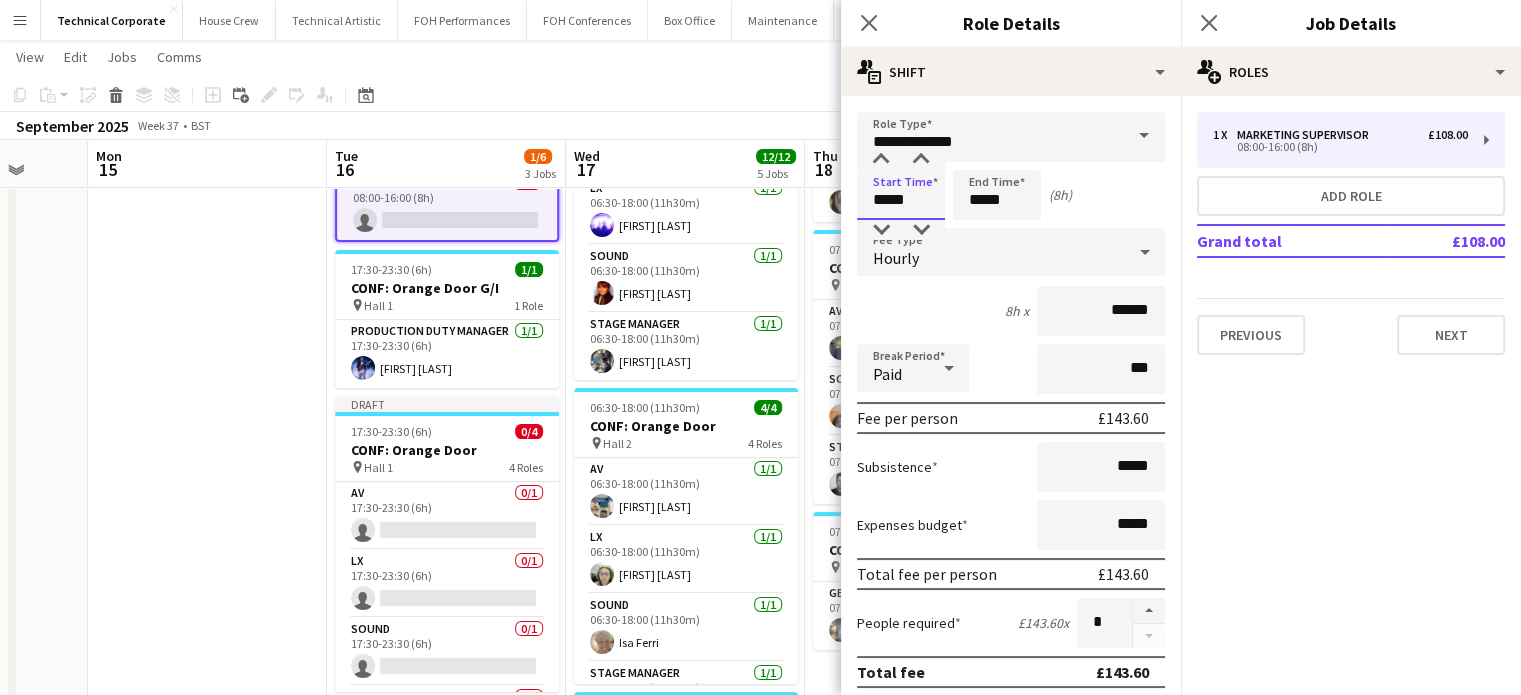 click on "*****" at bounding box center (901, 195) 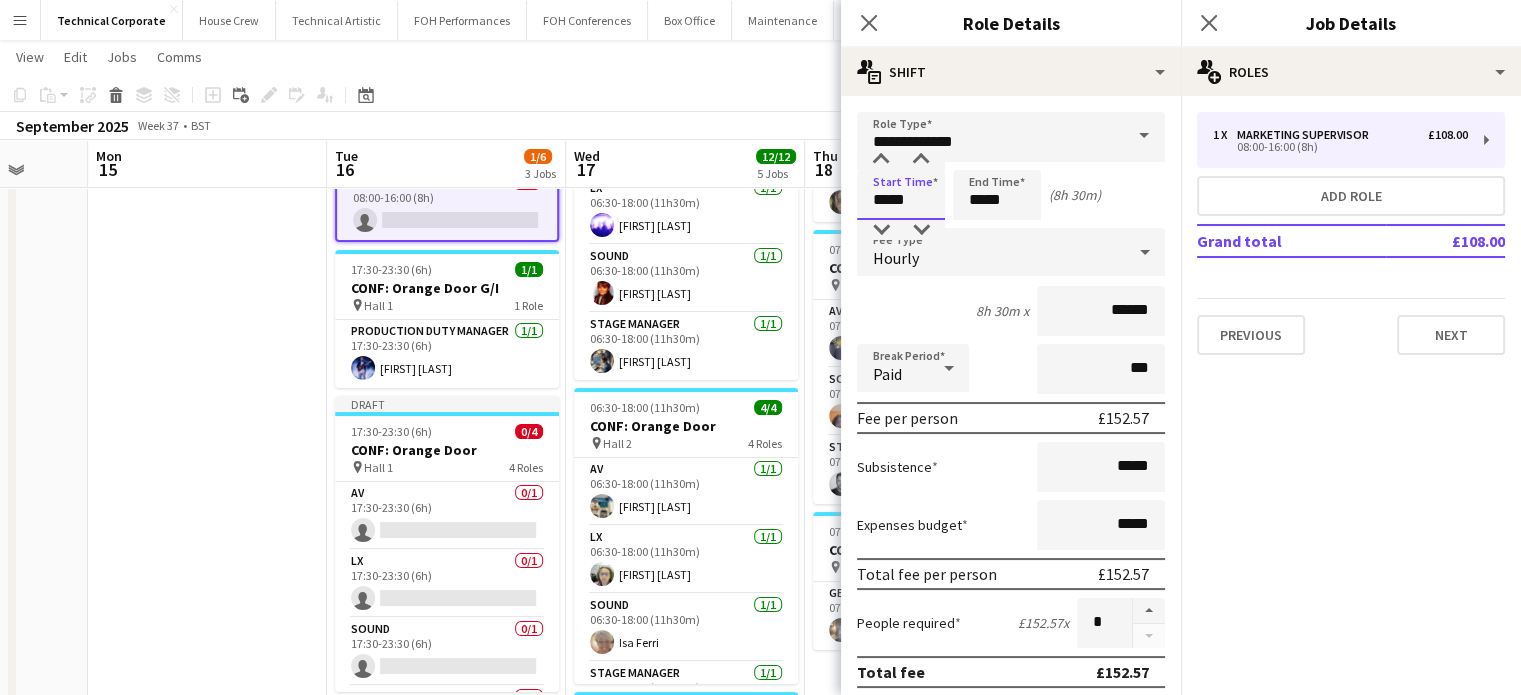 drag, startPoint x: 881, startPoint y: 199, endPoint x: 855, endPoint y: 199, distance: 26 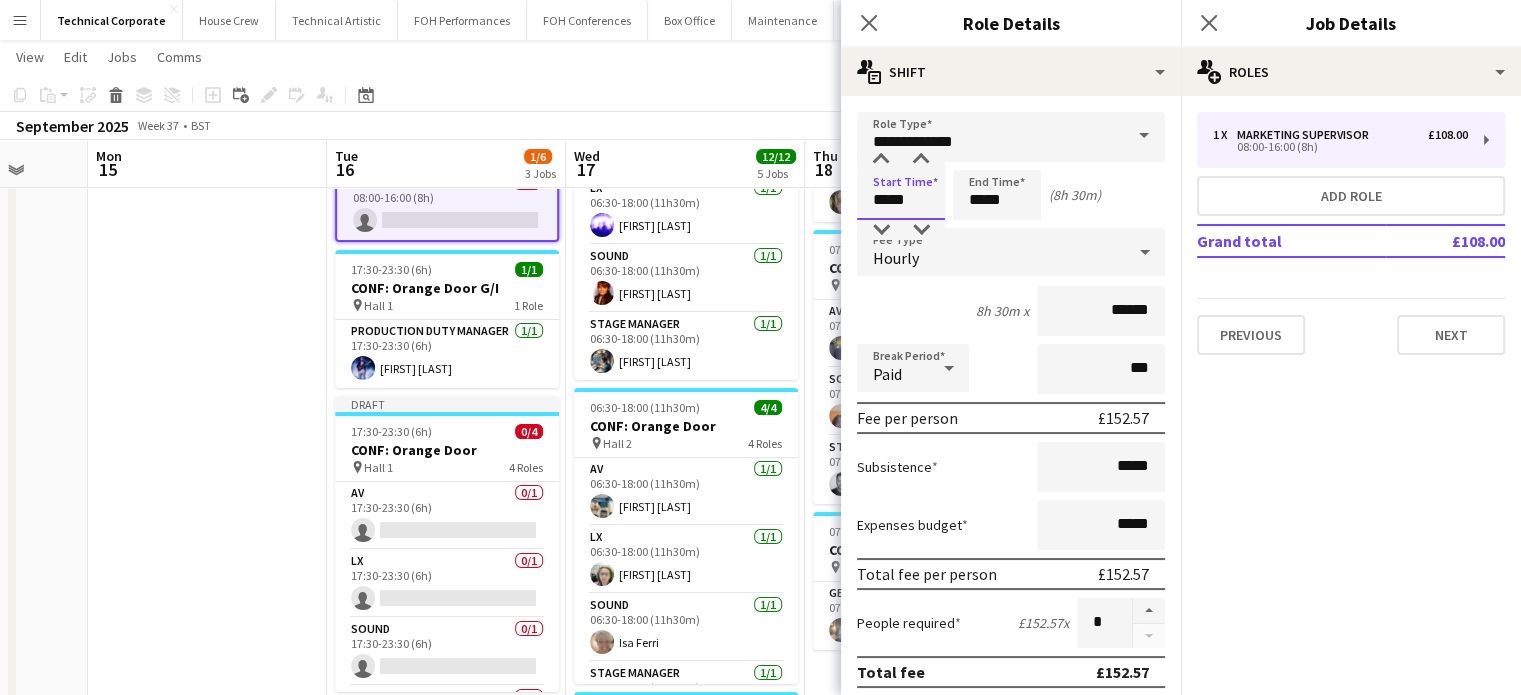 click on "**********" at bounding box center (1011, 682) 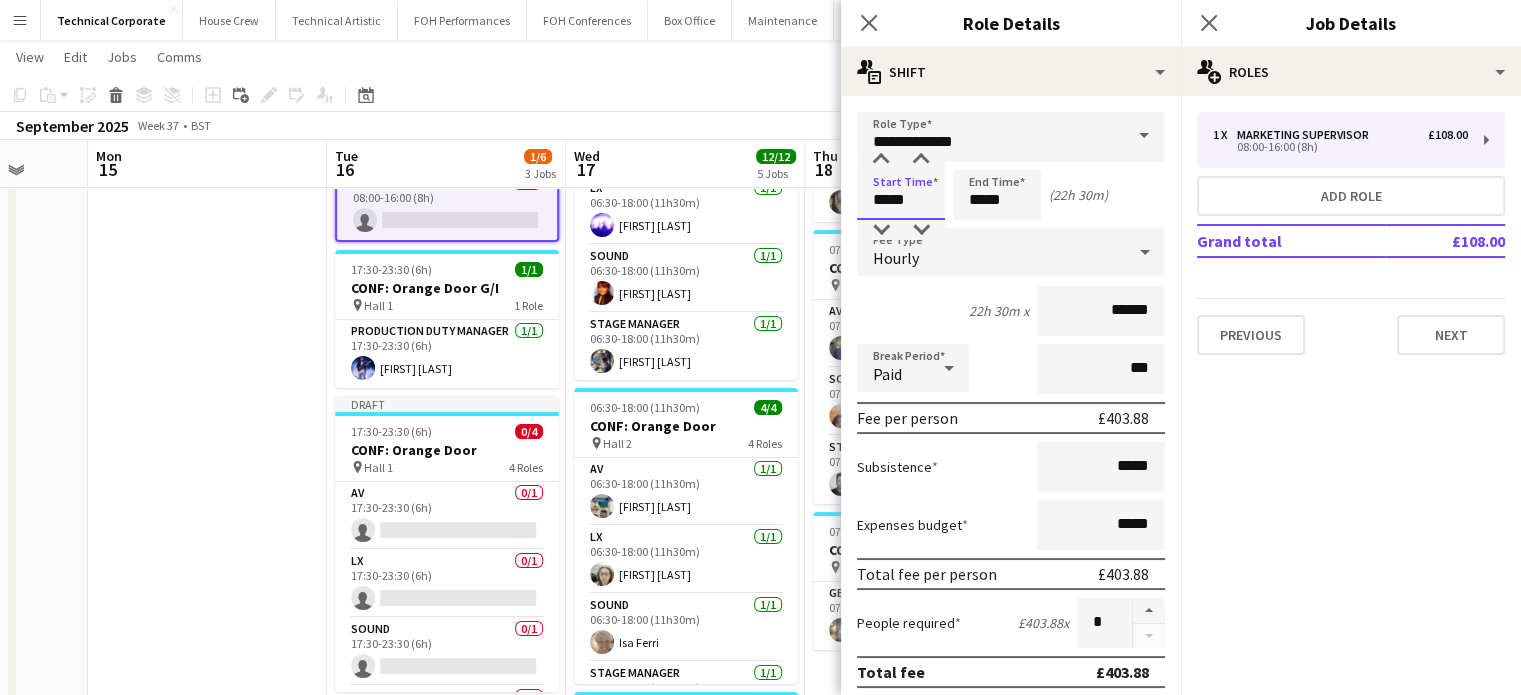 type on "*****" 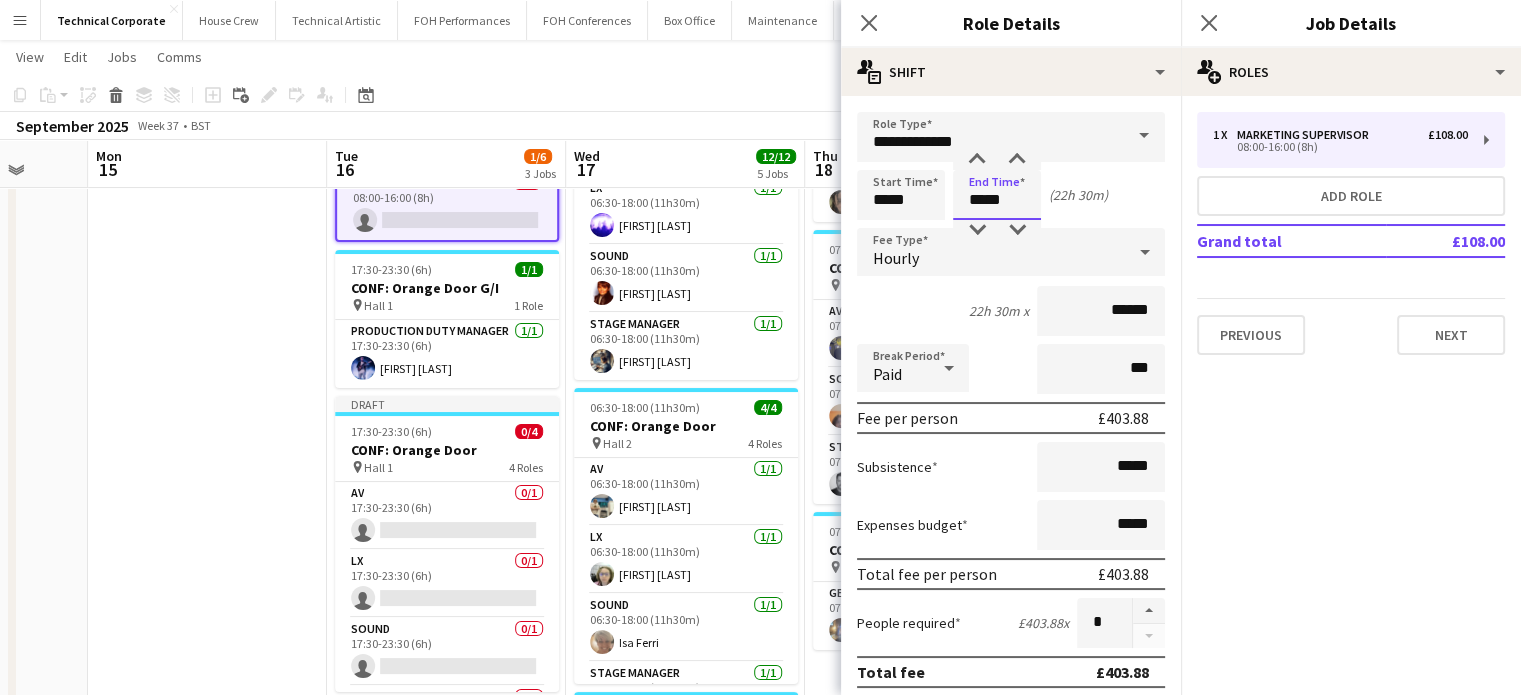 drag, startPoint x: 981, startPoint y: 197, endPoint x: 929, endPoint y: 199, distance: 52.03845 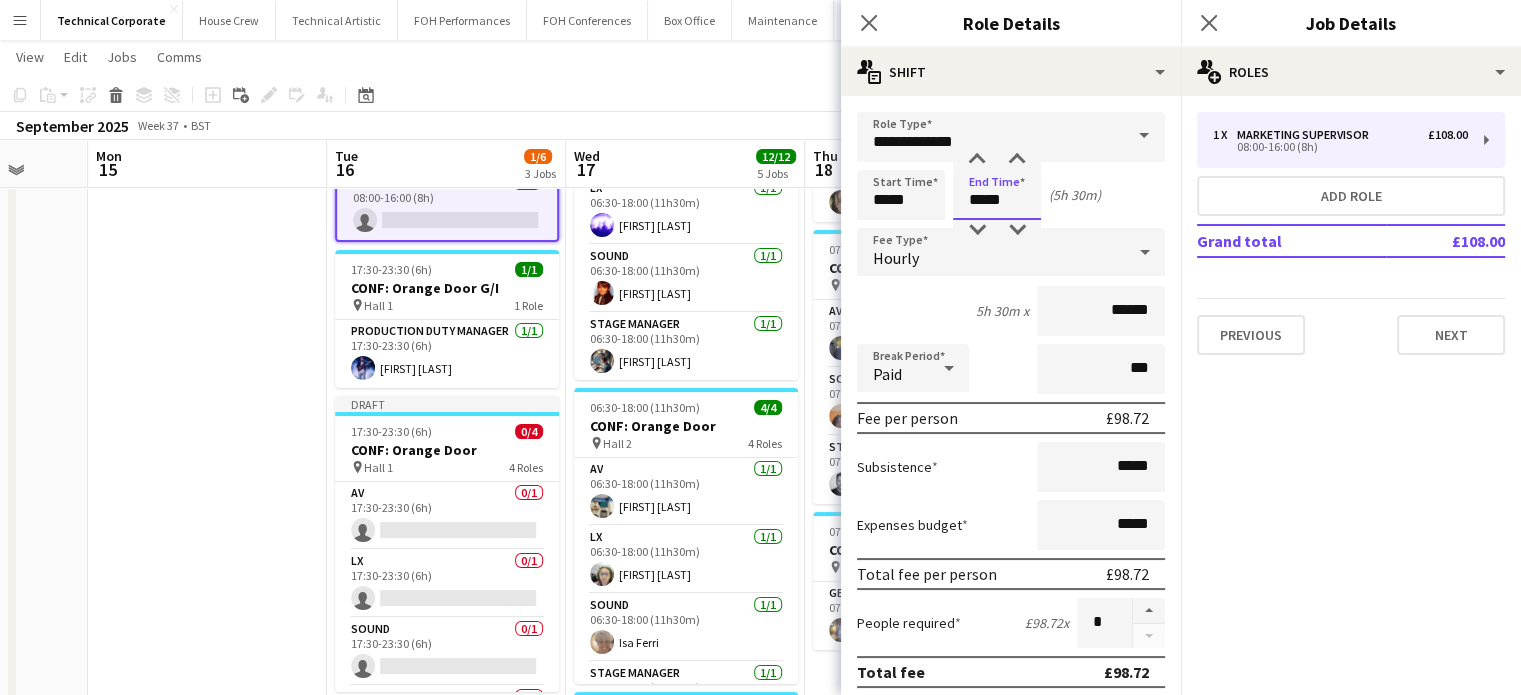 click on "*****" at bounding box center (997, 195) 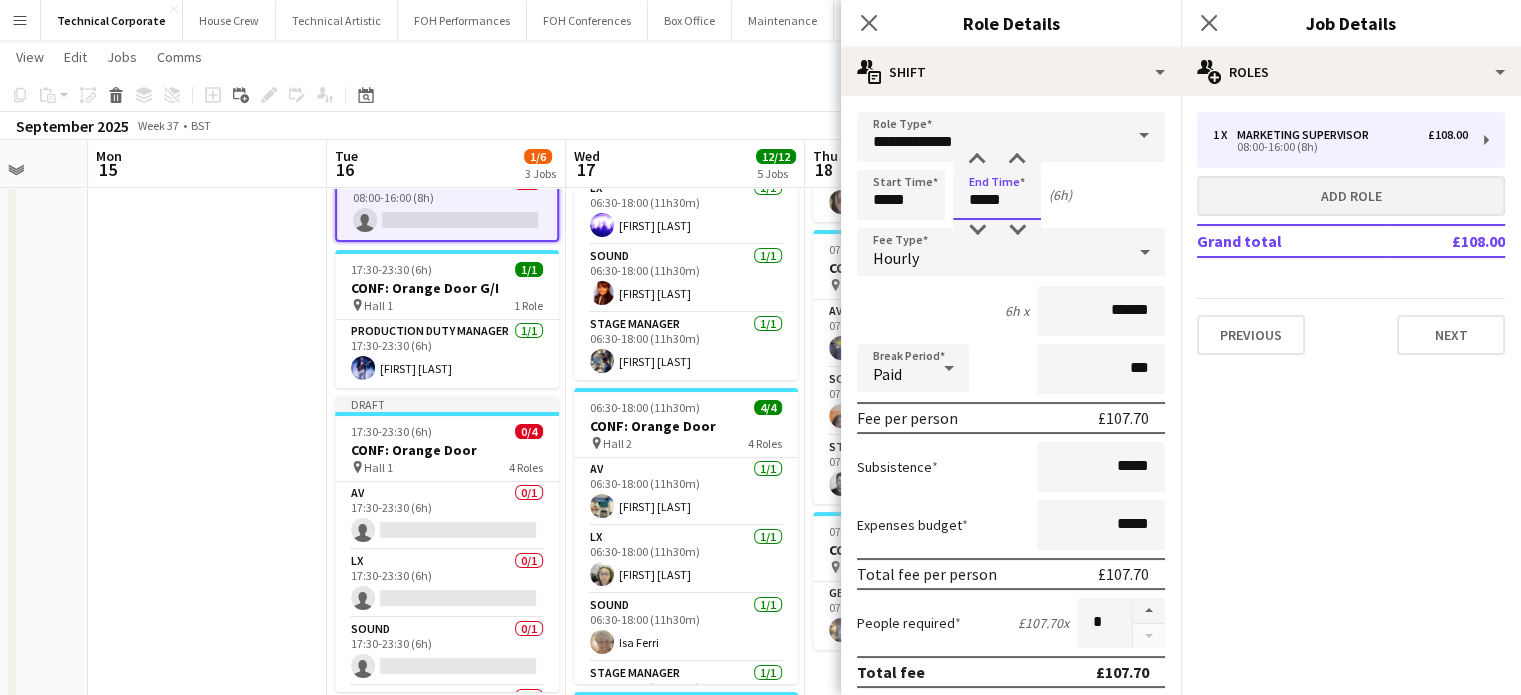 type on "*****" 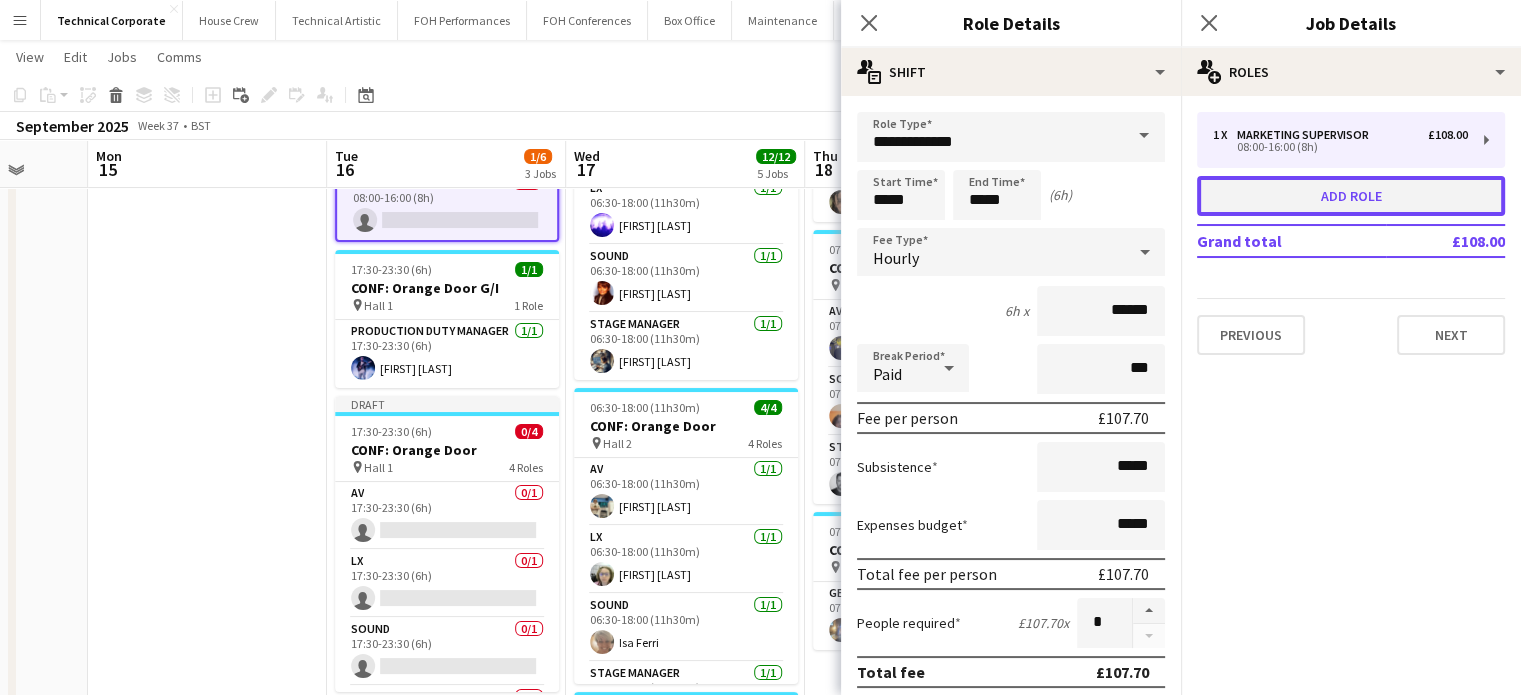 click on "Add role" at bounding box center [1351, 196] 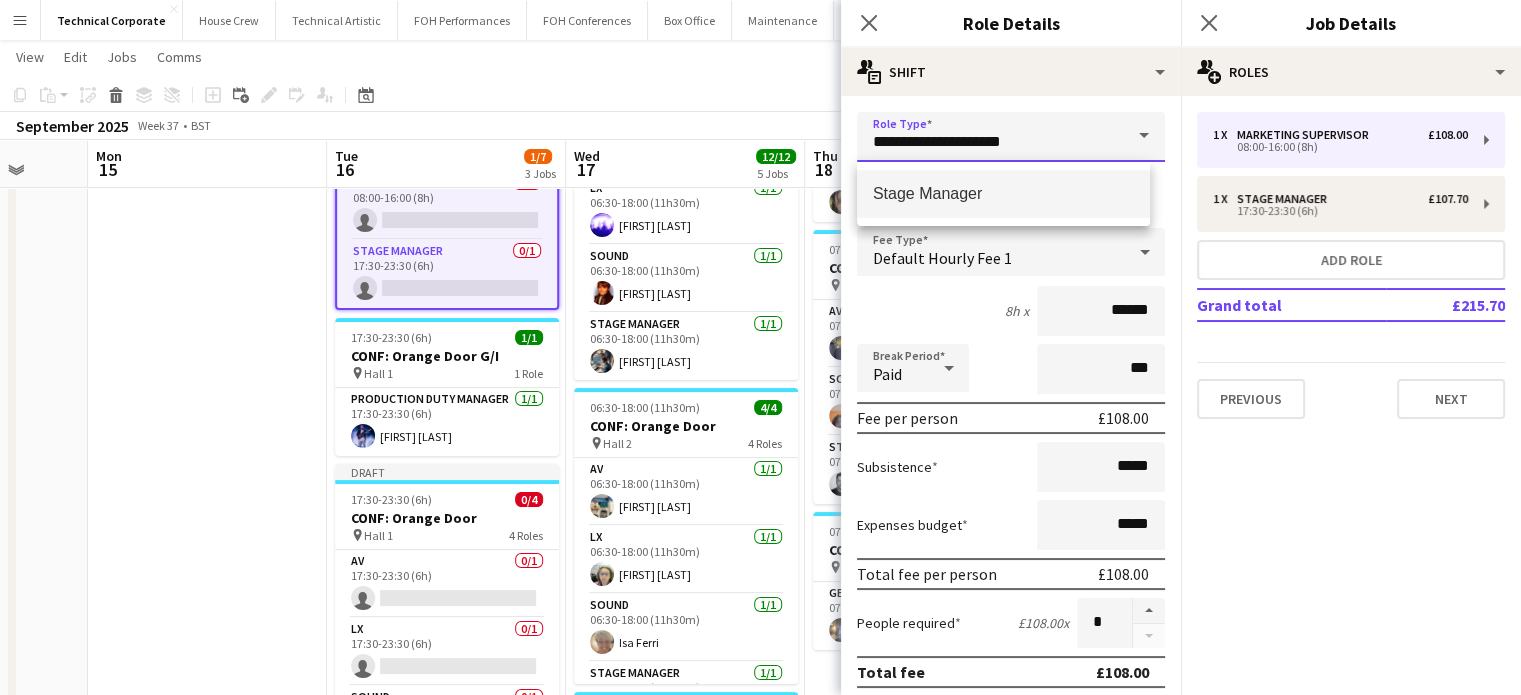 drag, startPoint x: 1048, startPoint y: 149, endPoint x: 778, endPoint y: 133, distance: 270.47366 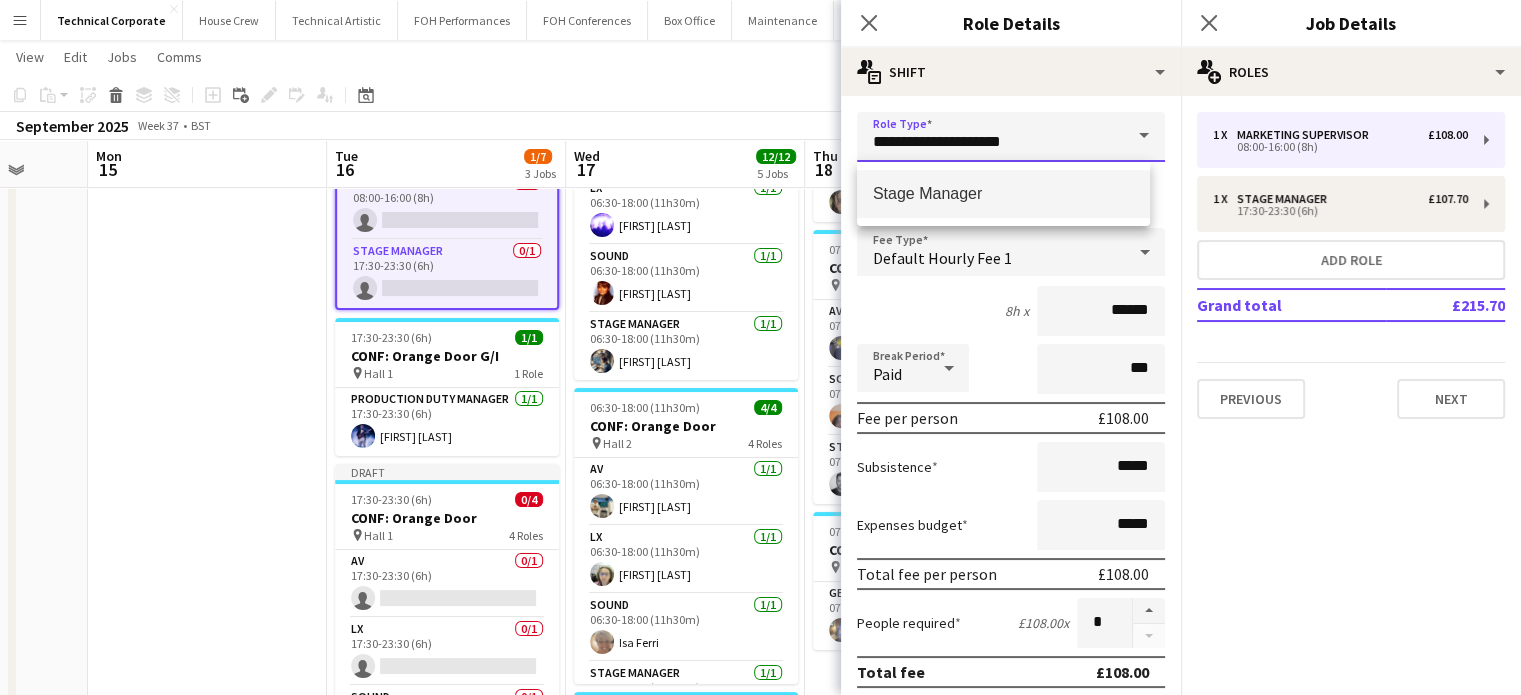 click on "Menu
Boards
Boards   Boards   All jobs   Status
Workforce
Workforce   My Workforce   Recruiting
Comms
Comms
Pay
Pay   Approvals
Platform Settings
Platform Settings   Your settings
Training Academy
Training Academy
Knowledge Base
Knowledge Base
Product Updates
Product Updates   Log Out   Privacy   Technical Corporate
Close
House Crew
Close
Technical Artistic
Close
FOH Performances
Close
FOH Conferences
Close
Box Office
Close
Maintenance
Close
Add
Help
Notifications" at bounding box center (760, 560) 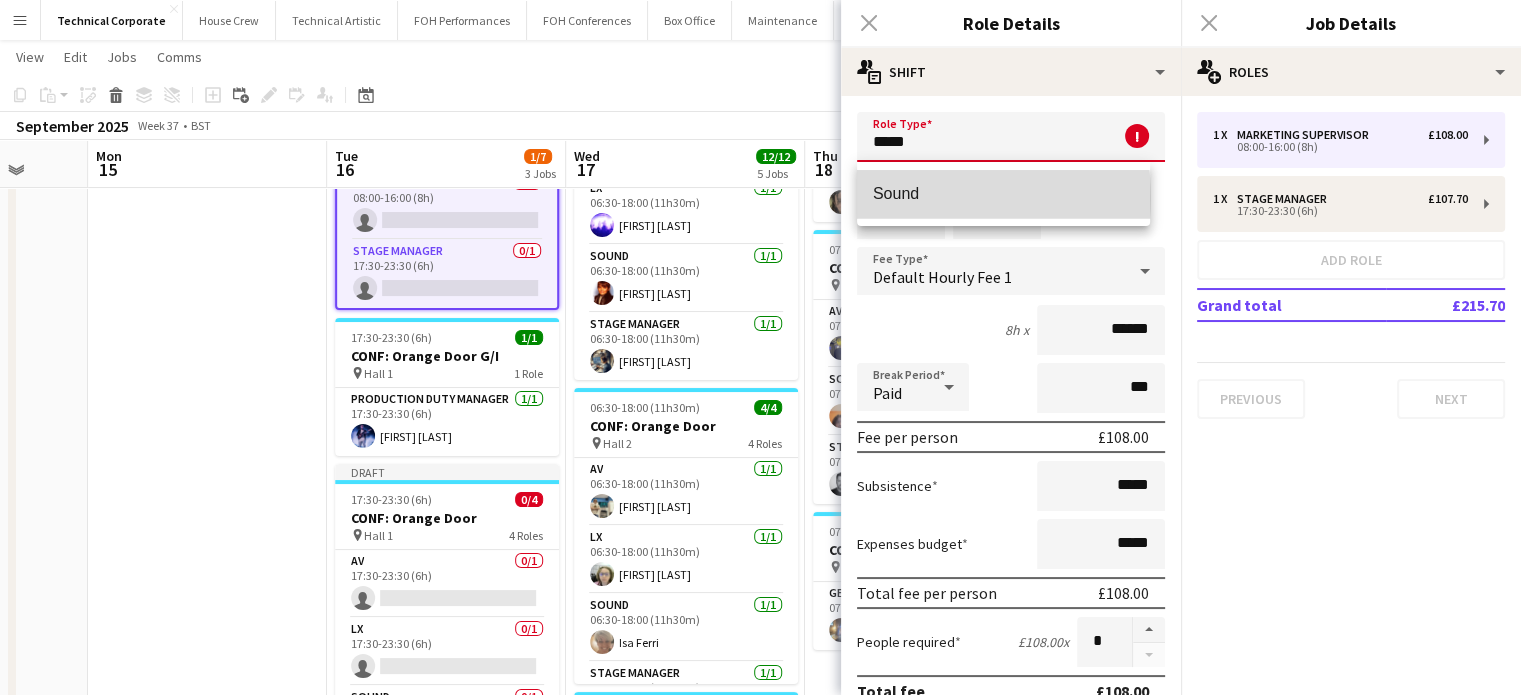 click on "Sound" at bounding box center (1003, 193) 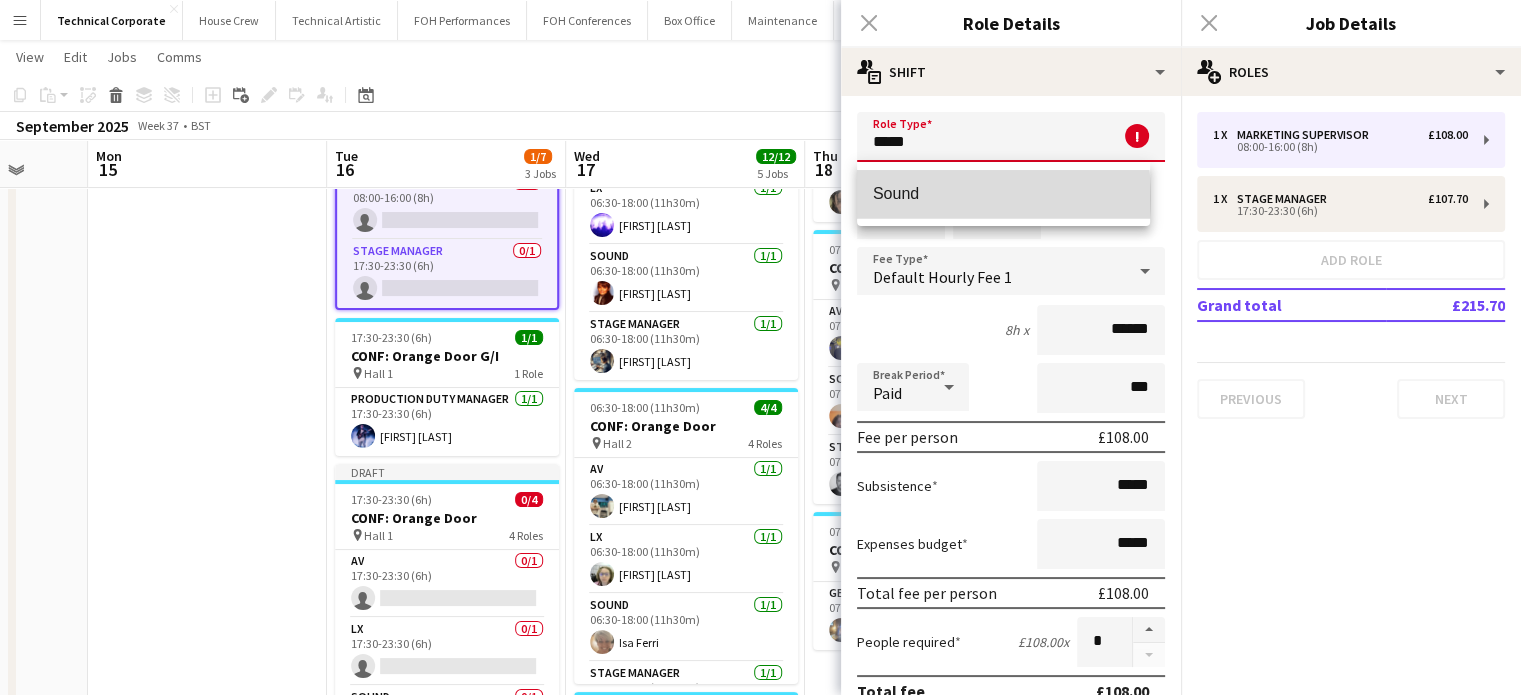 type on "*****" 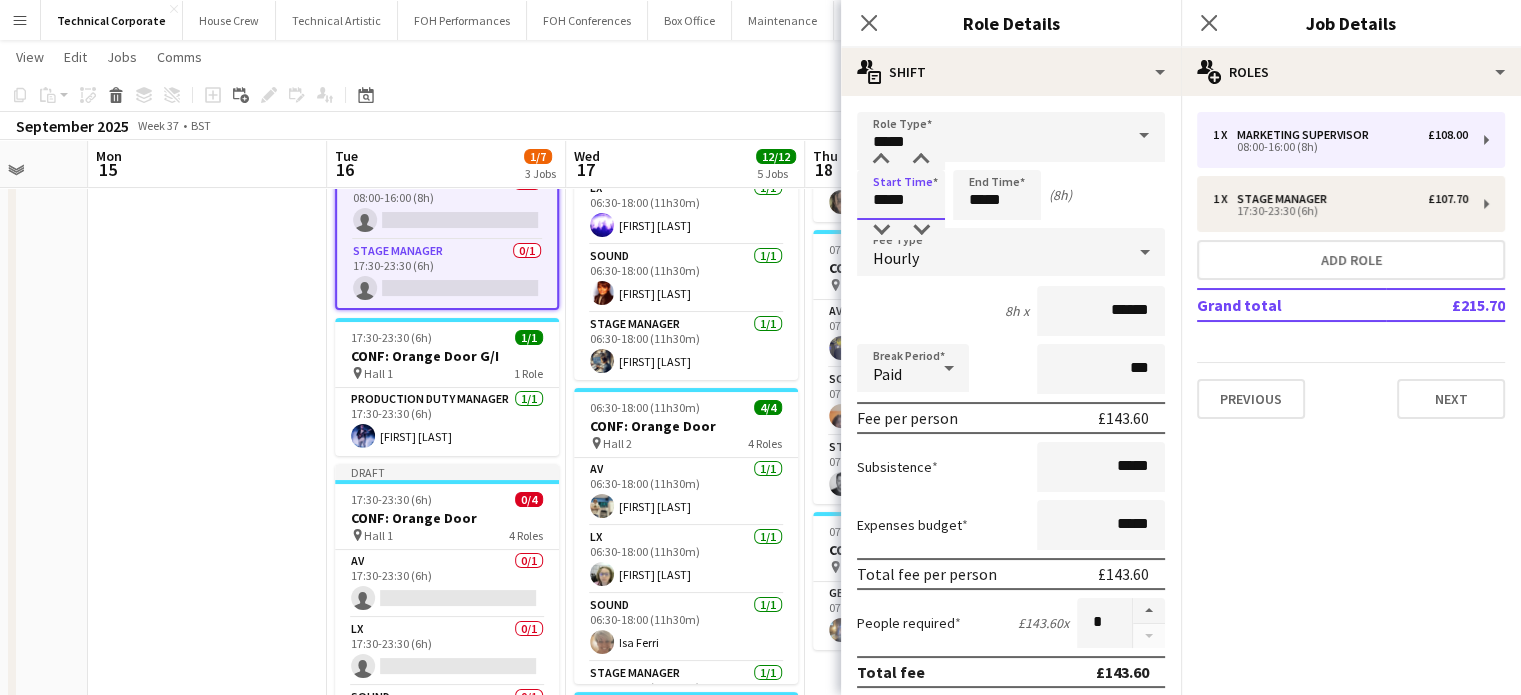 click on "*****" at bounding box center [901, 195] 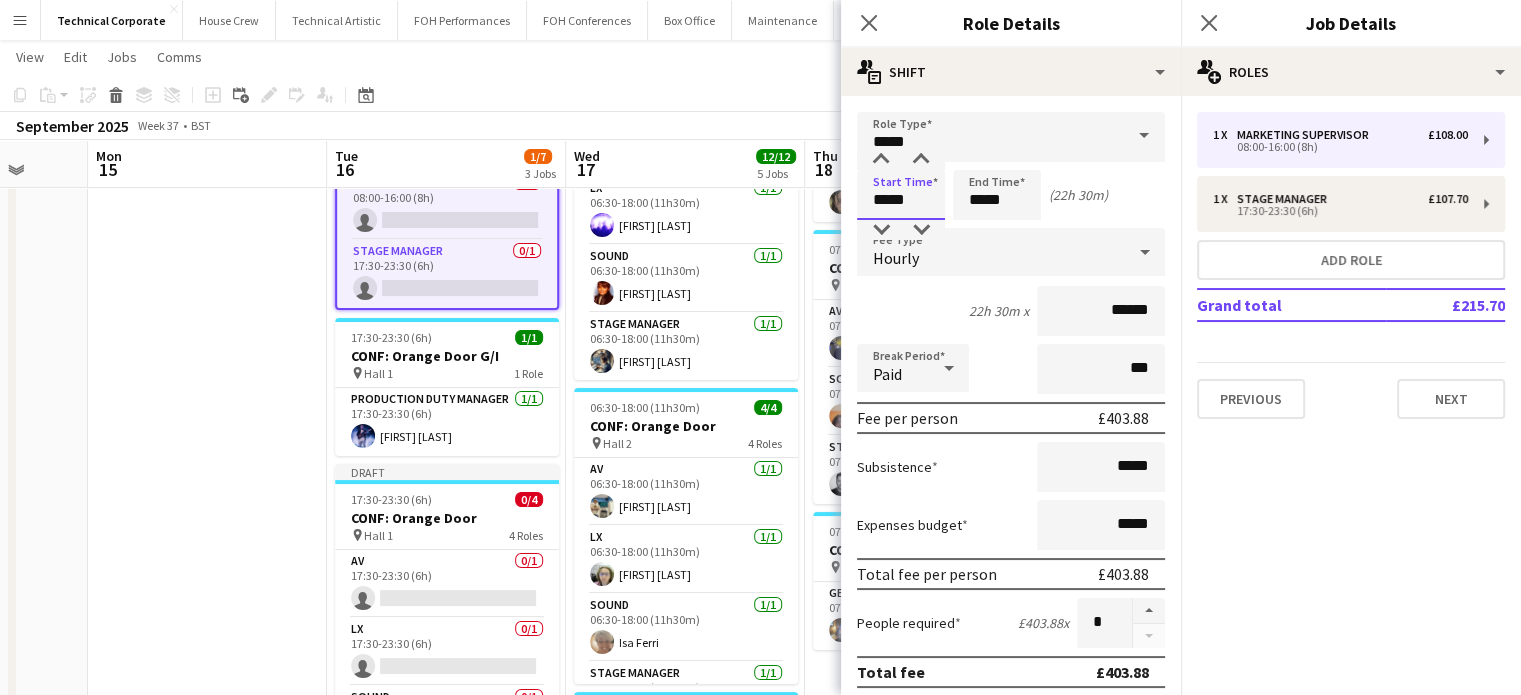 type on "*****" 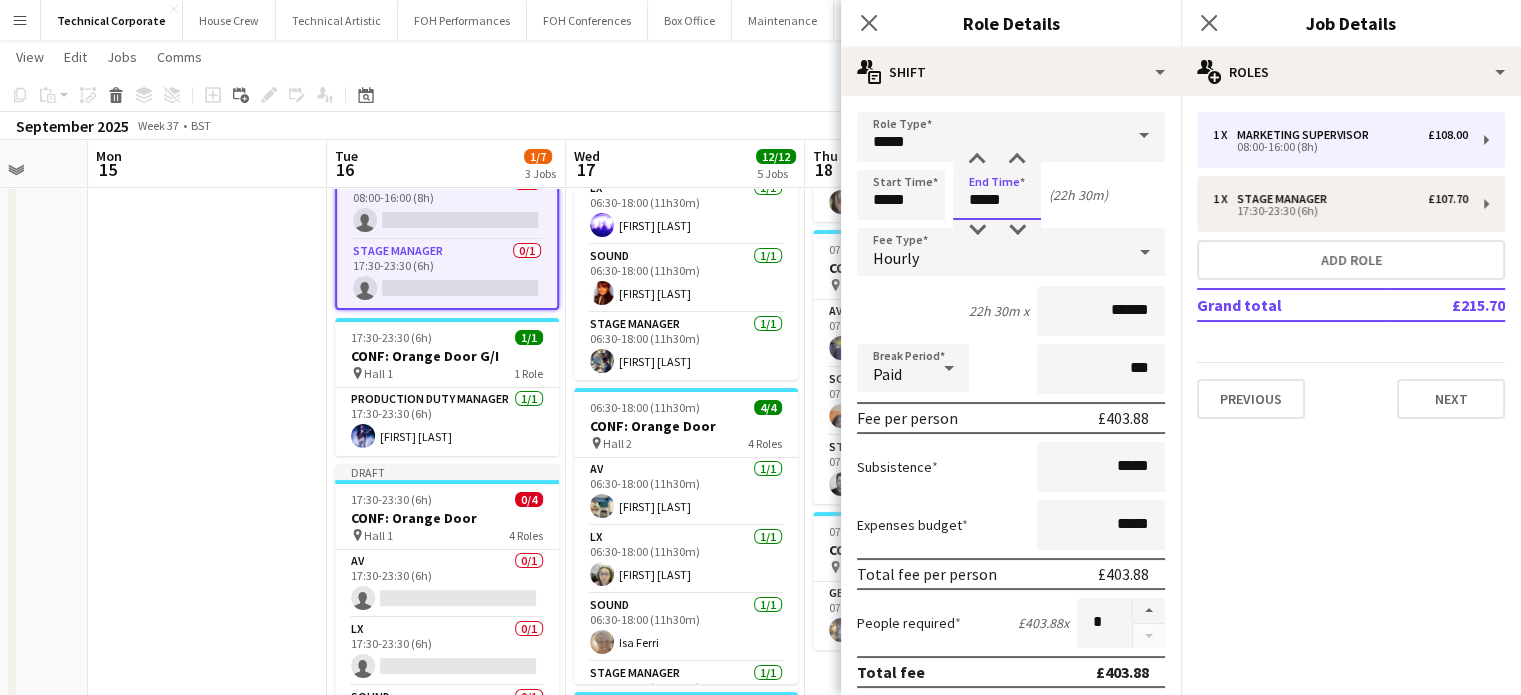 drag, startPoint x: 985, startPoint y: 203, endPoint x: 963, endPoint y: 201, distance: 22.090721 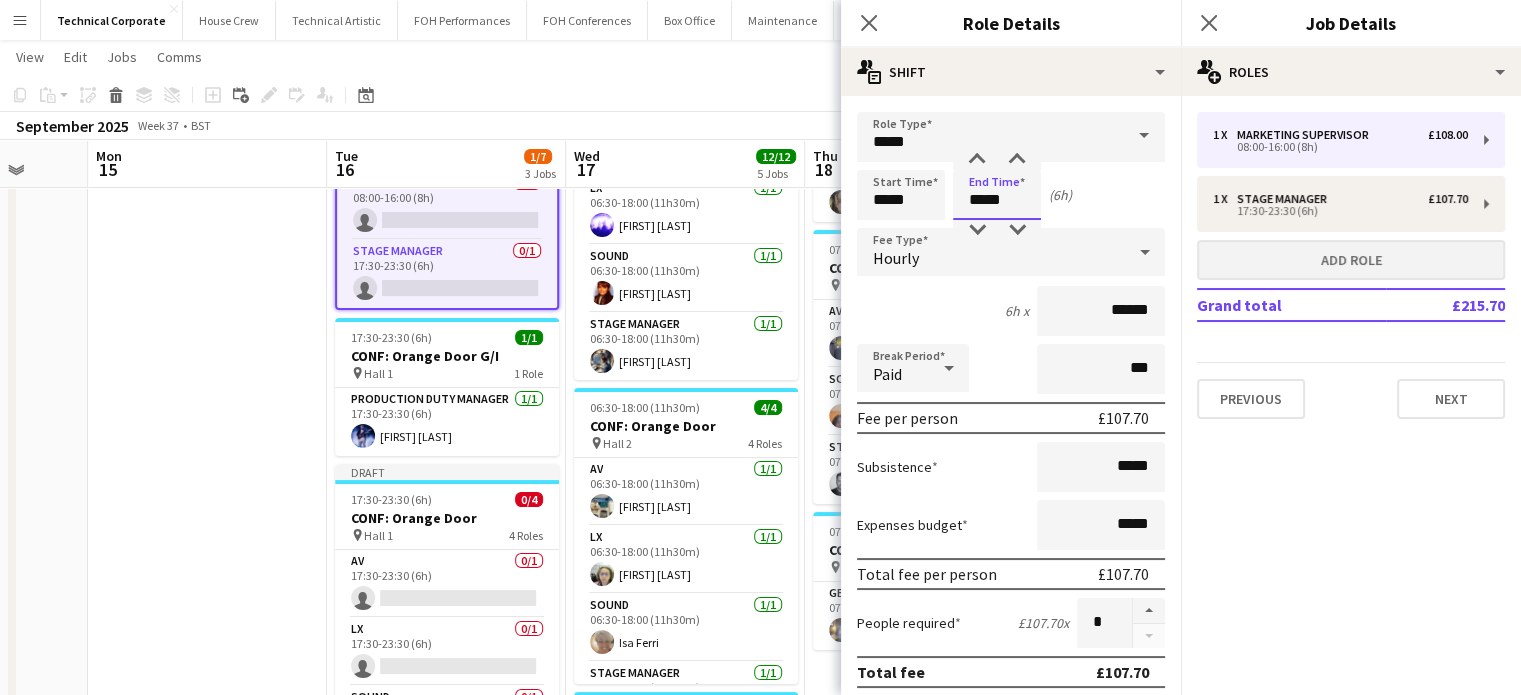 type on "*****" 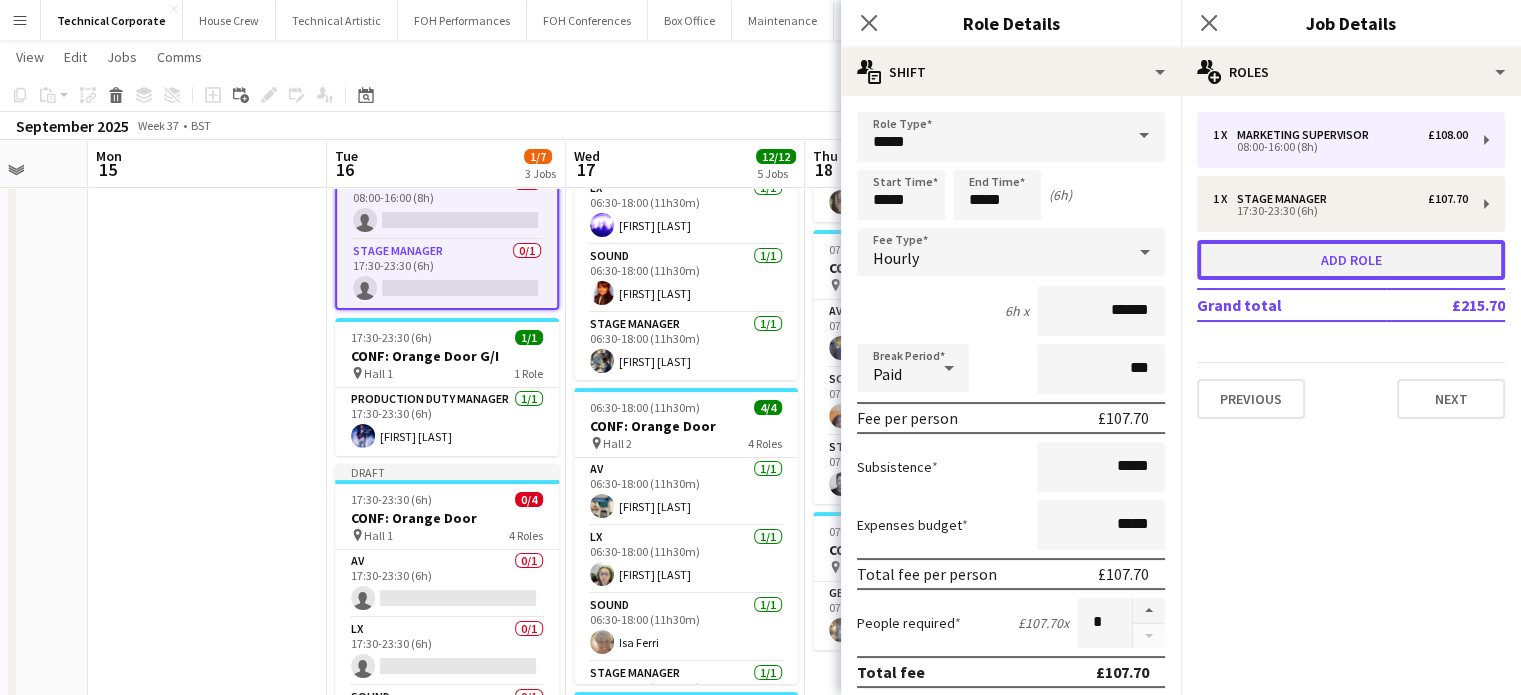 click on "Add role" at bounding box center (1351, 260) 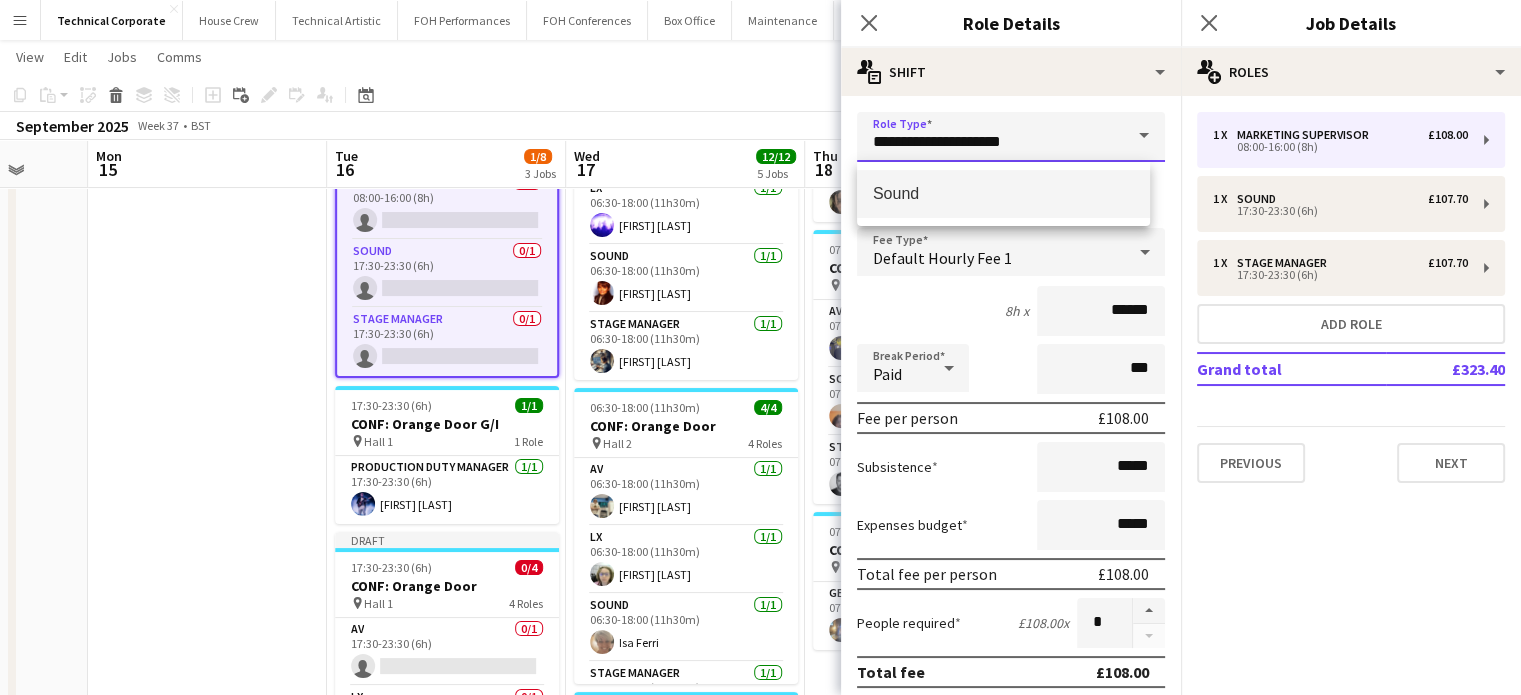 drag, startPoint x: 1036, startPoint y: 139, endPoint x: 808, endPoint y: 155, distance: 228.56071 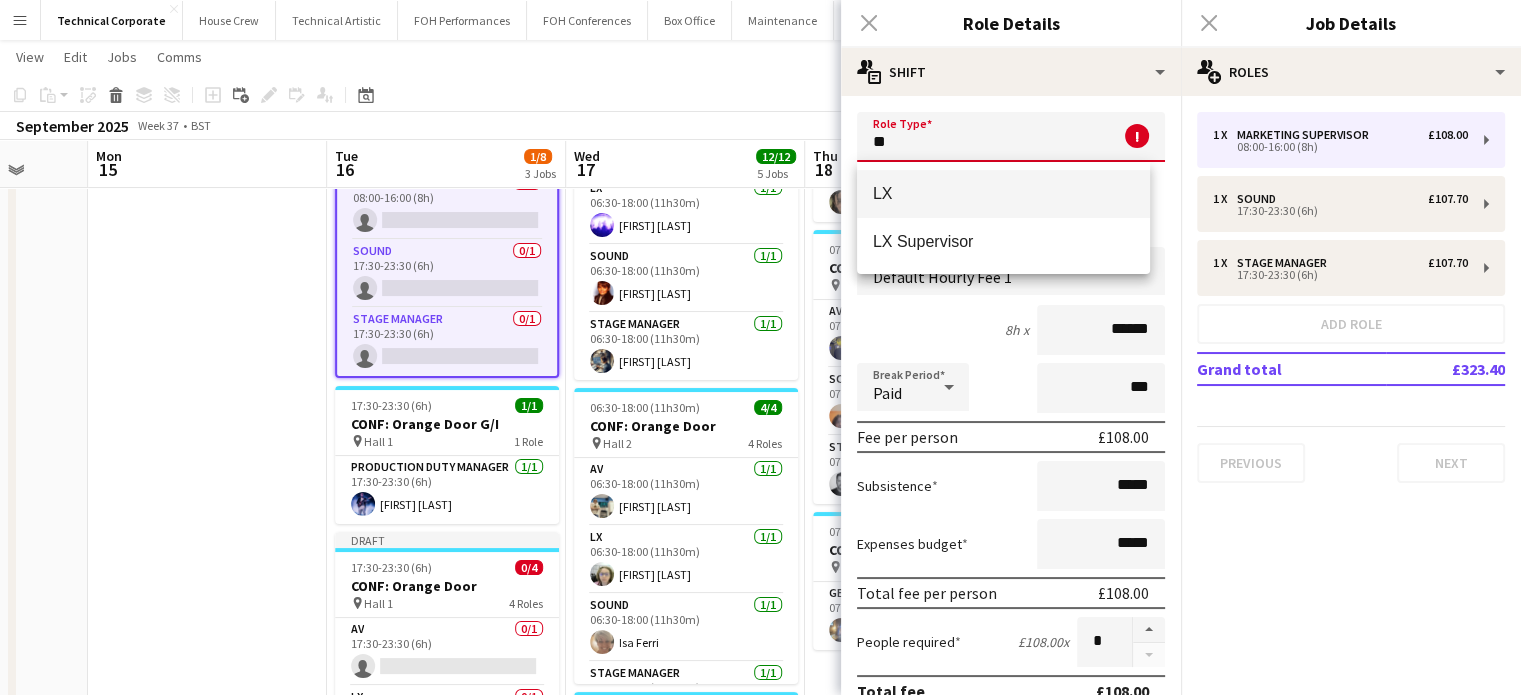 click on "LX" at bounding box center [1003, 194] 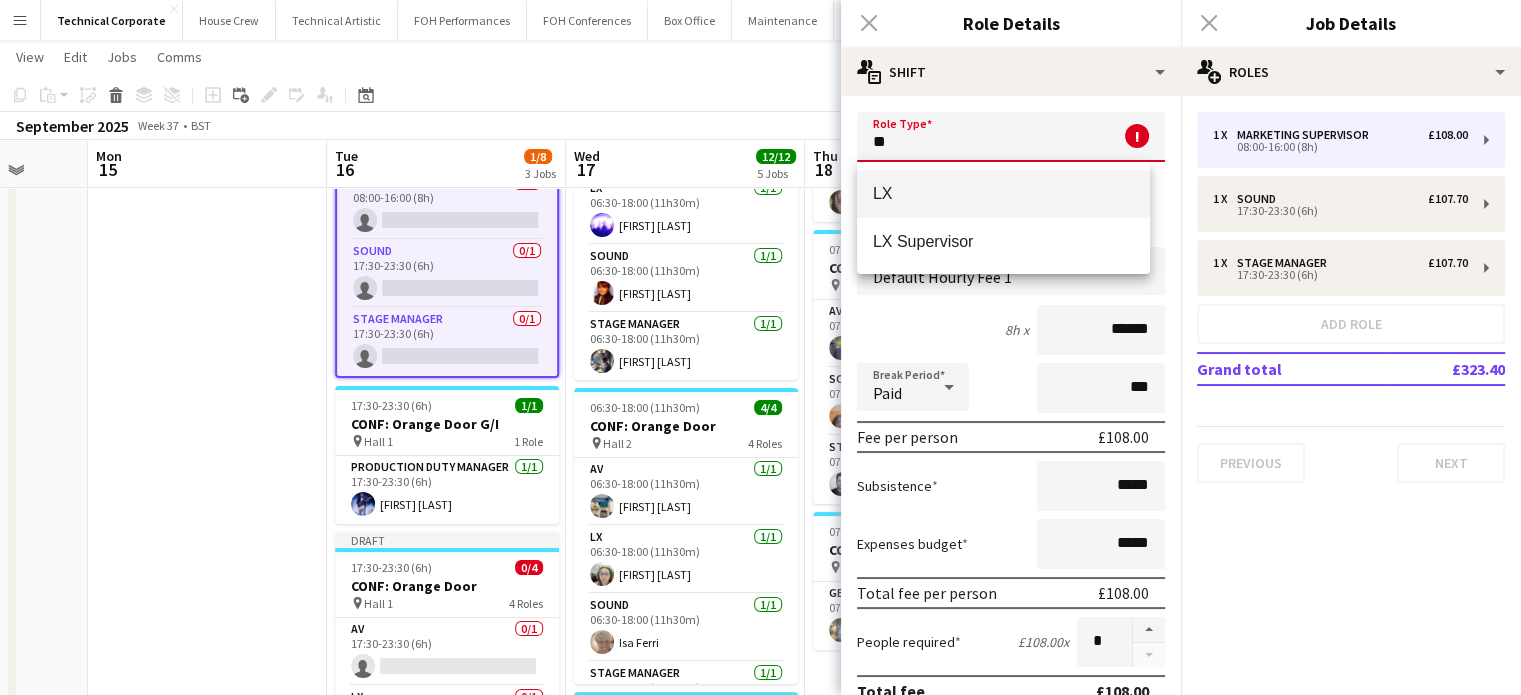 type on "**" 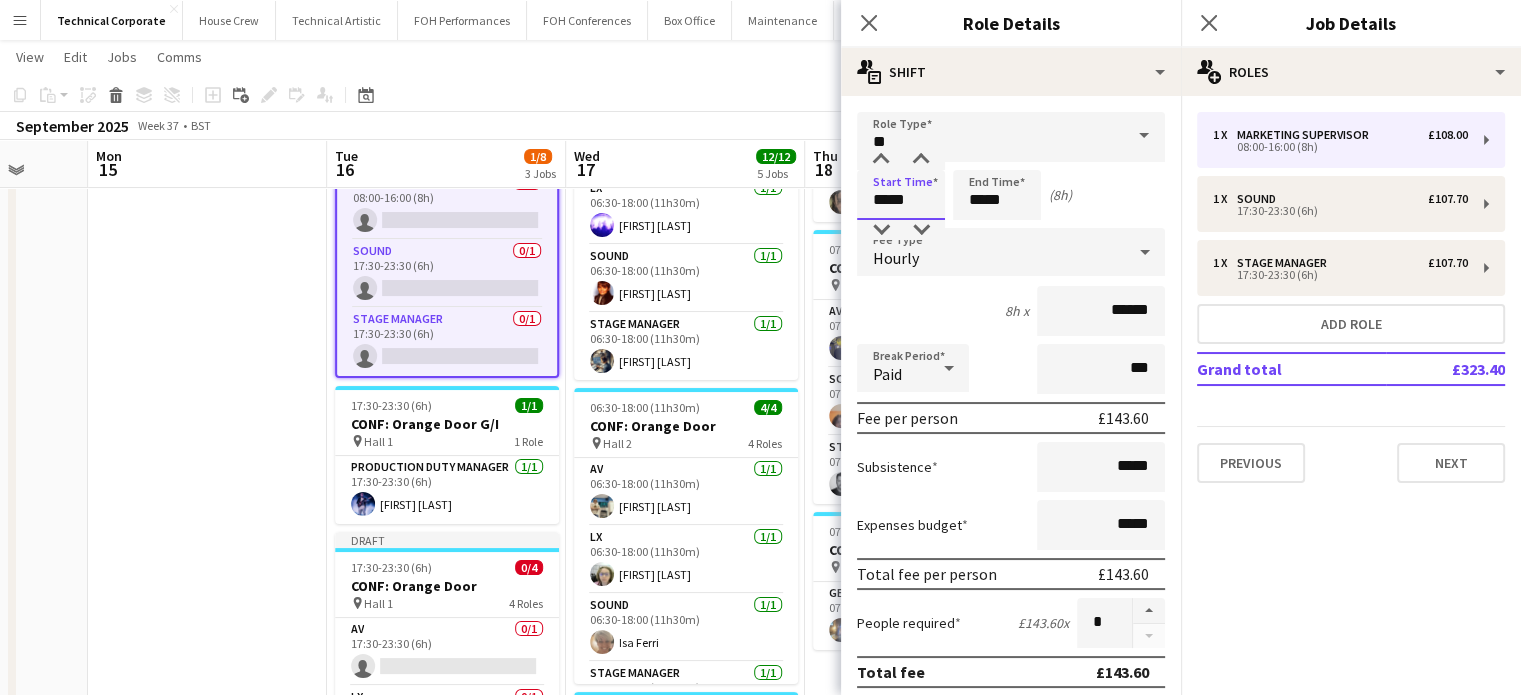 drag, startPoint x: 884, startPoint y: 203, endPoint x: 804, endPoint y: 200, distance: 80.05623 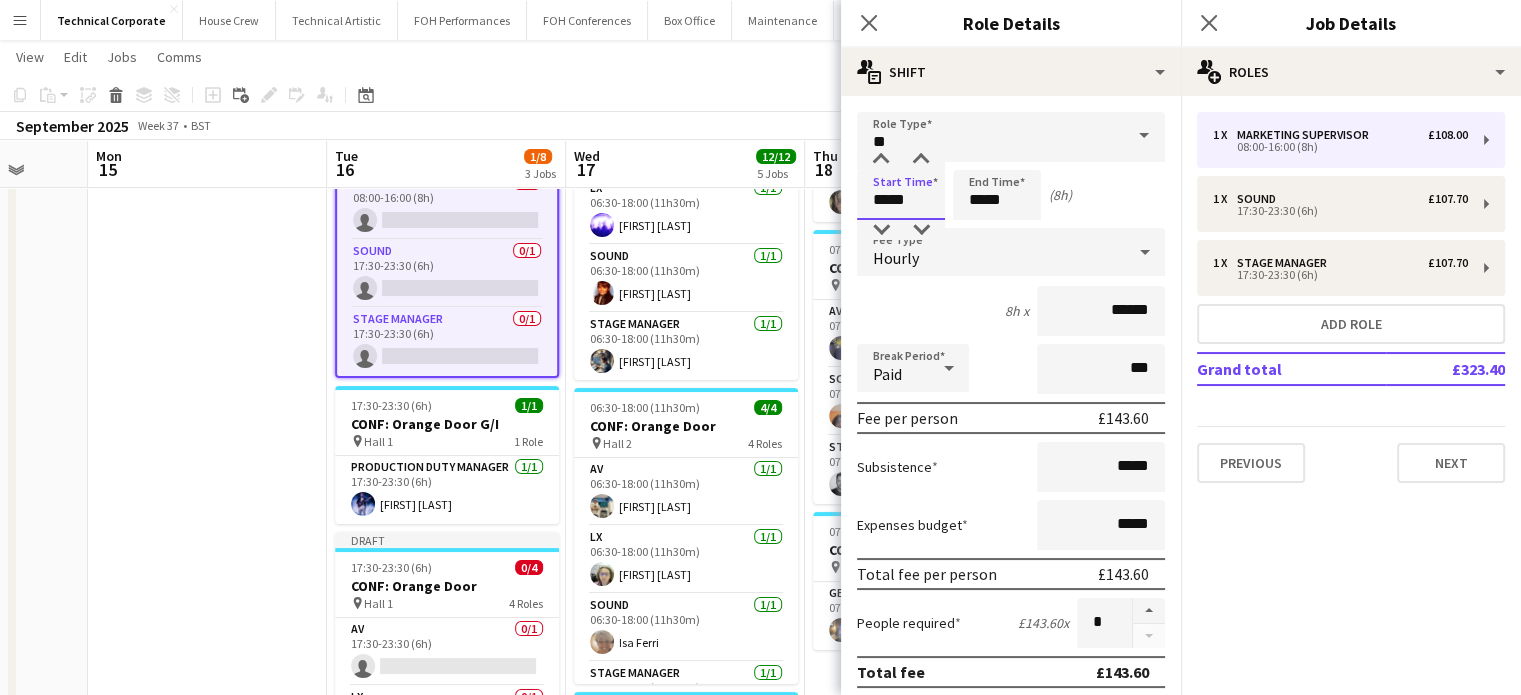 click on "Menu
Boards
Boards   Boards   All jobs   Status
Workforce
Workforce   My Workforce   Recruiting
Comms
Comms
Pay
Pay   Approvals
Platform Settings
Platform Settings   Your settings
Training Academy
Training Academy
Knowledge Base
Knowledge Base
Product Updates
Product Updates   Log Out   Privacy   Technical Corporate
Close
House Crew
Close
Technical Artistic
Close
FOH Performances
Close
FOH Conferences
Close
Box Office
Close
Maintenance
Close
Add
Help
Notifications" at bounding box center (760, 560) 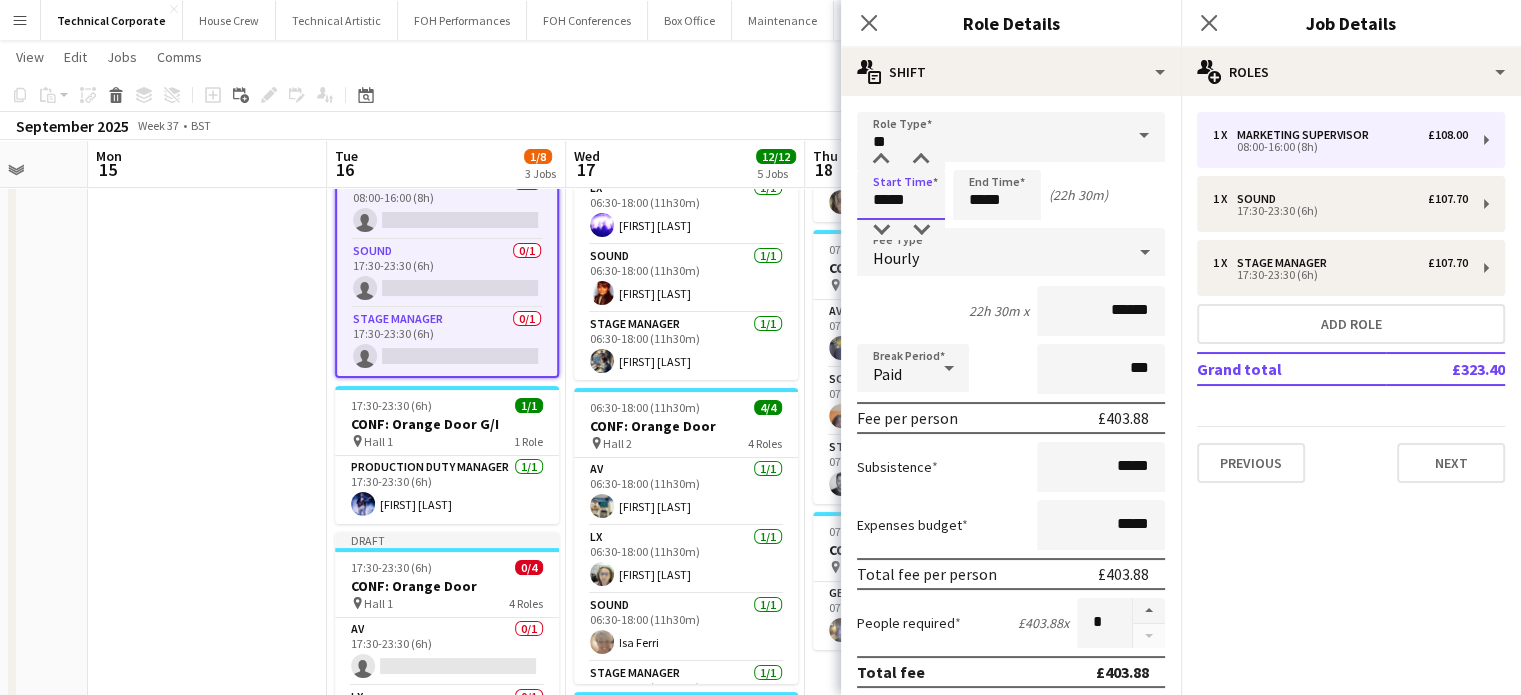 type on "*****" 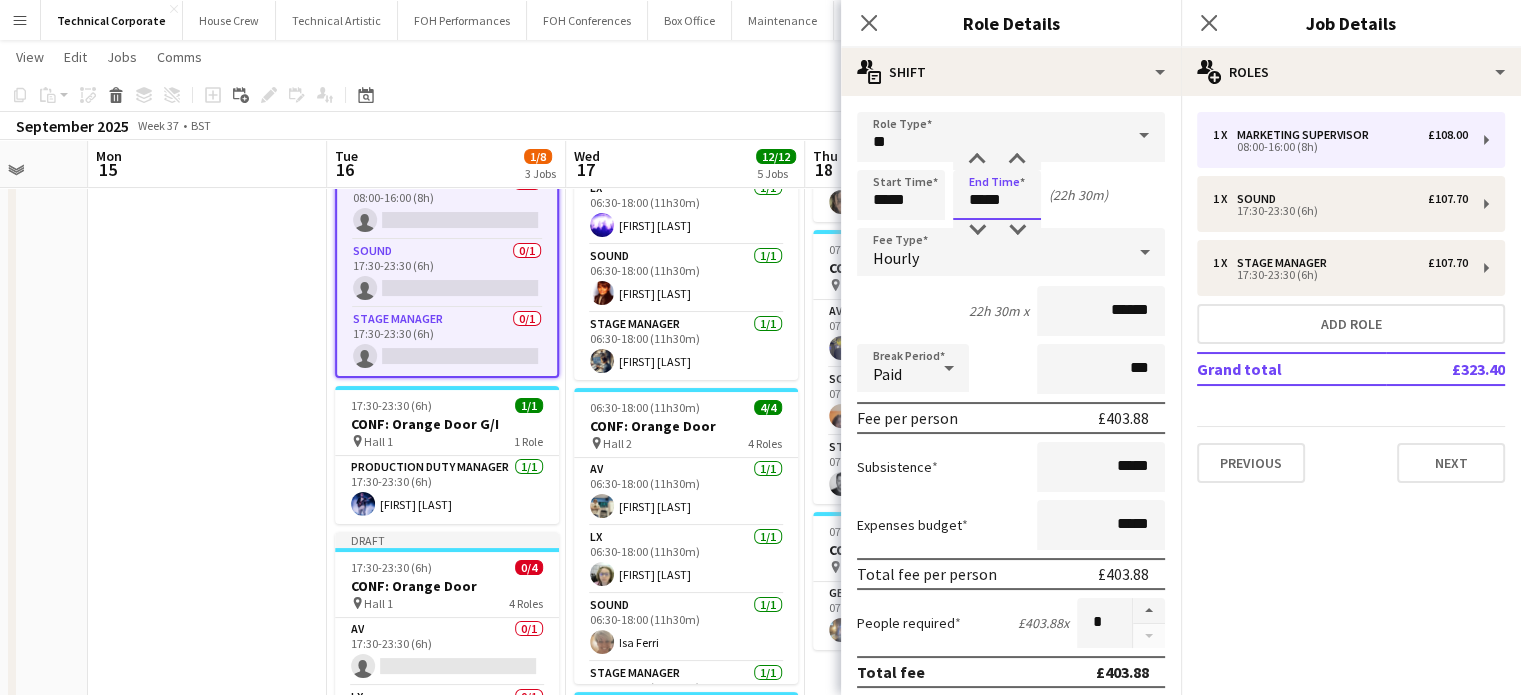 click on "*****" at bounding box center [997, 195] 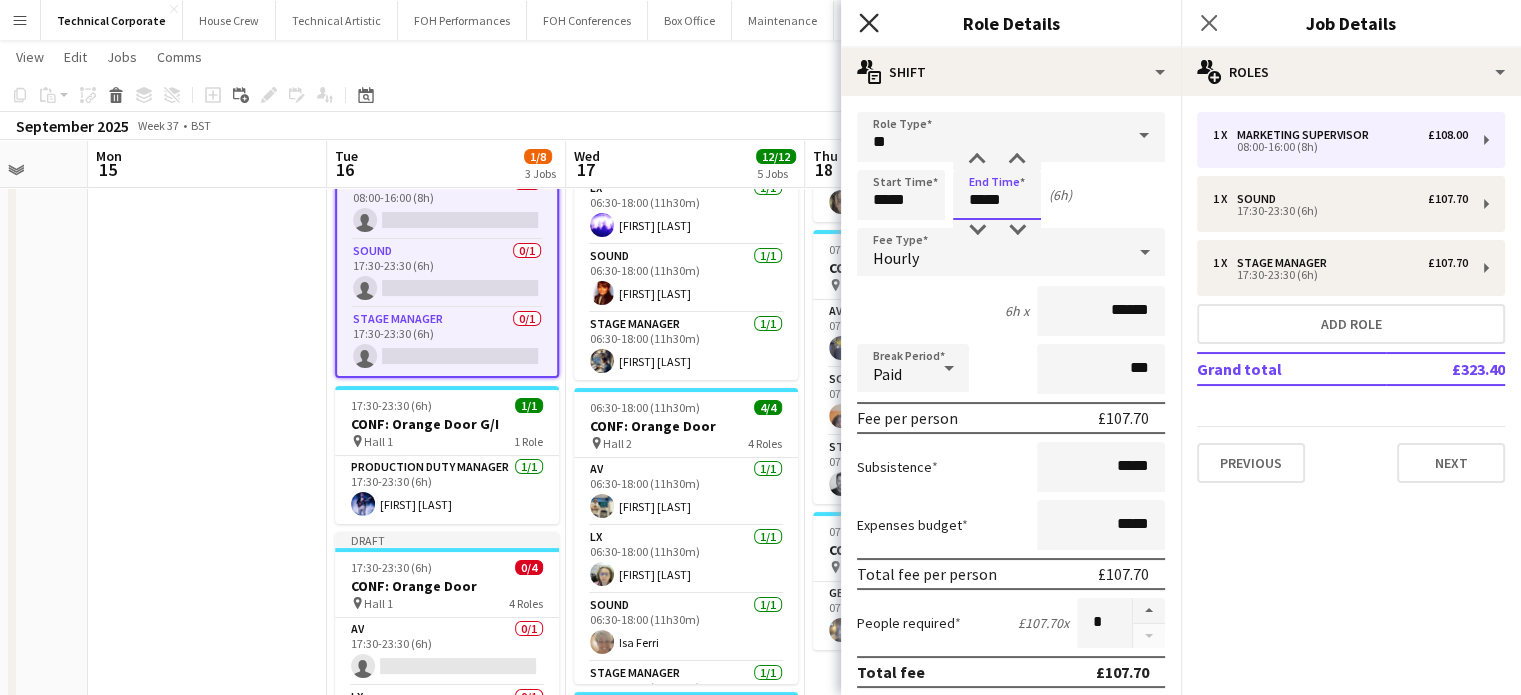 type on "*****" 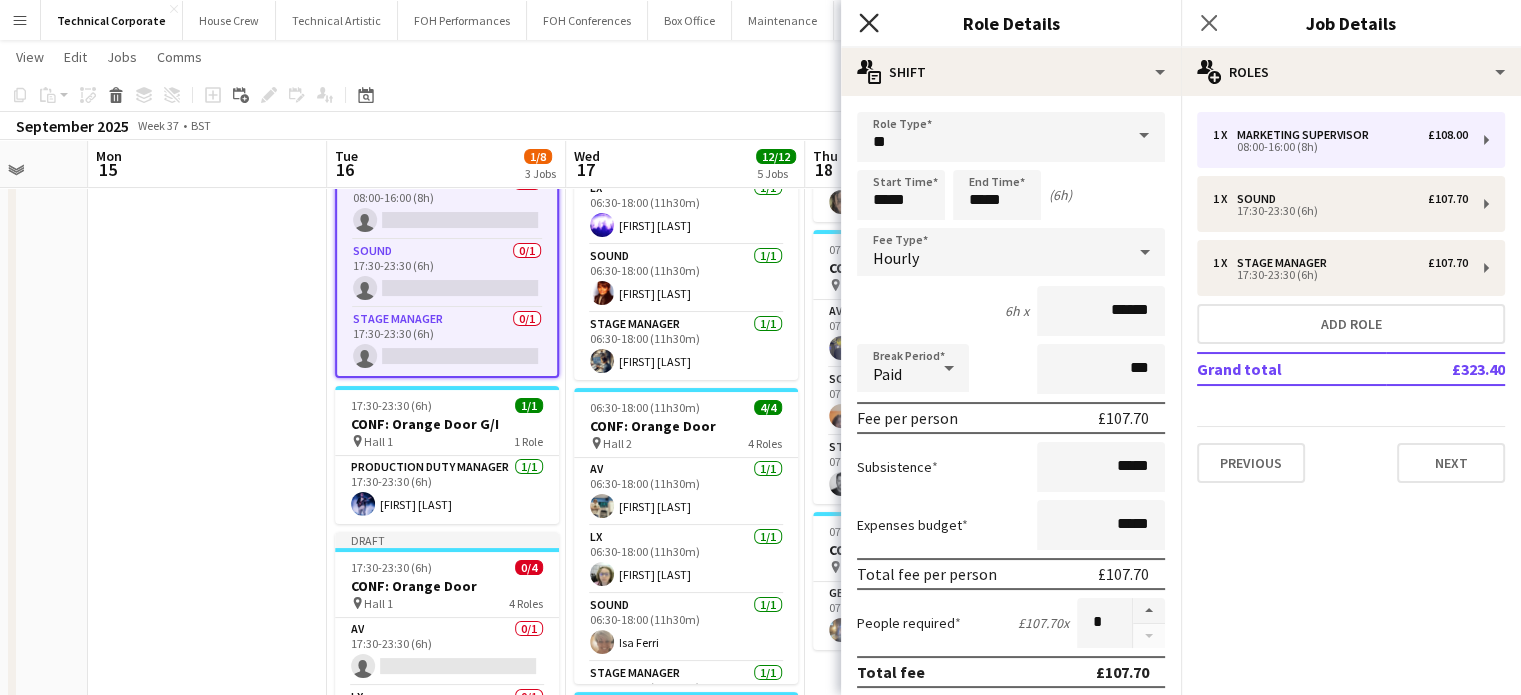 click 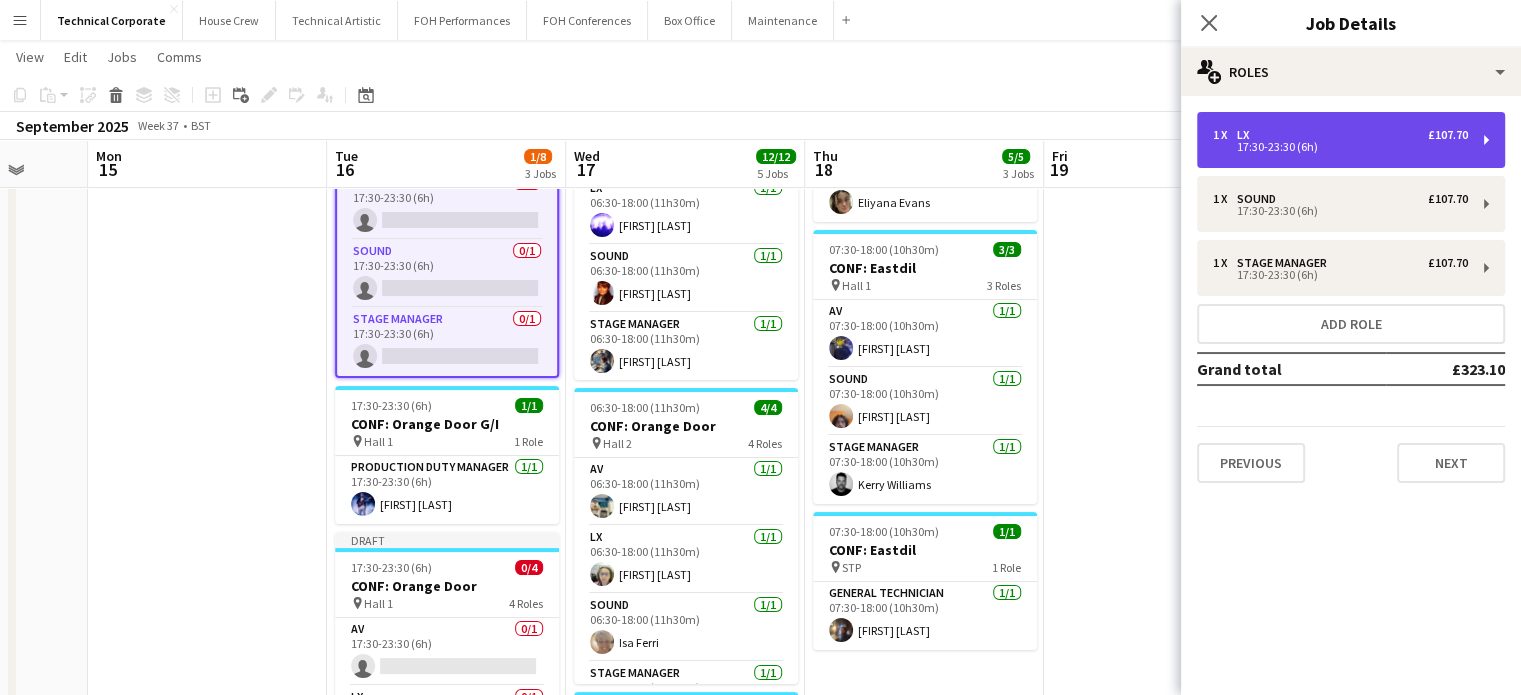 click on "1 x   LX   £107.70" at bounding box center (1340, 135) 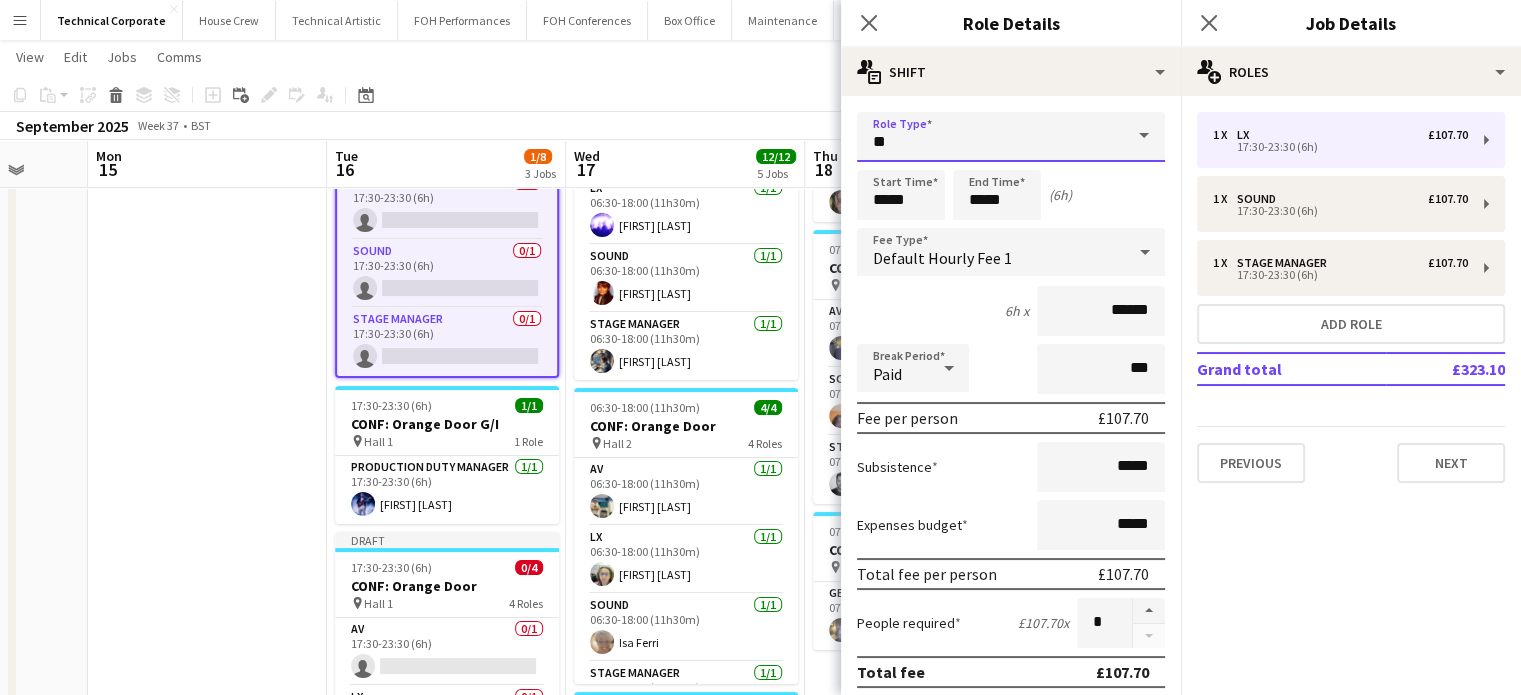 drag, startPoint x: 1036, startPoint y: 135, endPoint x: 792, endPoint y: 155, distance: 244.8183 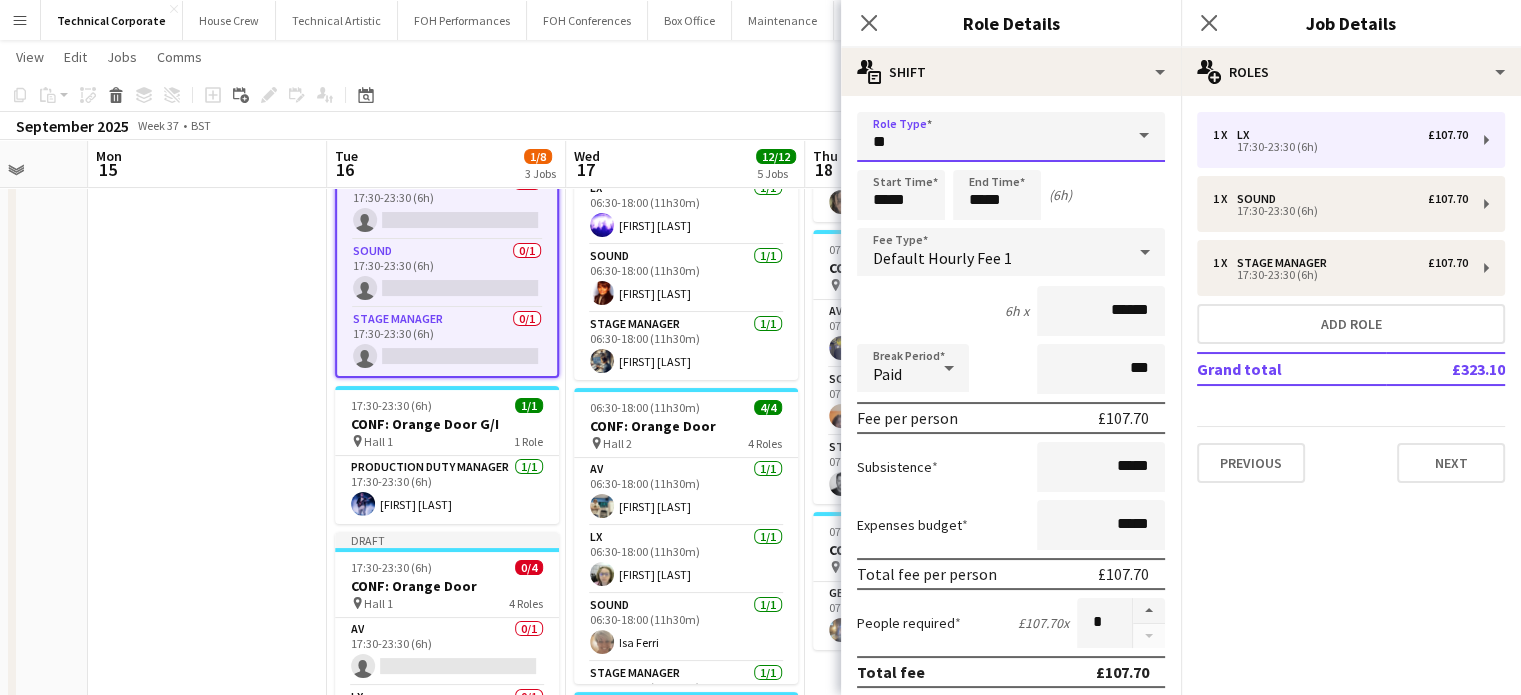 click on "Menu
Boards
Boards   Boards   All jobs   Status
Workforce
Workforce   My Workforce   Recruiting
Comms
Comms
Pay
Pay   Approvals
Platform Settings
Platform Settings   Your settings
Training Academy
Training Academy
Knowledge Base
Knowledge Base
Product Updates
Product Updates   Log Out   Privacy   Technical Corporate
Close
House Crew
Close
Technical Artistic
Close
FOH Performances
Close
FOH Conferences
Close
Box Office
Close
Maintenance
Close
Add
Help
Notifications" at bounding box center [760, 560] 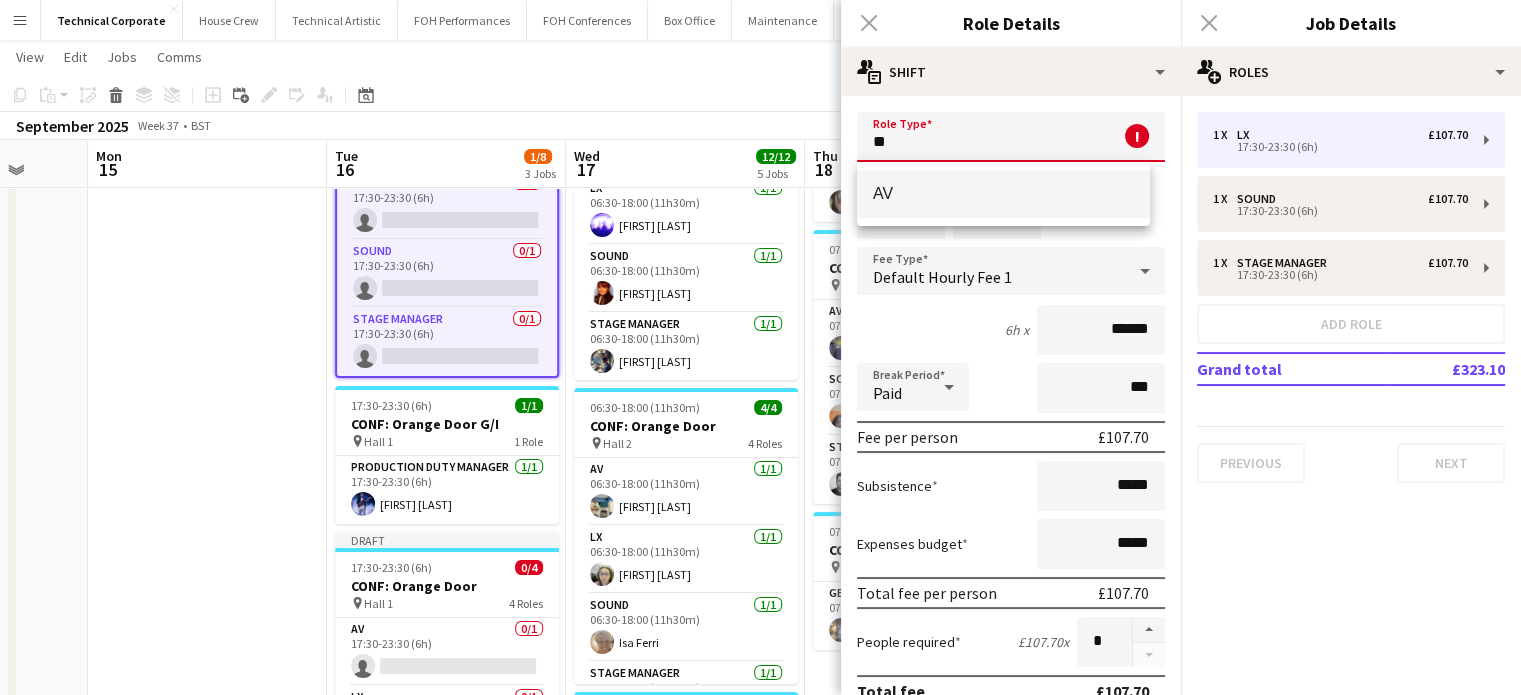 click on "AV" at bounding box center (1003, 193) 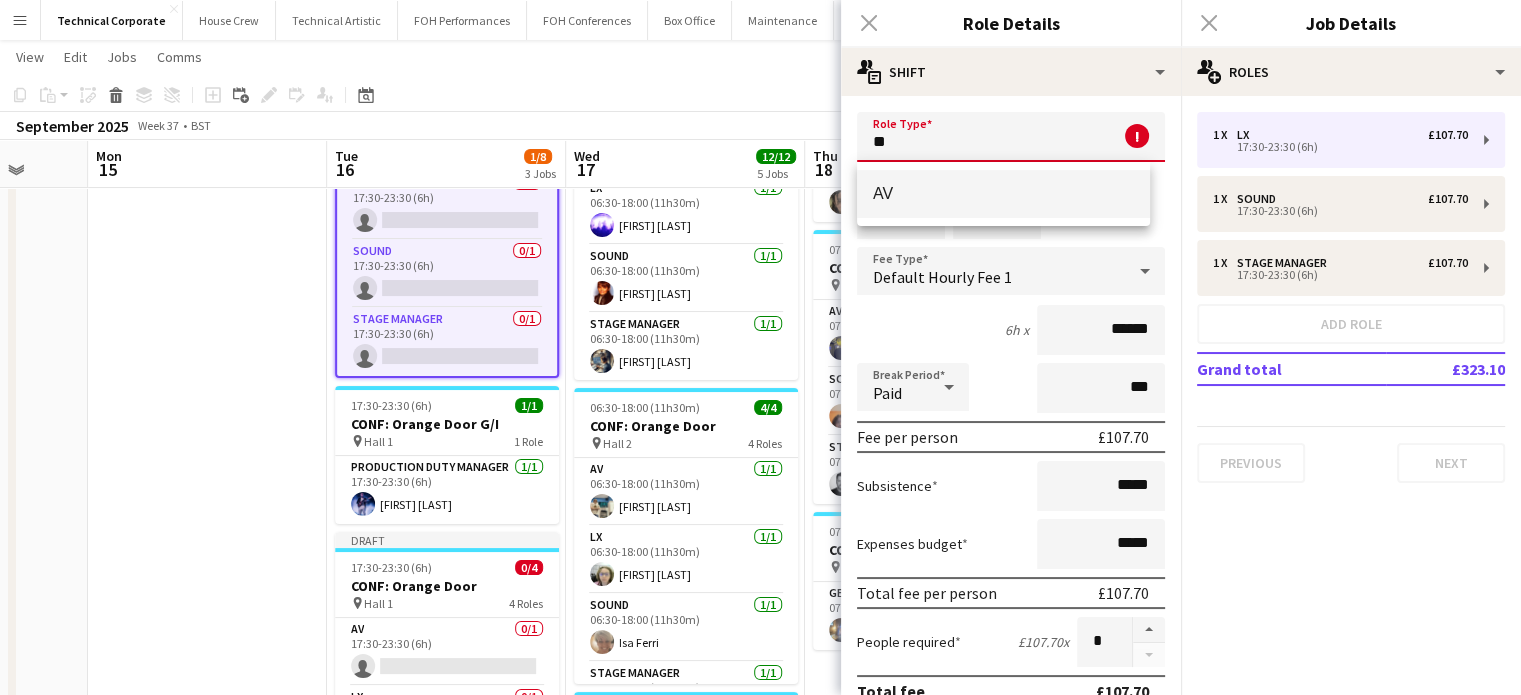 type on "**" 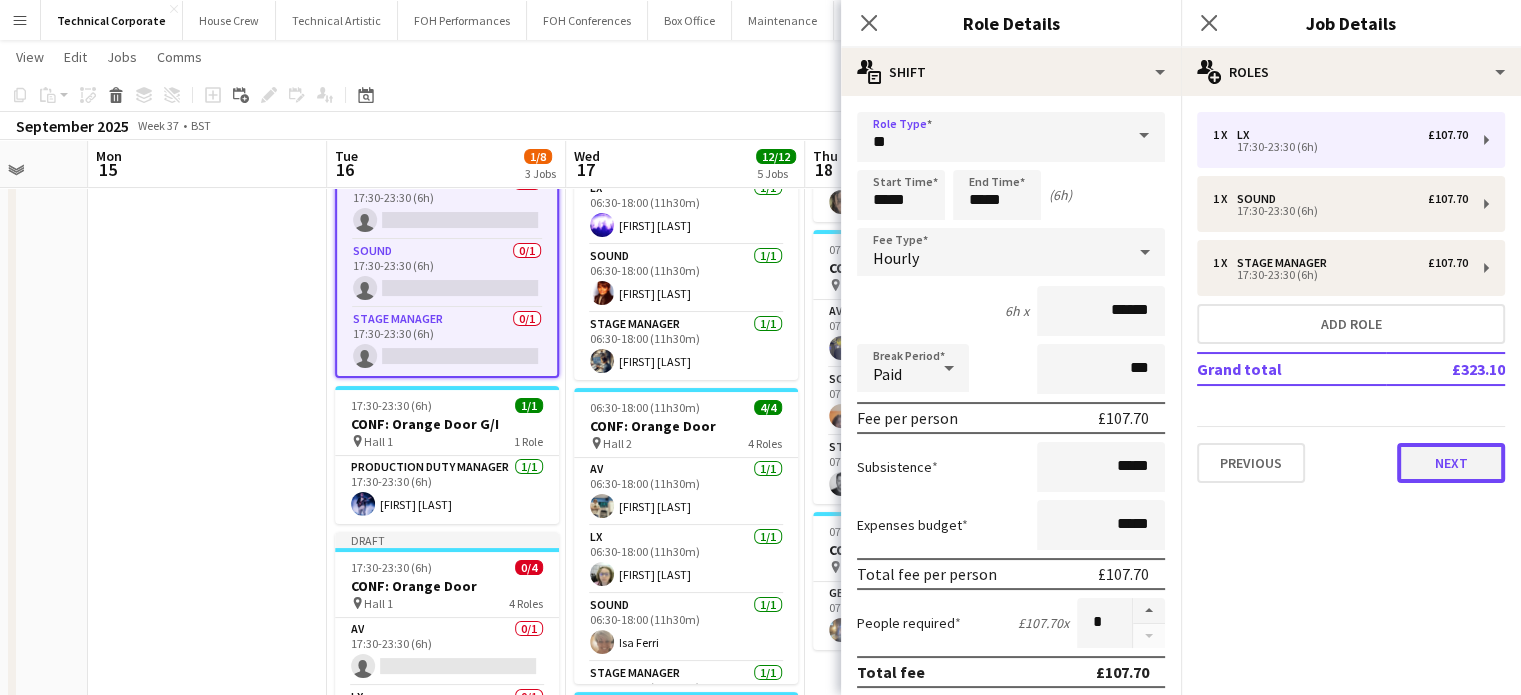 click on "Next" at bounding box center [1451, 463] 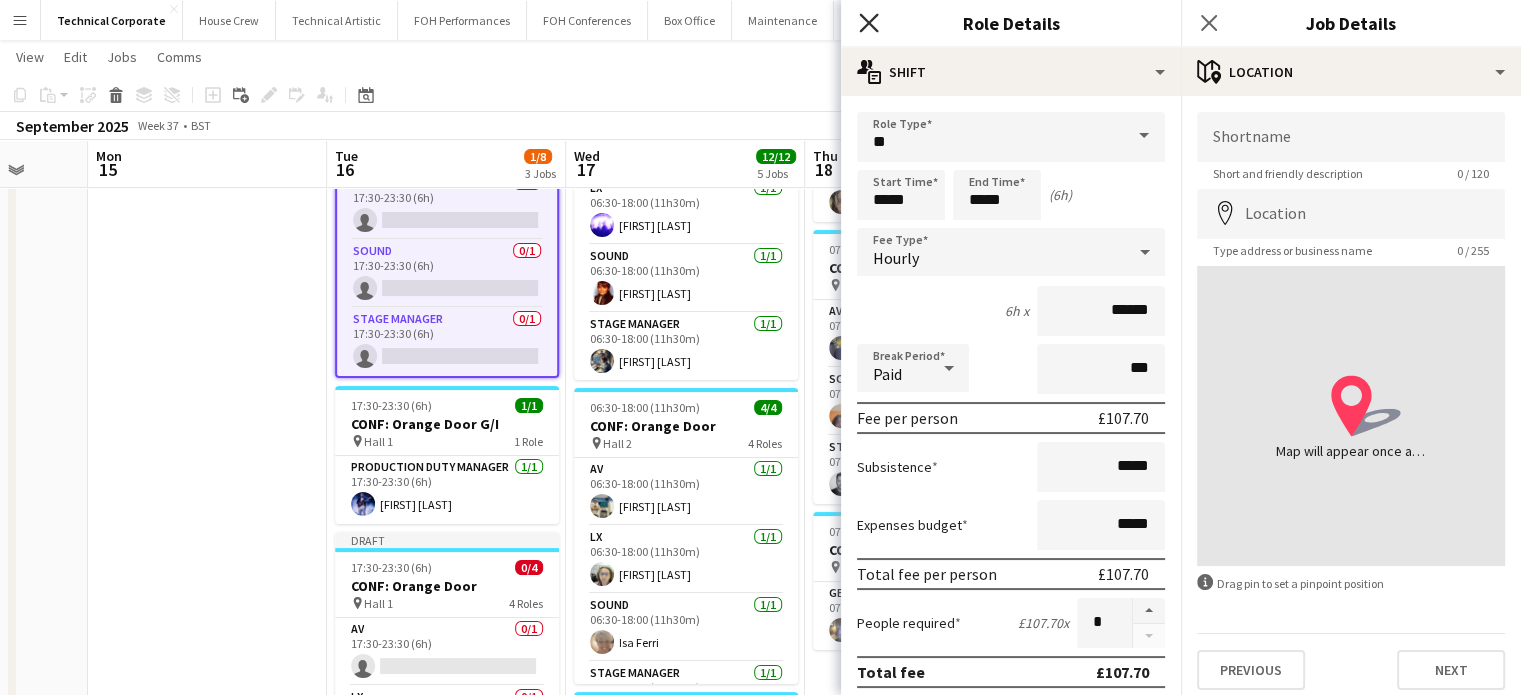 click on "Close pop-in" 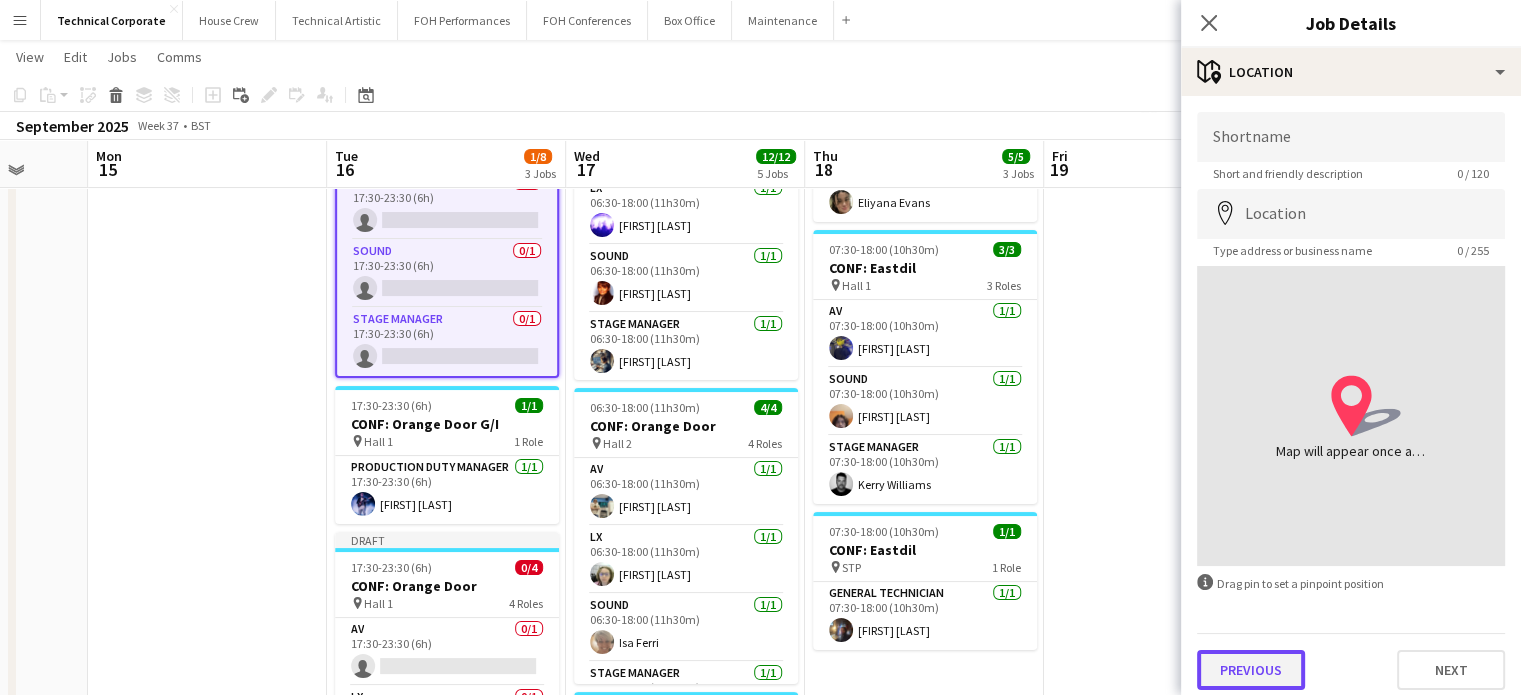 click on "Previous" at bounding box center (1251, 670) 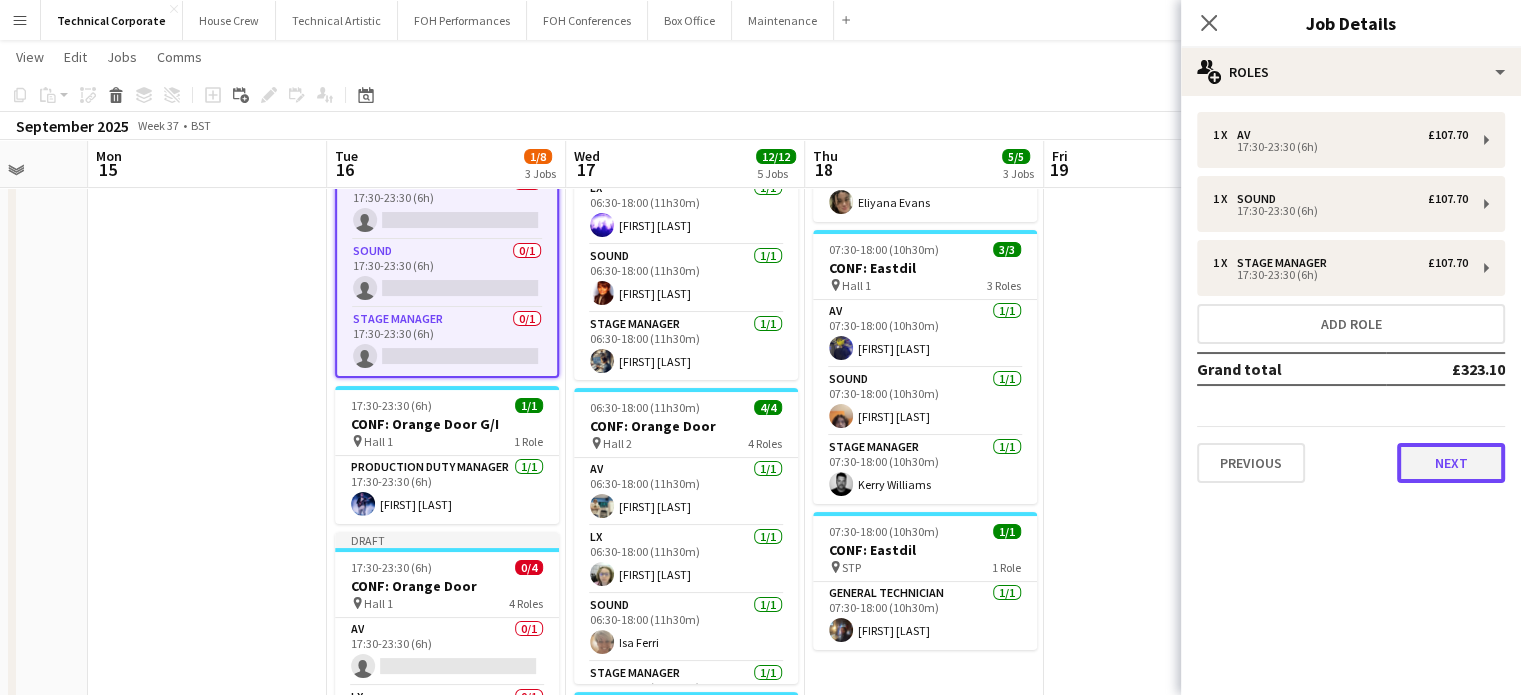 click on "Next" at bounding box center [1451, 463] 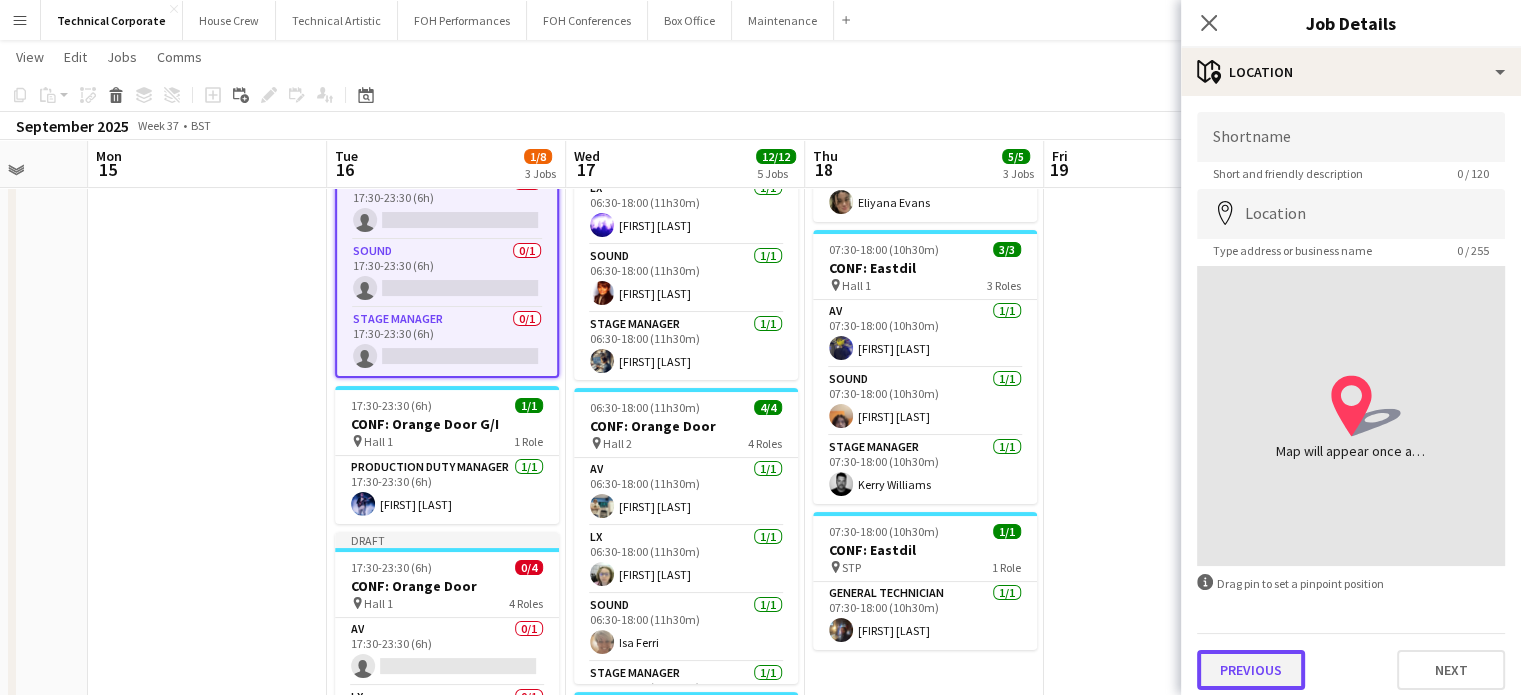 click on "Previous" at bounding box center (1251, 670) 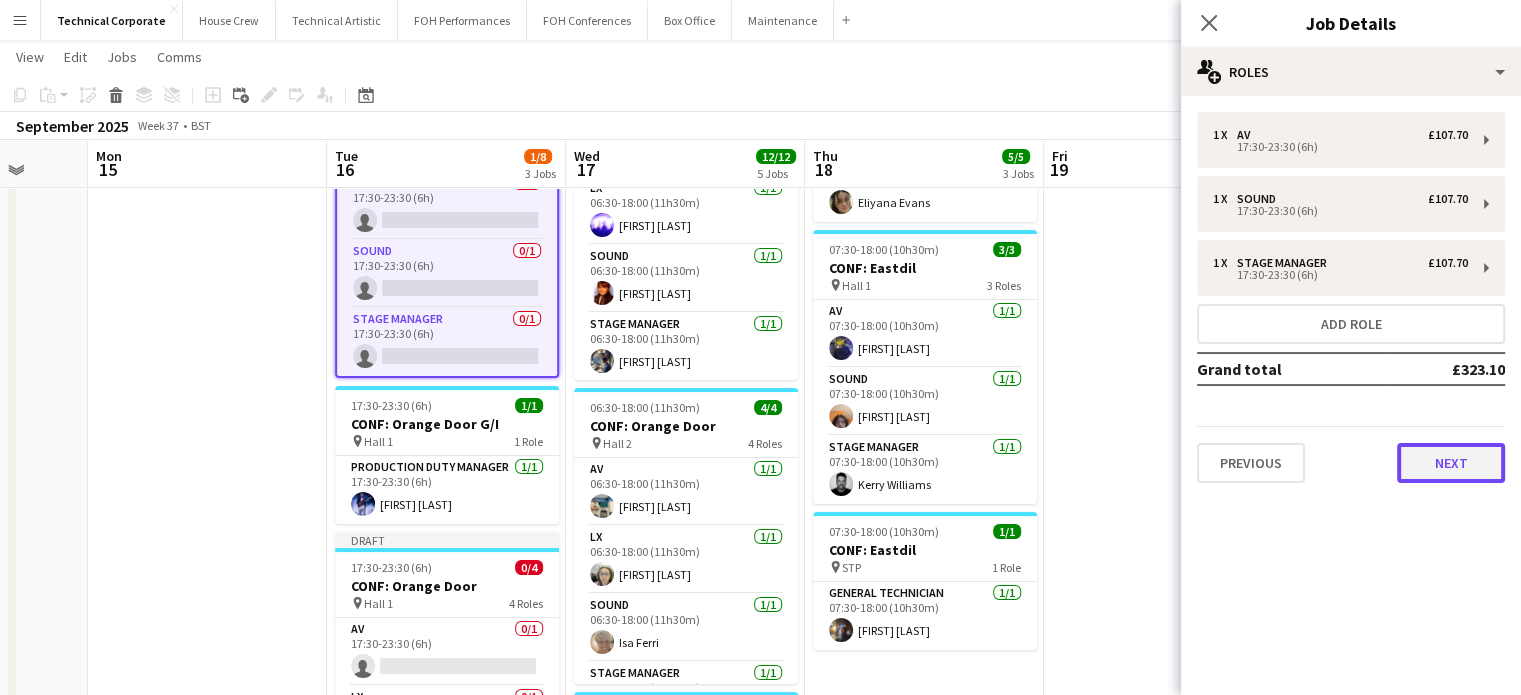 click on "Next" at bounding box center [1451, 463] 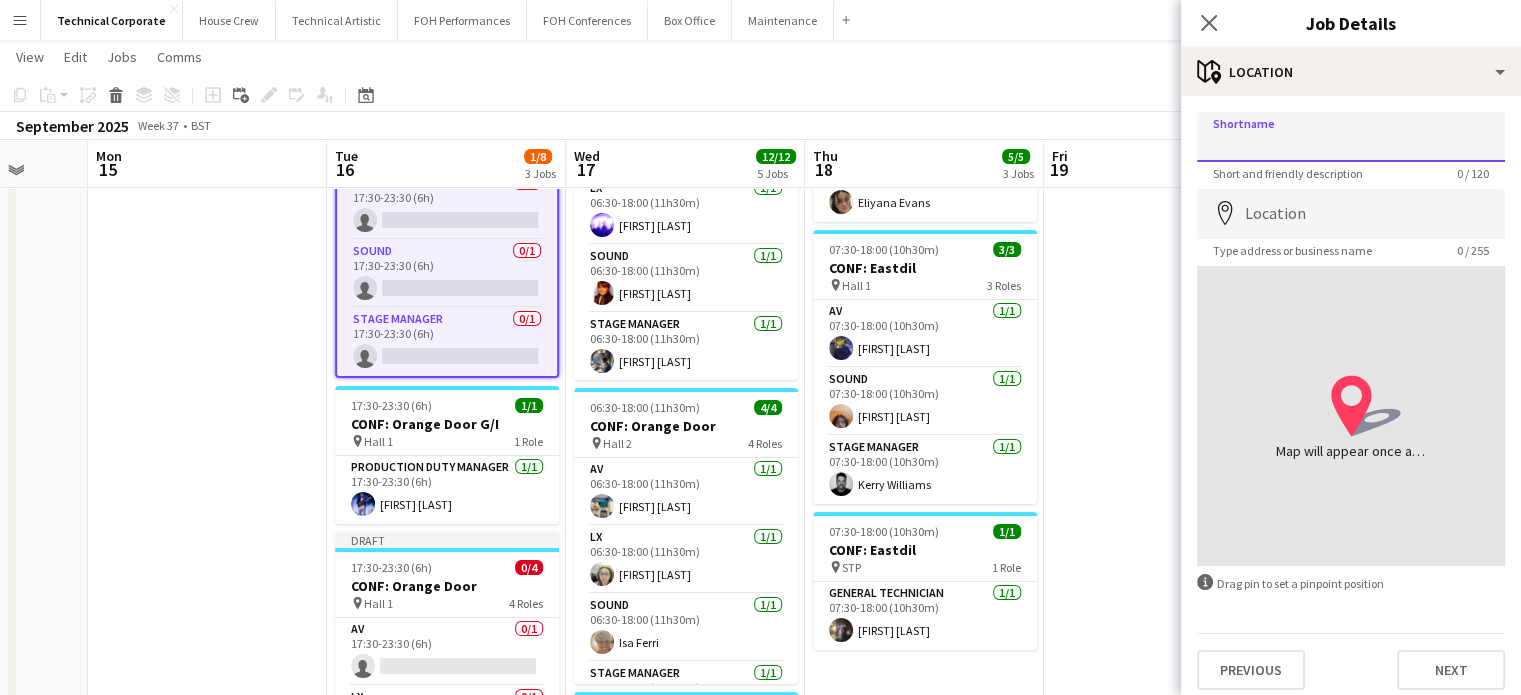 click on "Shortname" at bounding box center [1351, 137] 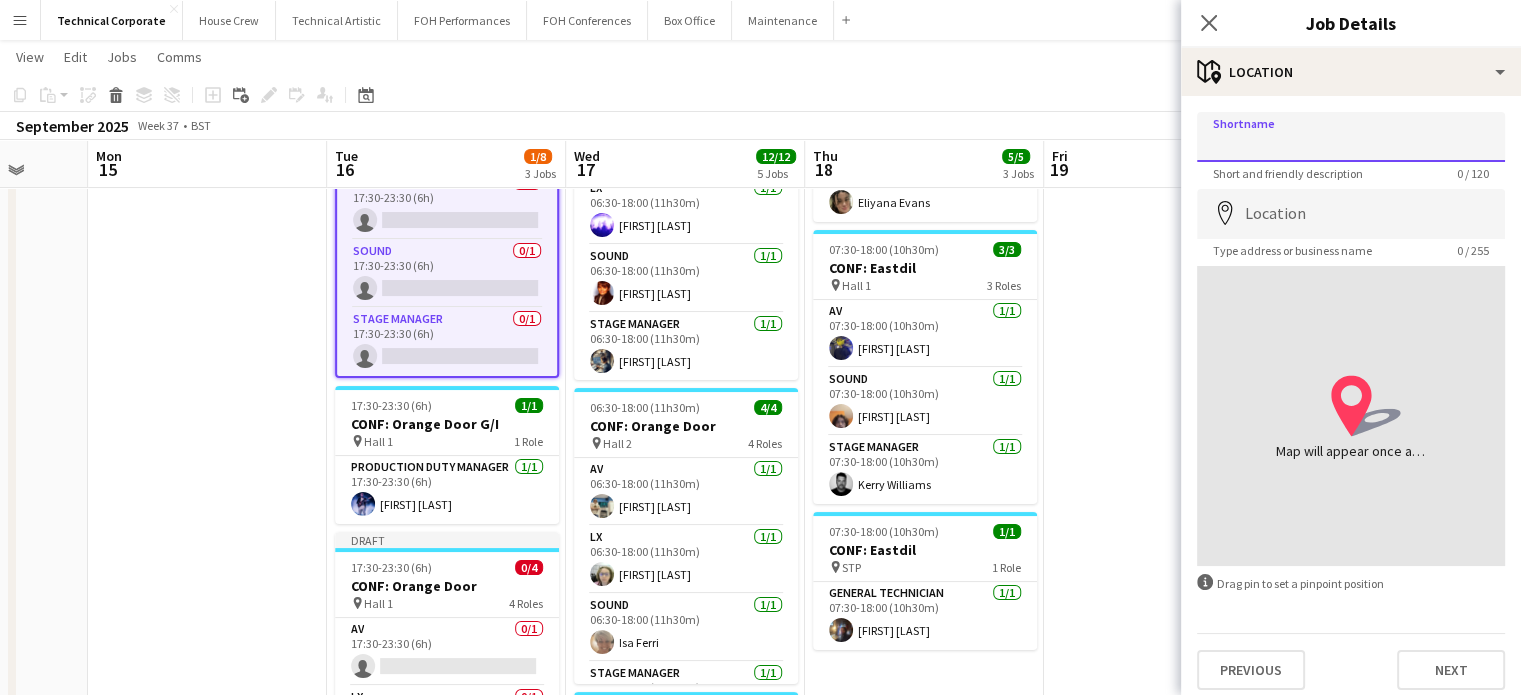 type on "******" 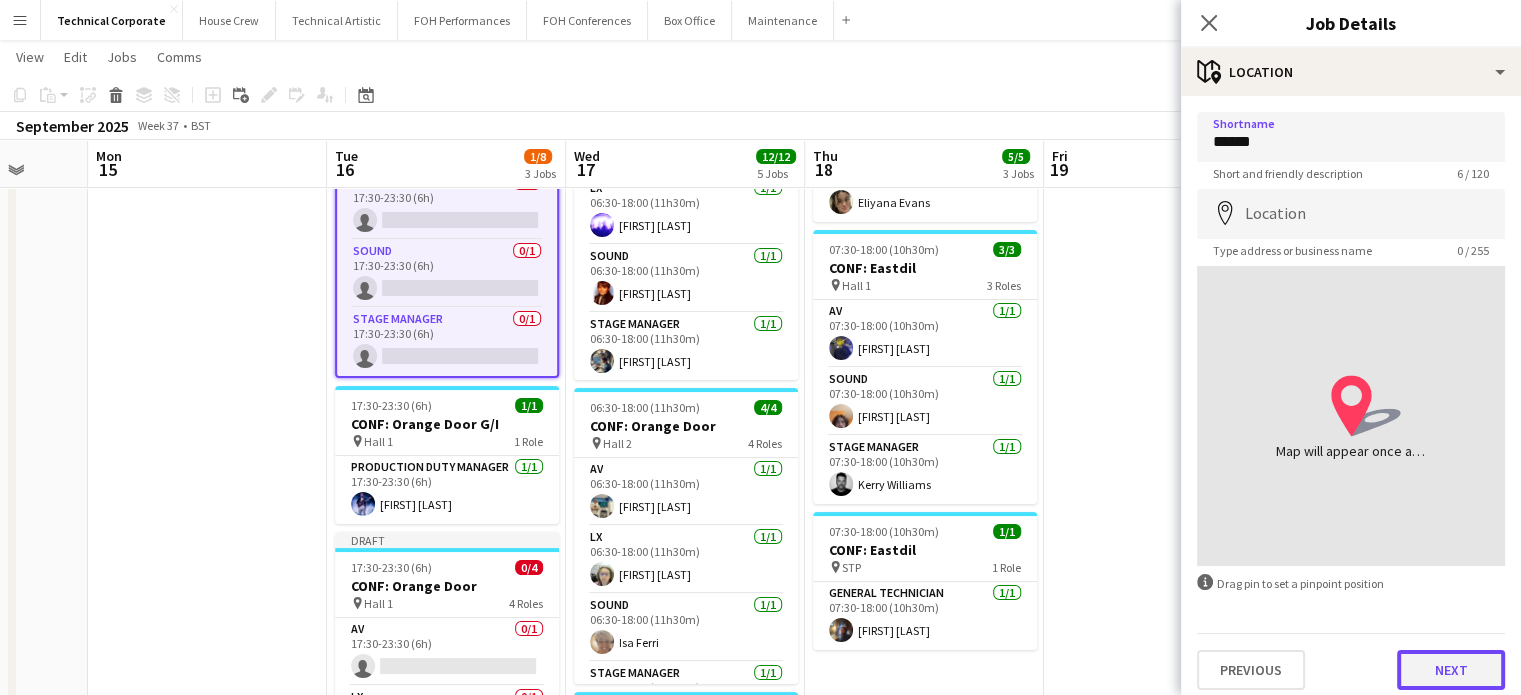 click on "Next" at bounding box center (1451, 670) 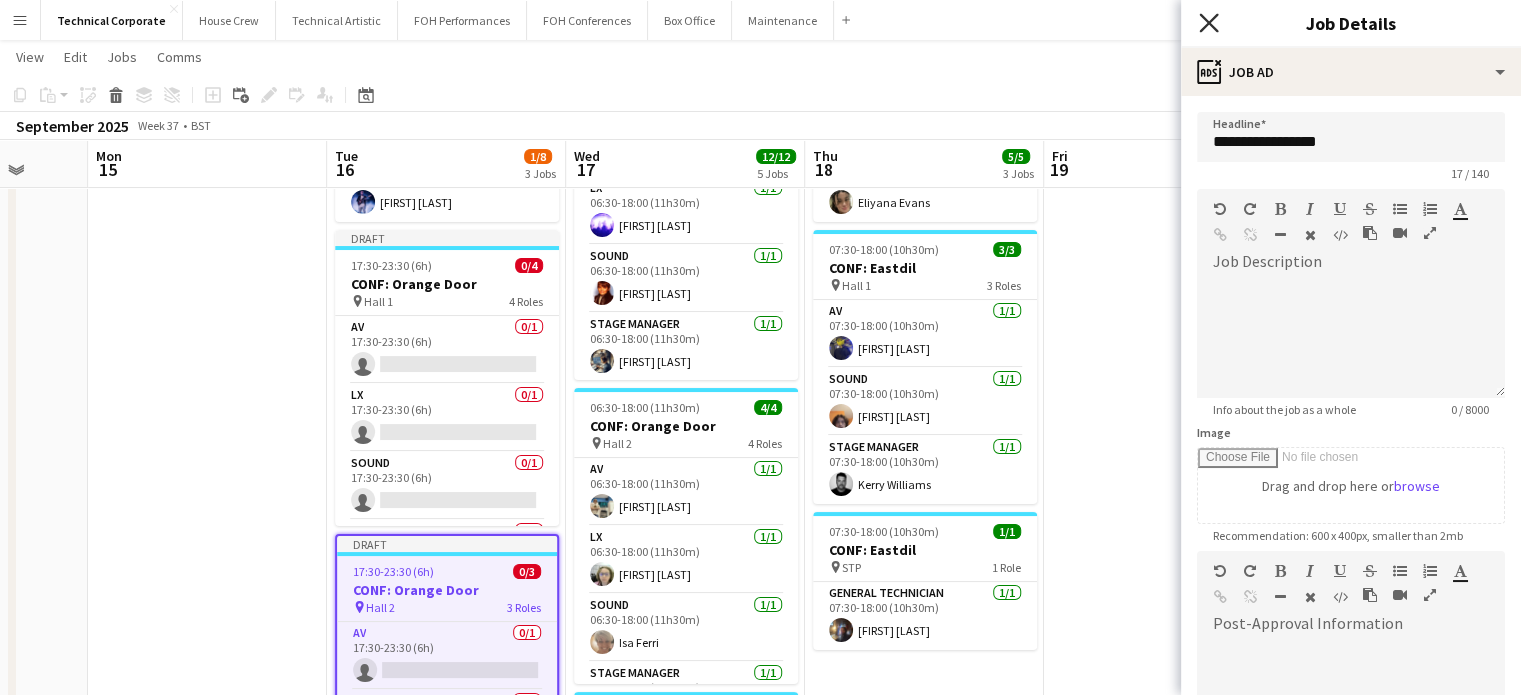 click on "Close pop-in" 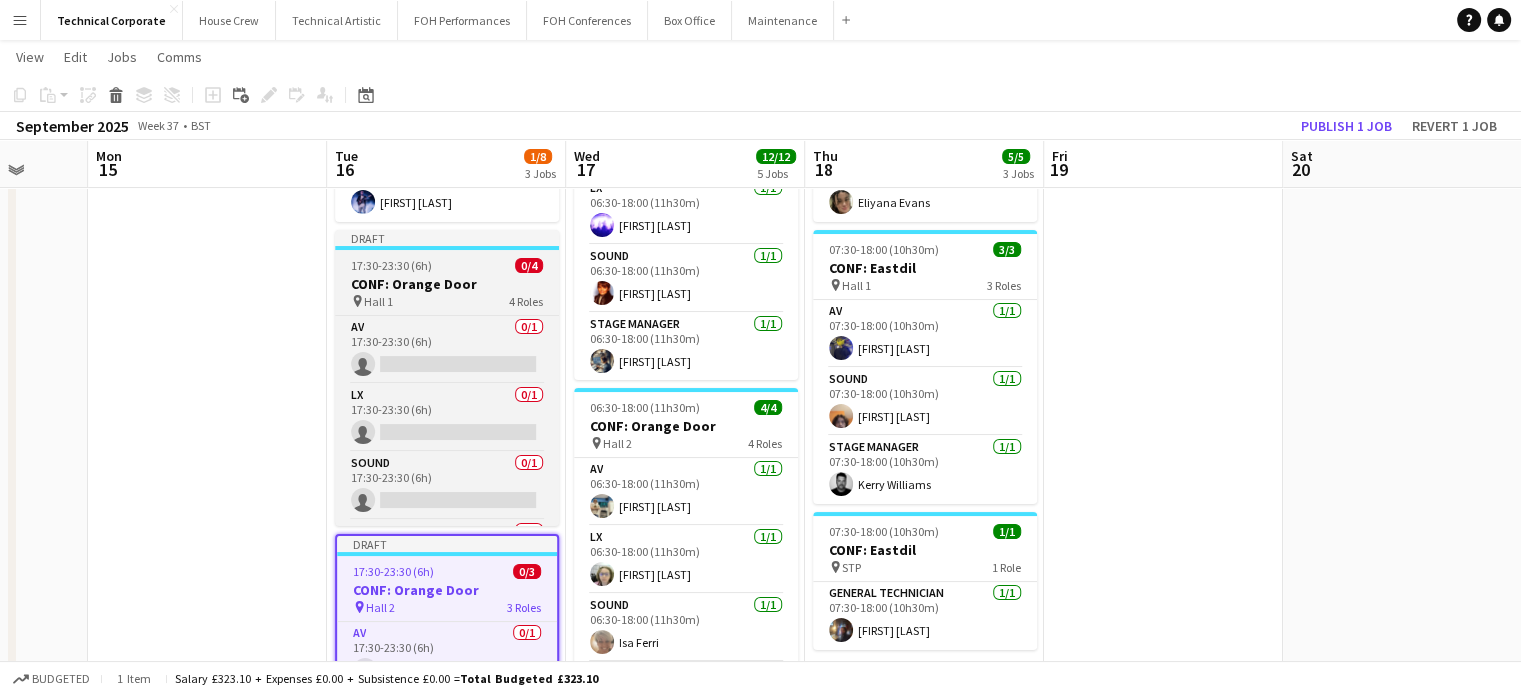 click on "CONF: Orange Door" at bounding box center [447, 284] 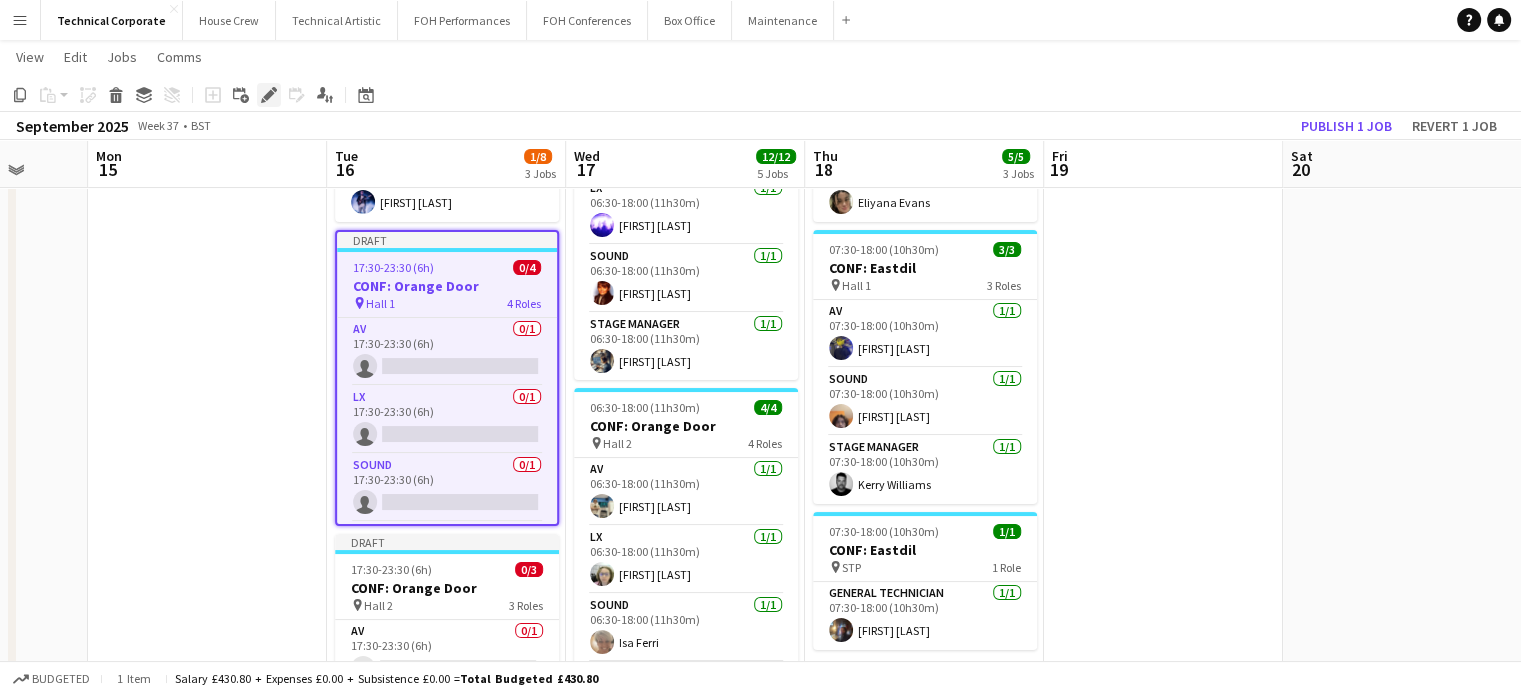 click 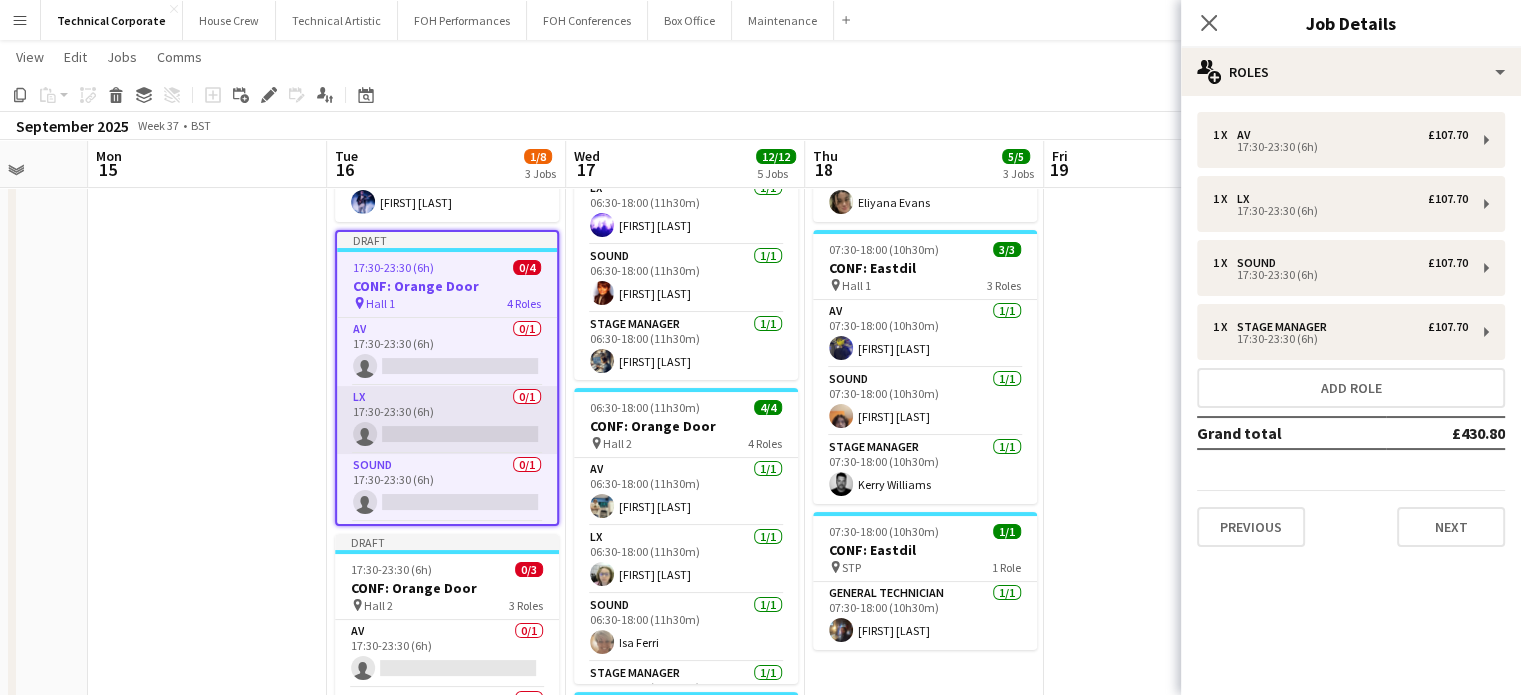 scroll, scrollTop: 64, scrollLeft: 0, axis: vertical 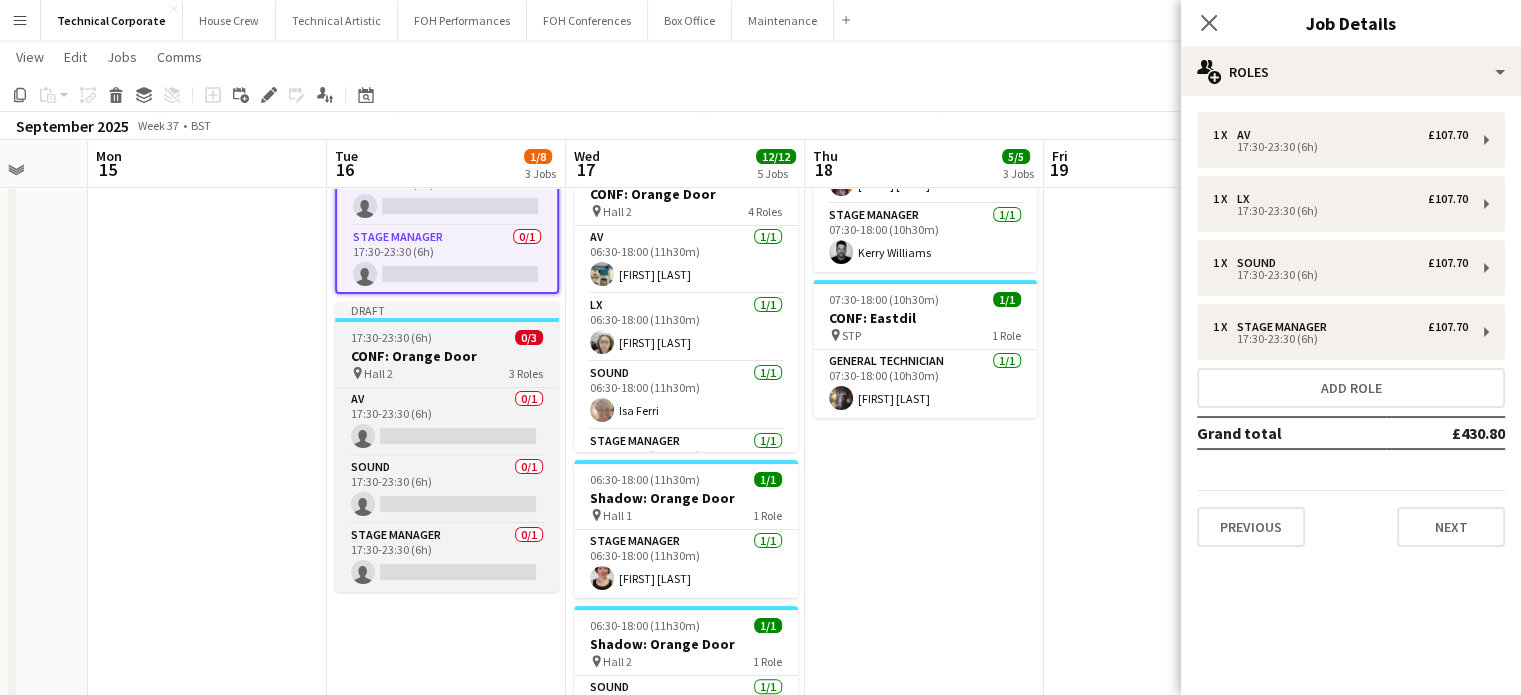 click on "CONF: Orange Door" at bounding box center (447, 356) 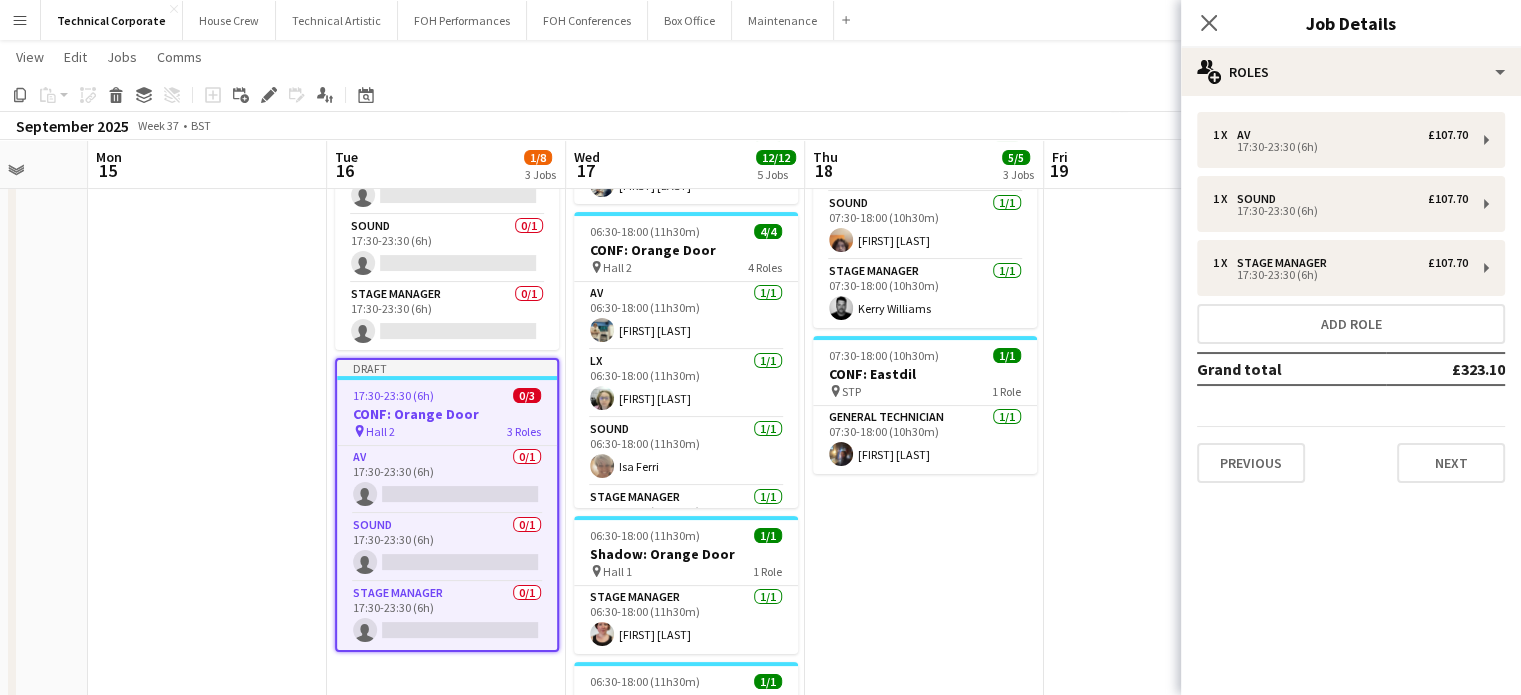 scroll, scrollTop: 326, scrollLeft: 0, axis: vertical 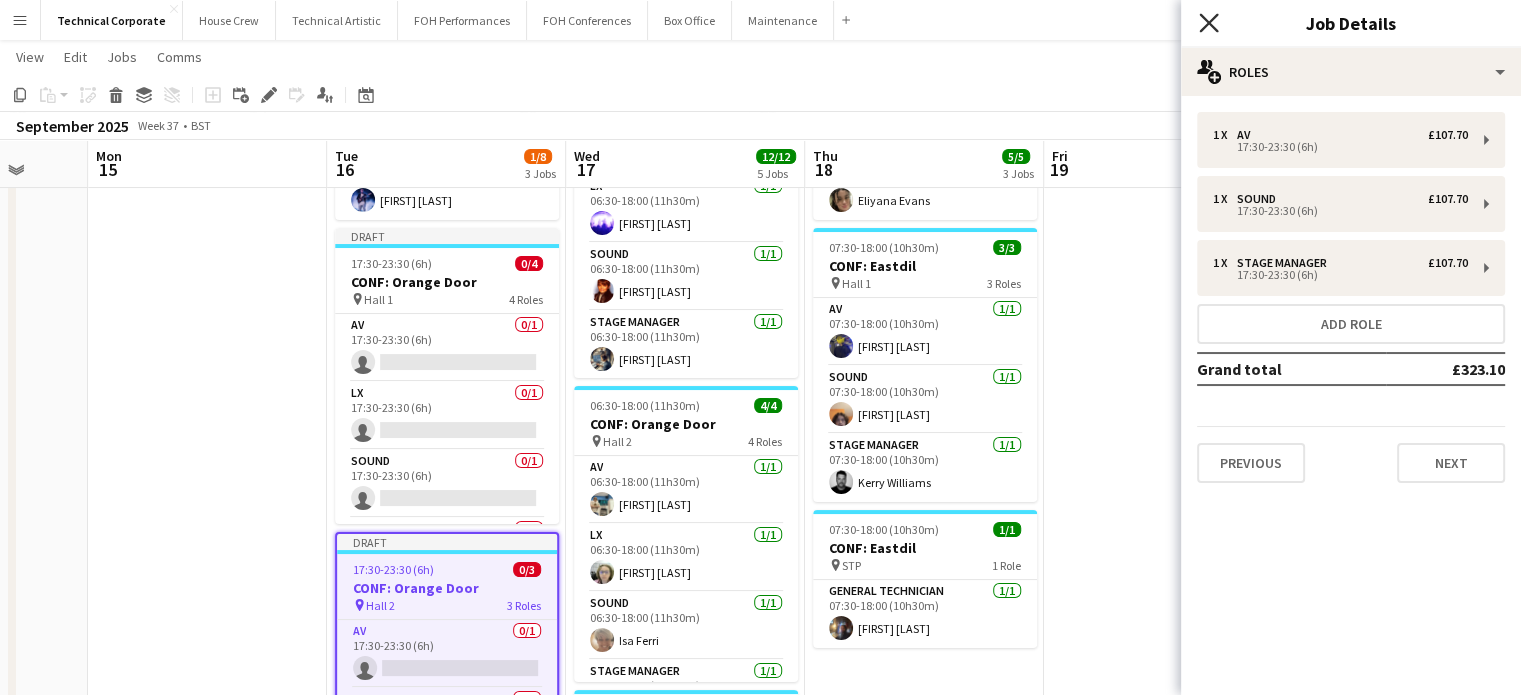 click on "Close pop-in" 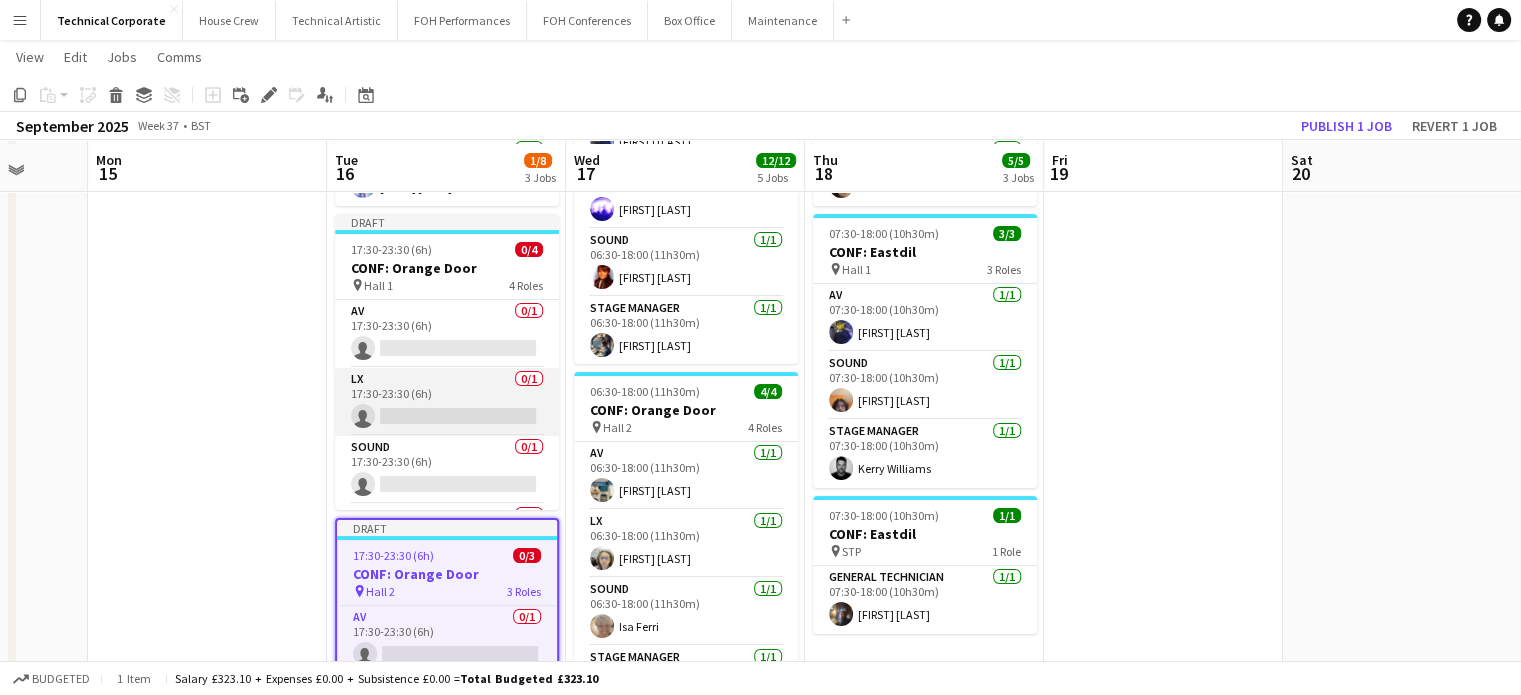 scroll, scrollTop: 168, scrollLeft: 0, axis: vertical 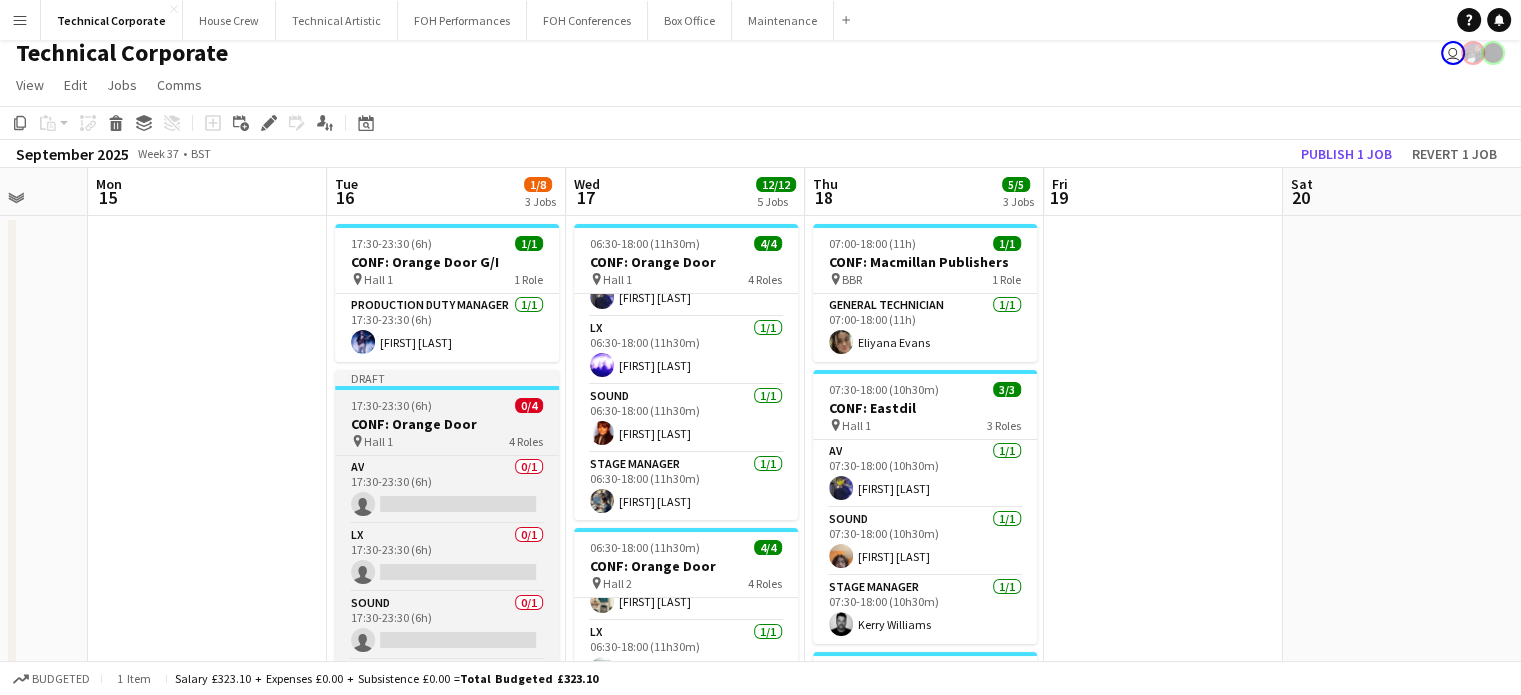 click on "pin
Hall 1   4 Roles" at bounding box center [447, 441] 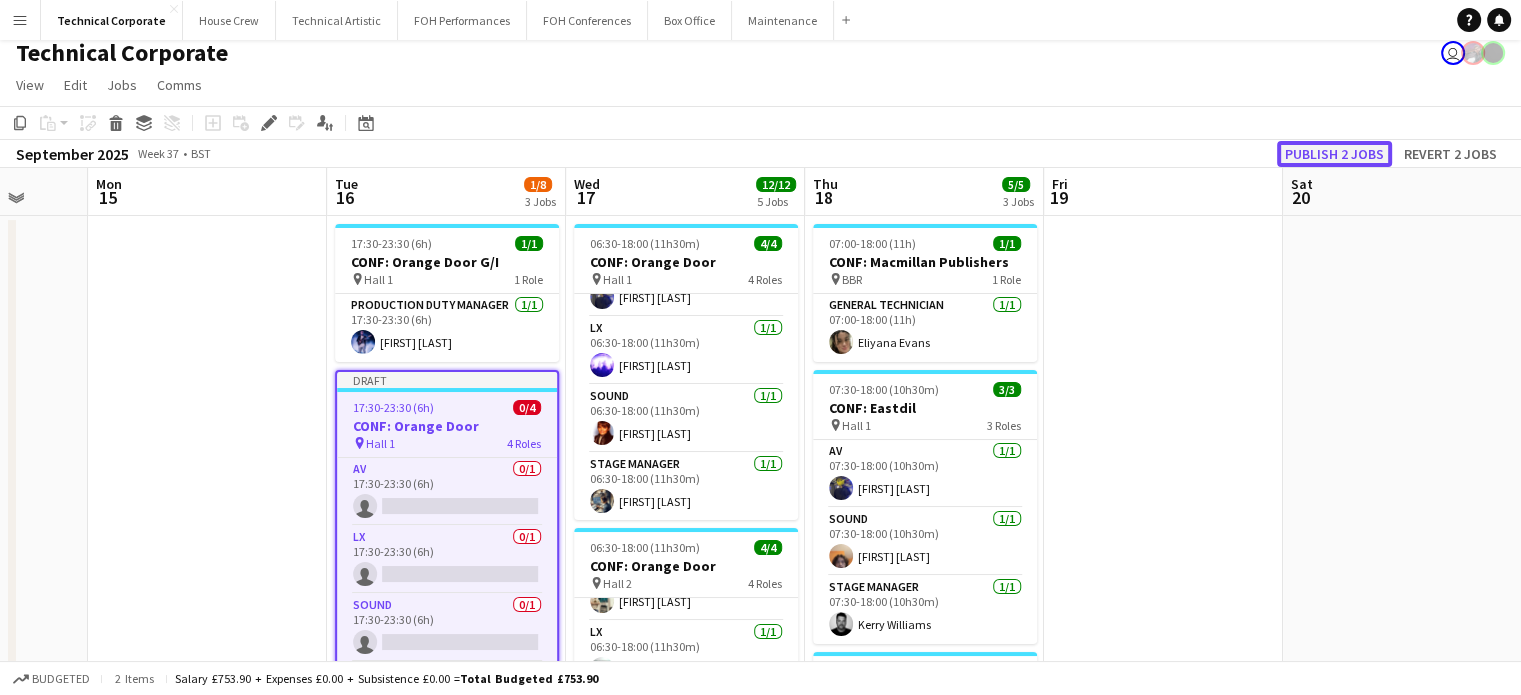 click on "Publish 2 jobs" 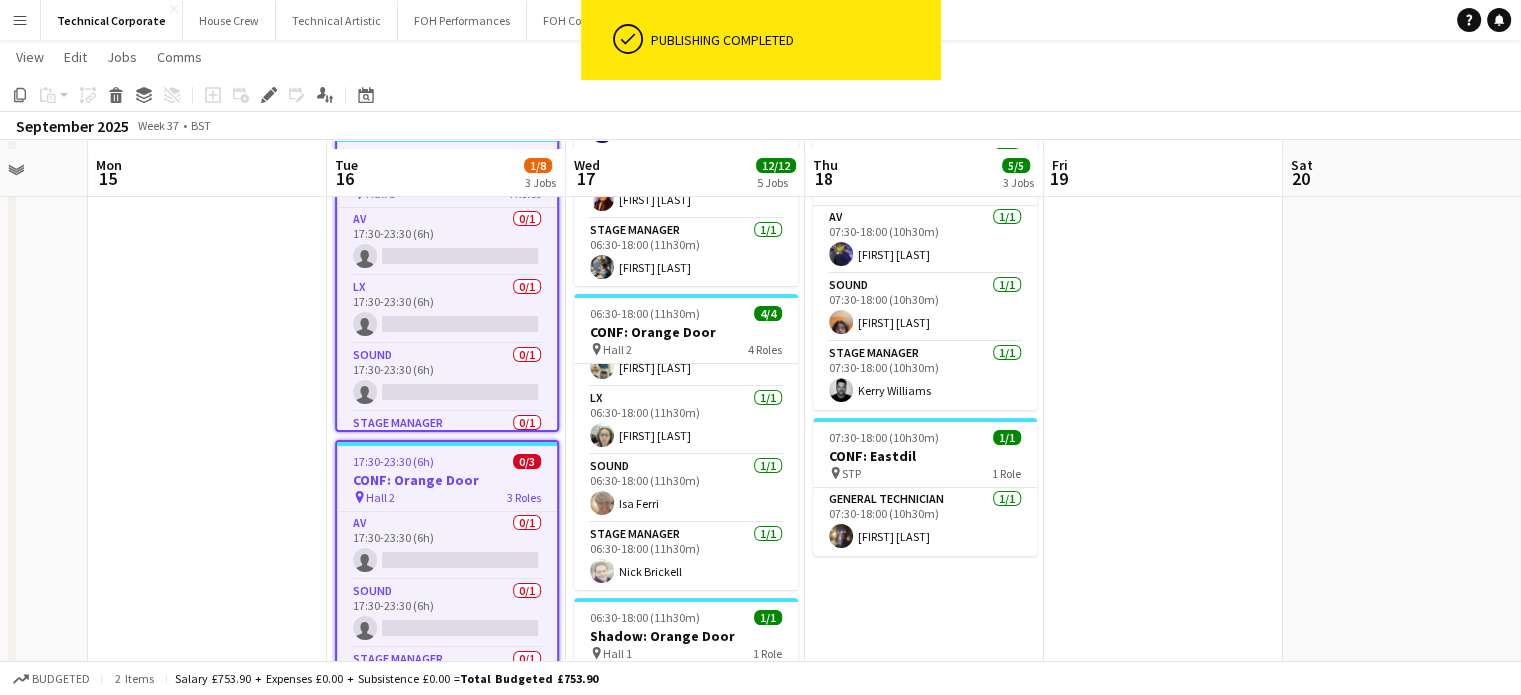 scroll, scrollTop: 252, scrollLeft: 0, axis: vertical 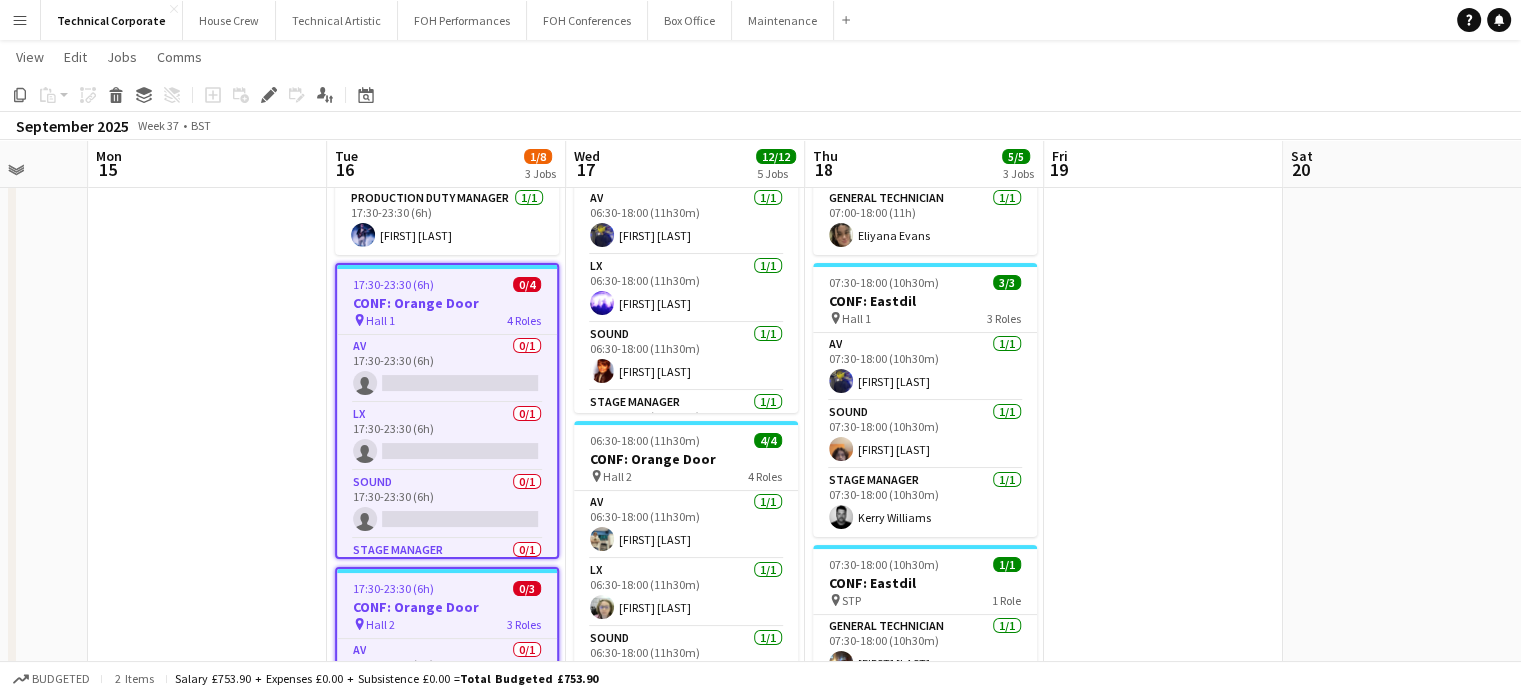 click at bounding box center [1163, 688] 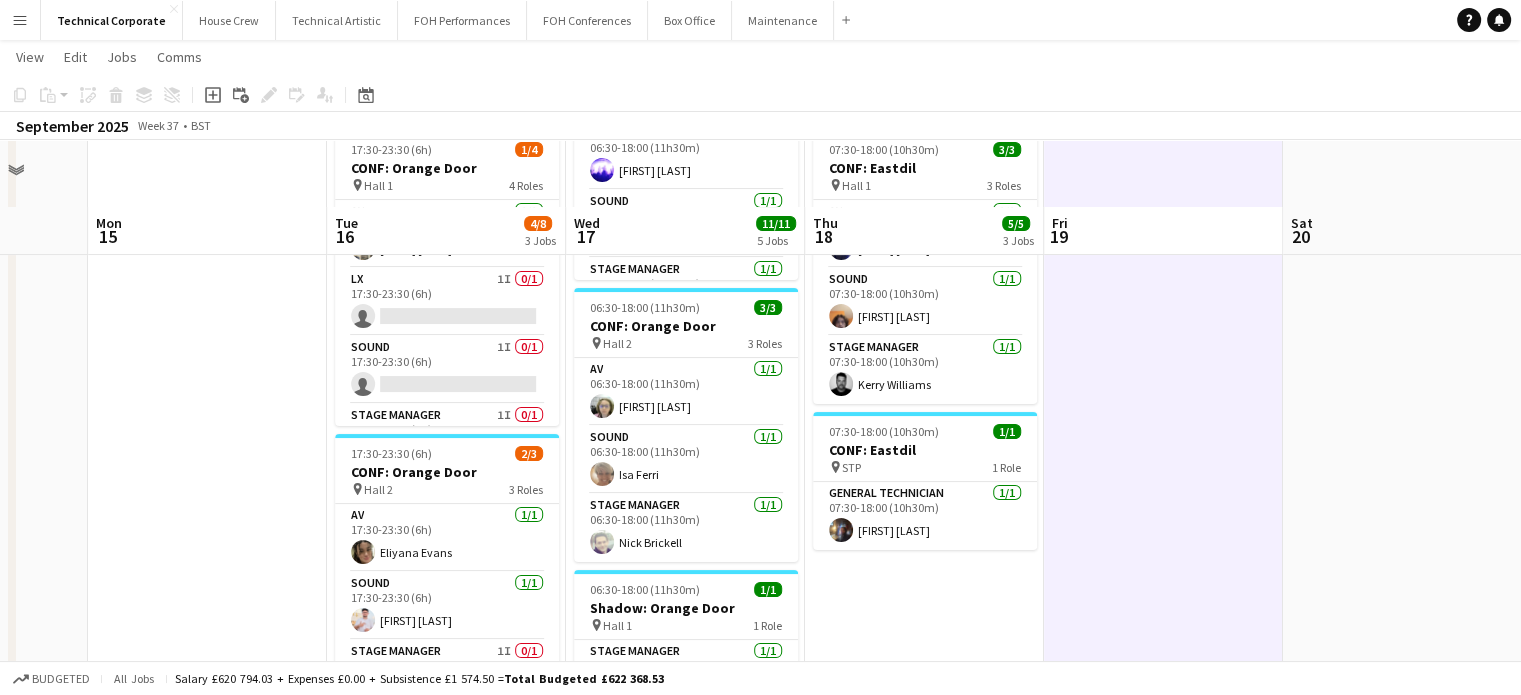 scroll, scrollTop: 115, scrollLeft: 0, axis: vertical 